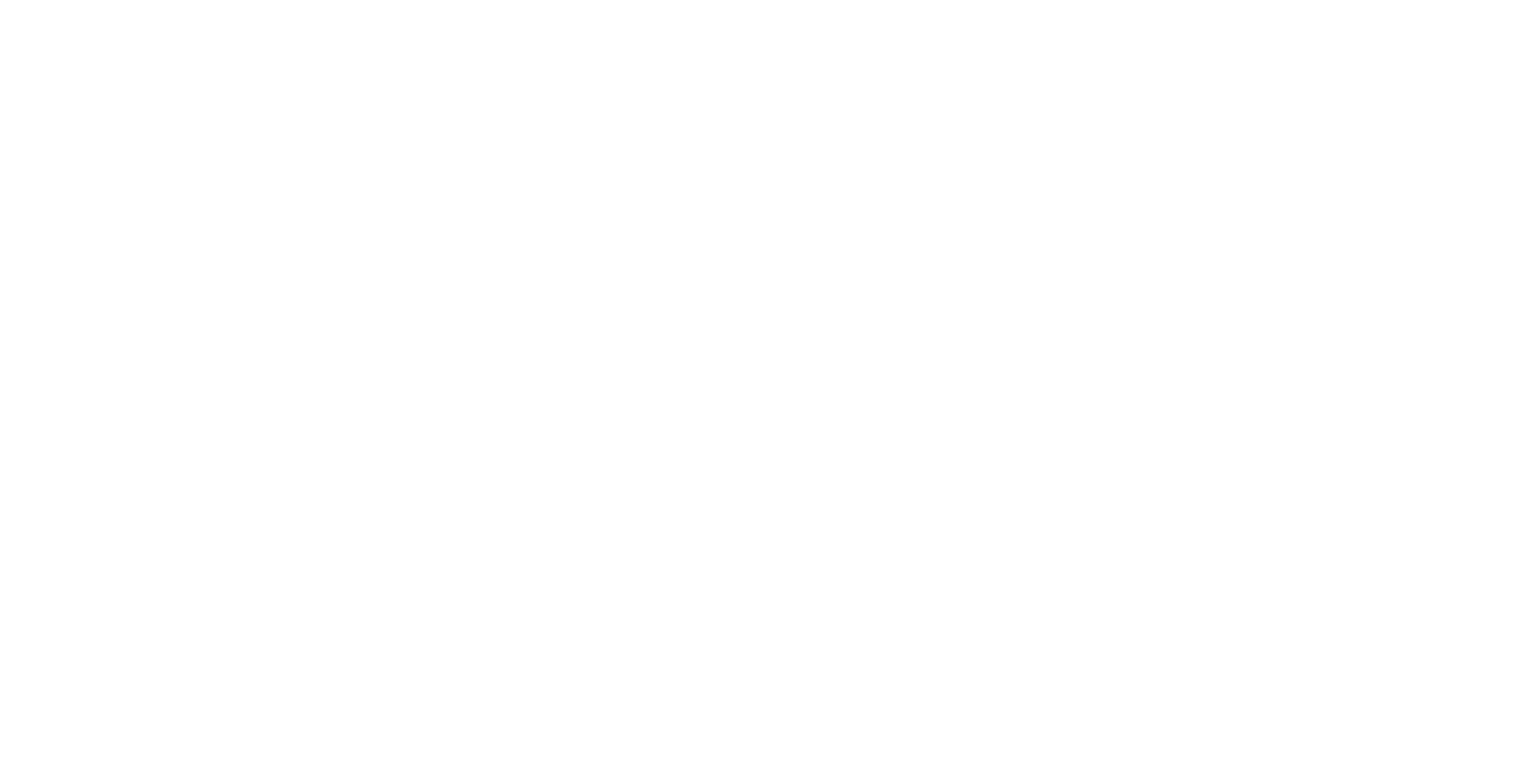 scroll, scrollTop: 0, scrollLeft: 0, axis: both 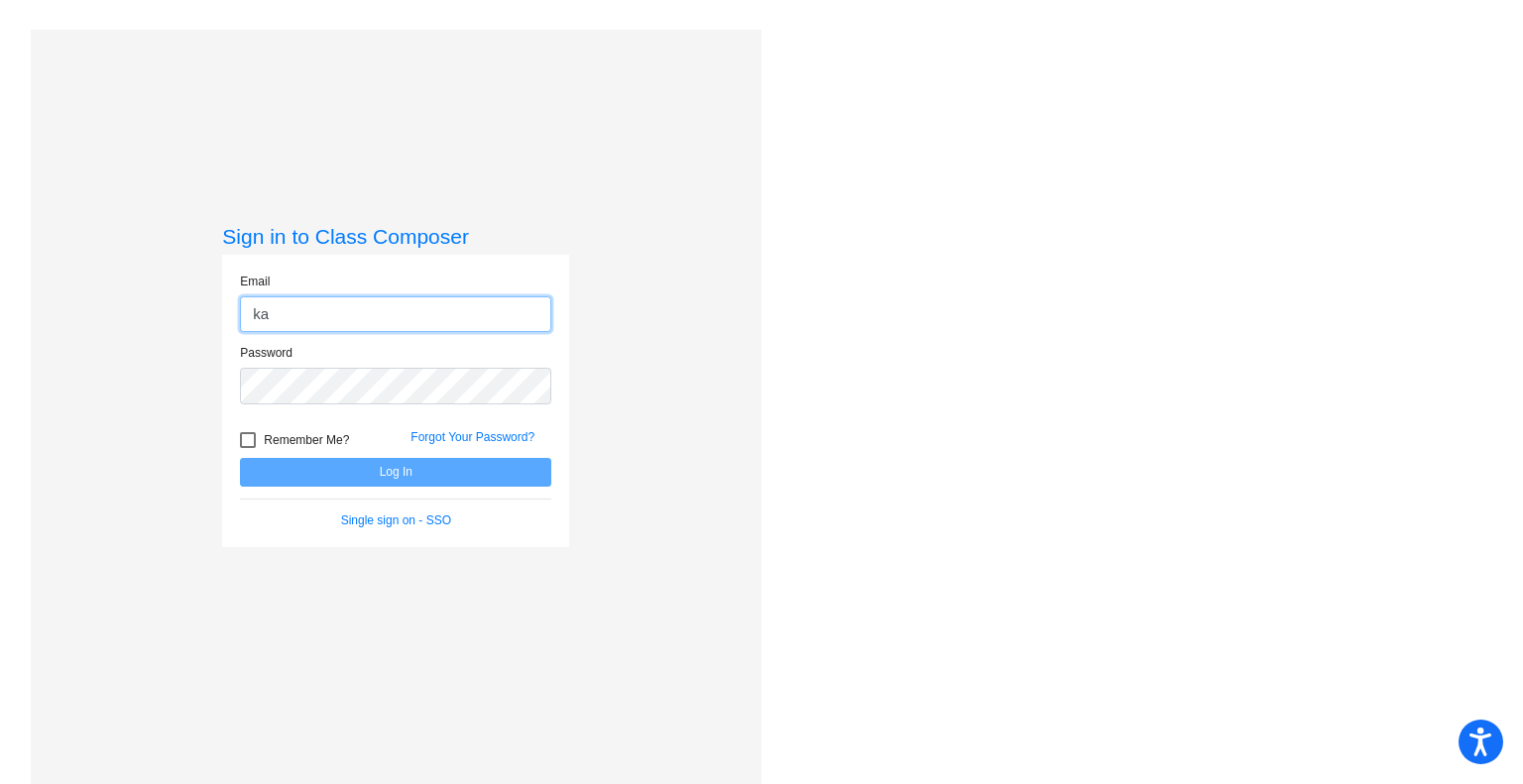 type on "[EMAIL]" 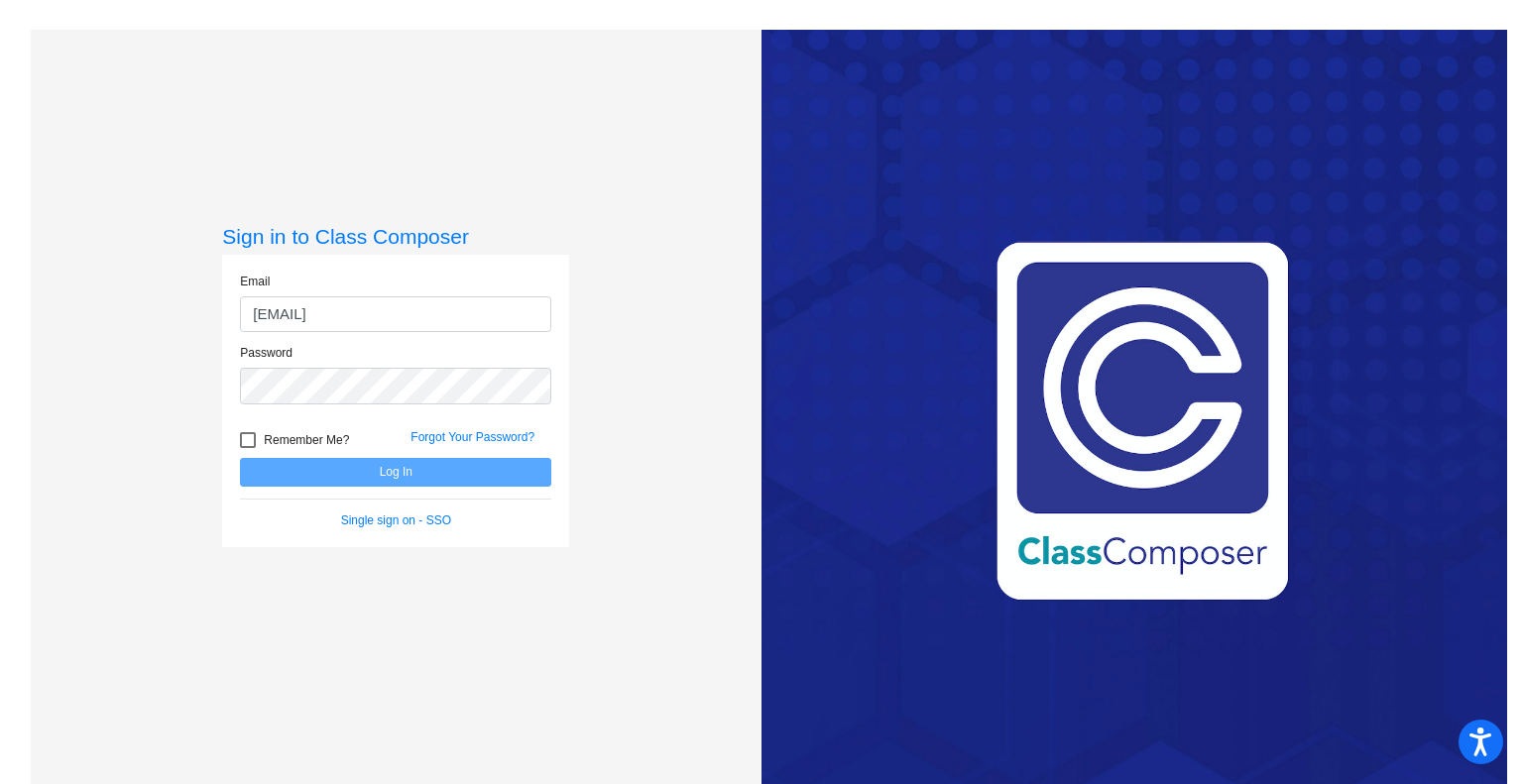 click on "Forgot Your Password?" 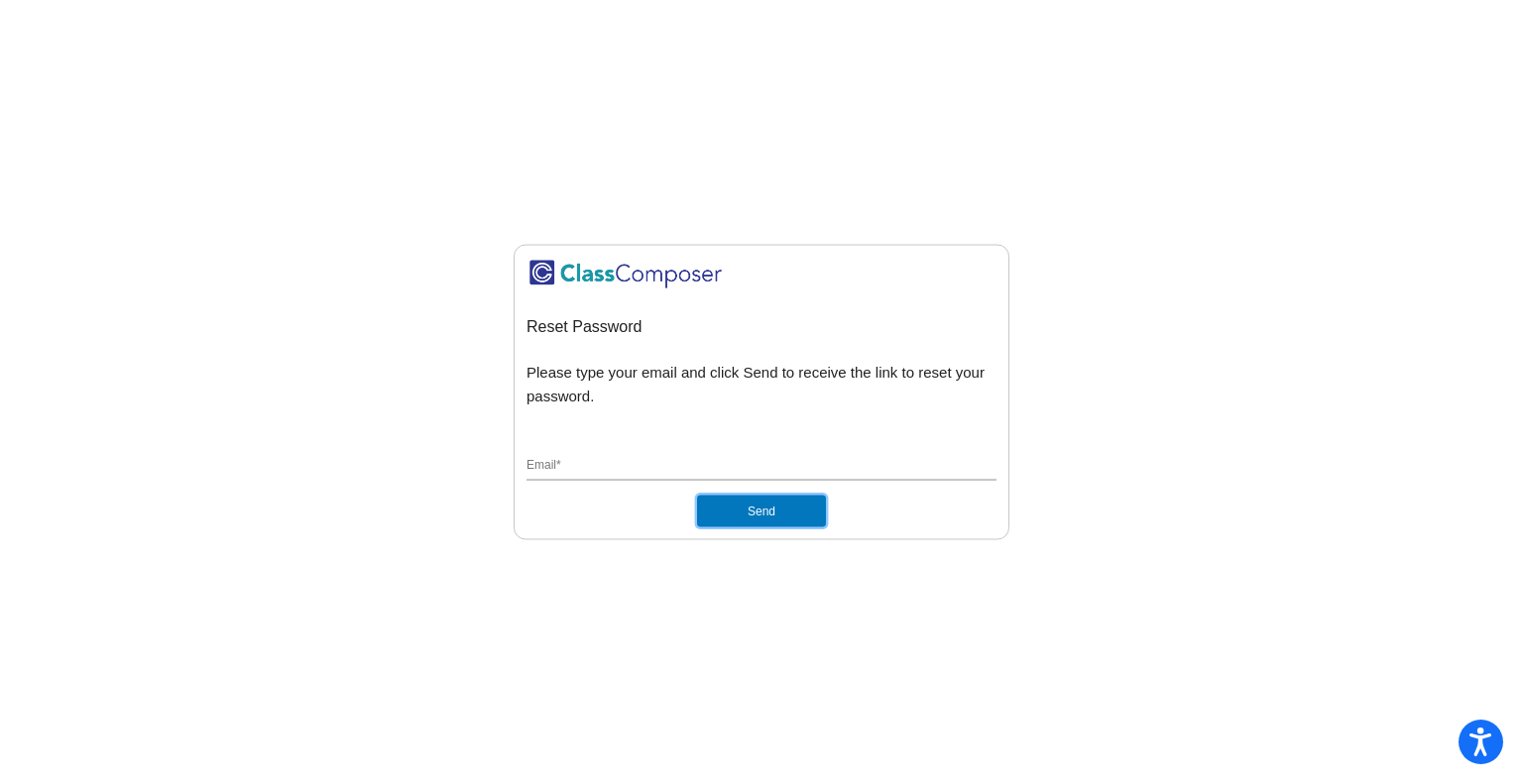 click on "Send" 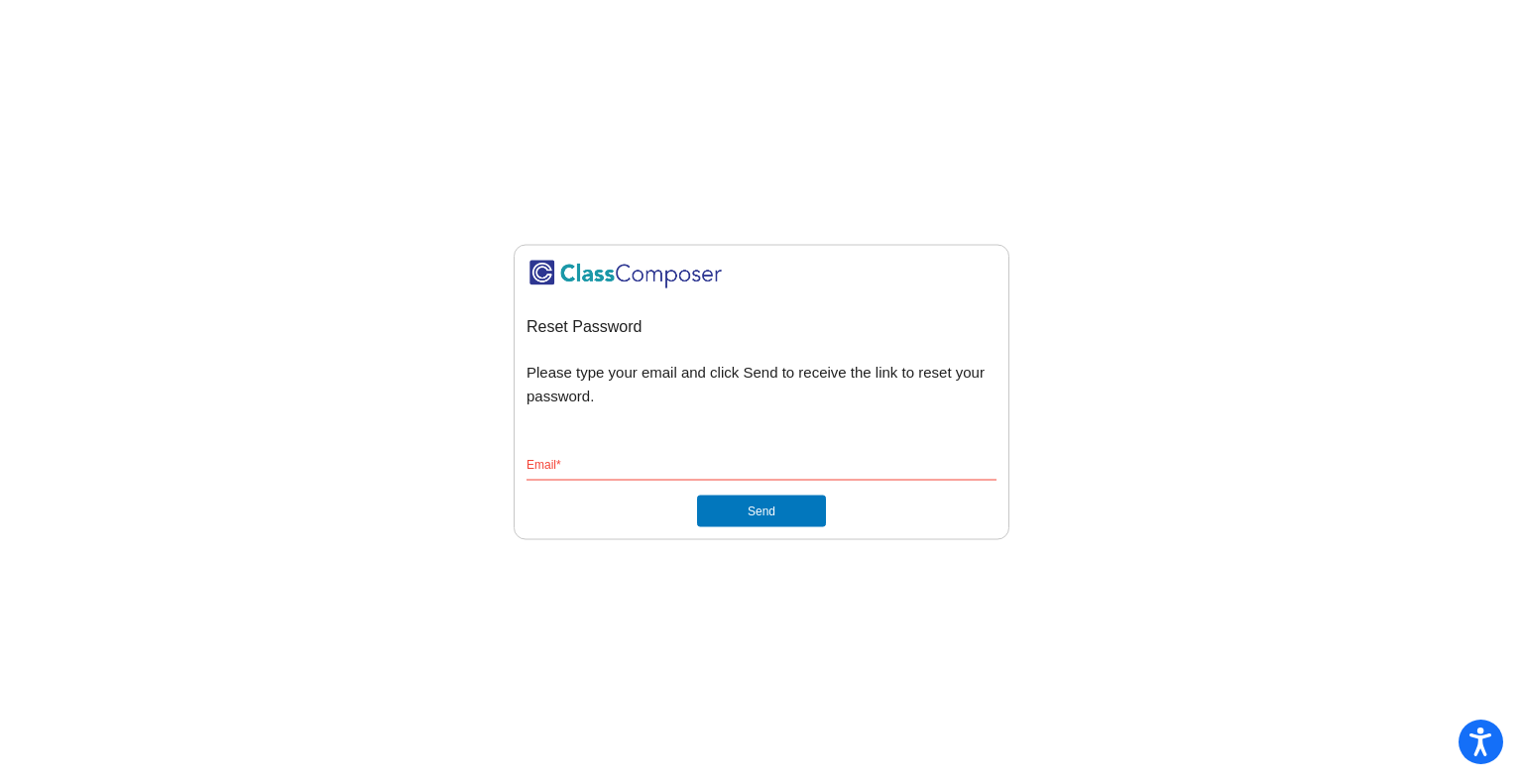 click on "Email  *" at bounding box center (762, 467) 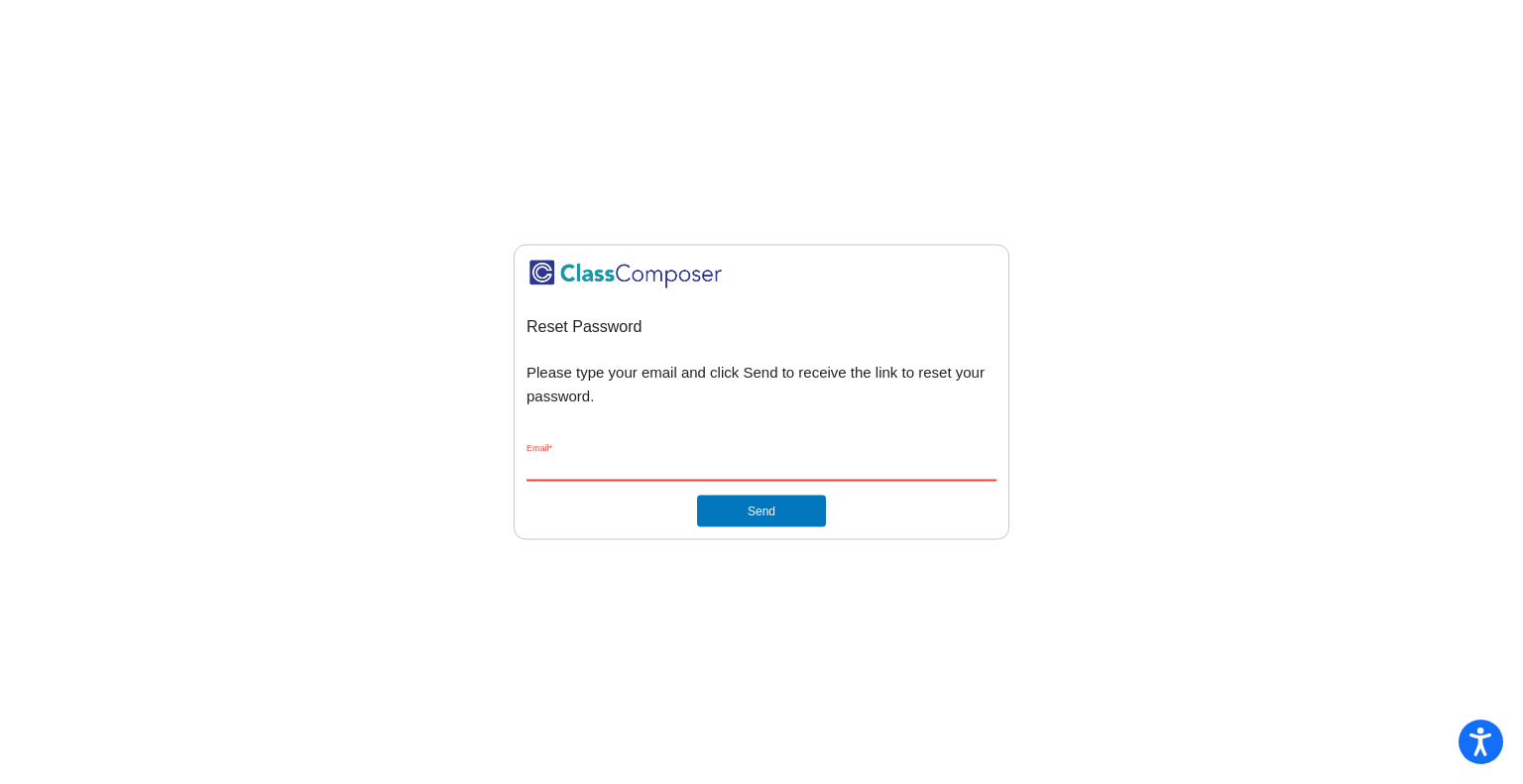 type on "[EMAIL]" 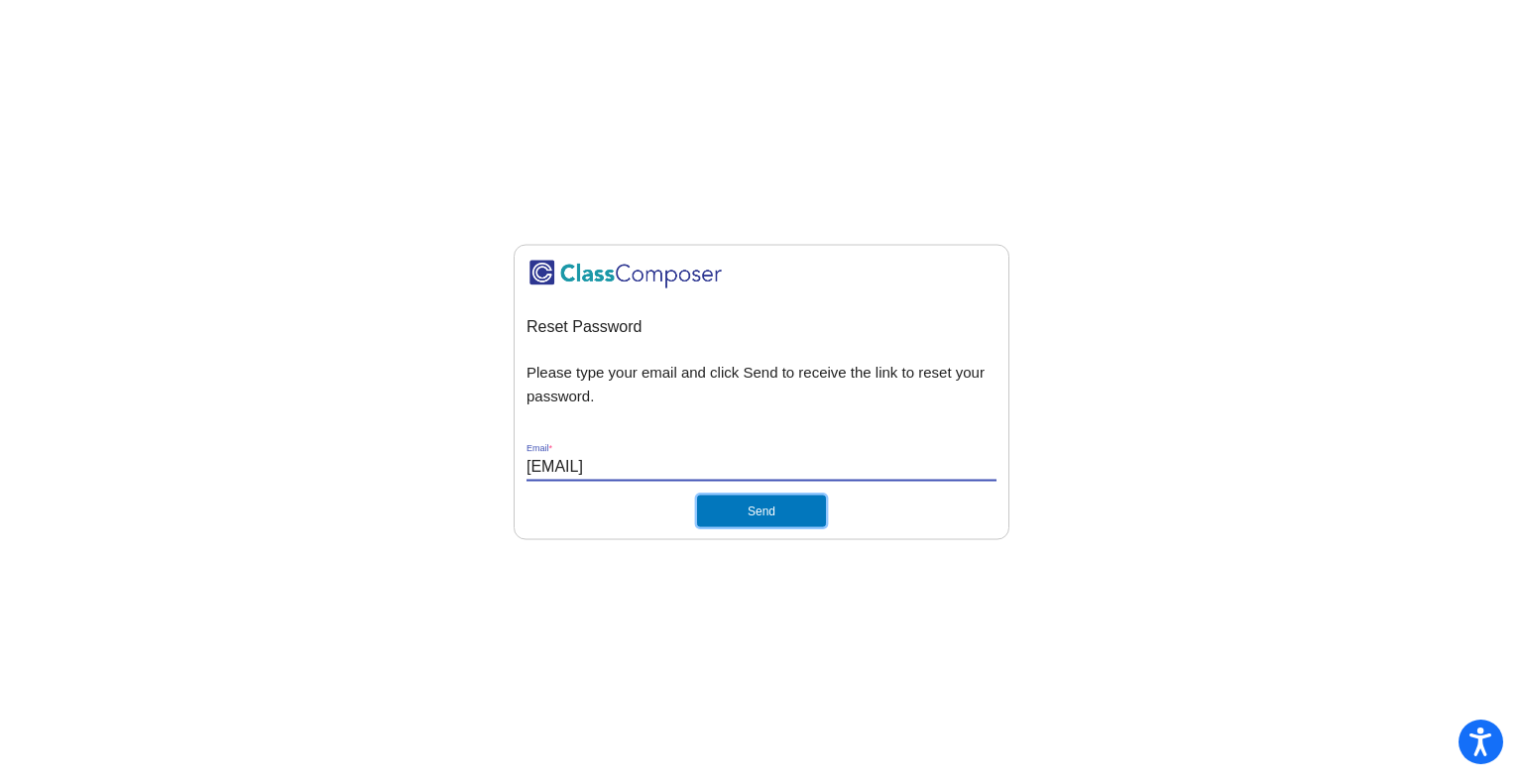 click on "Send" 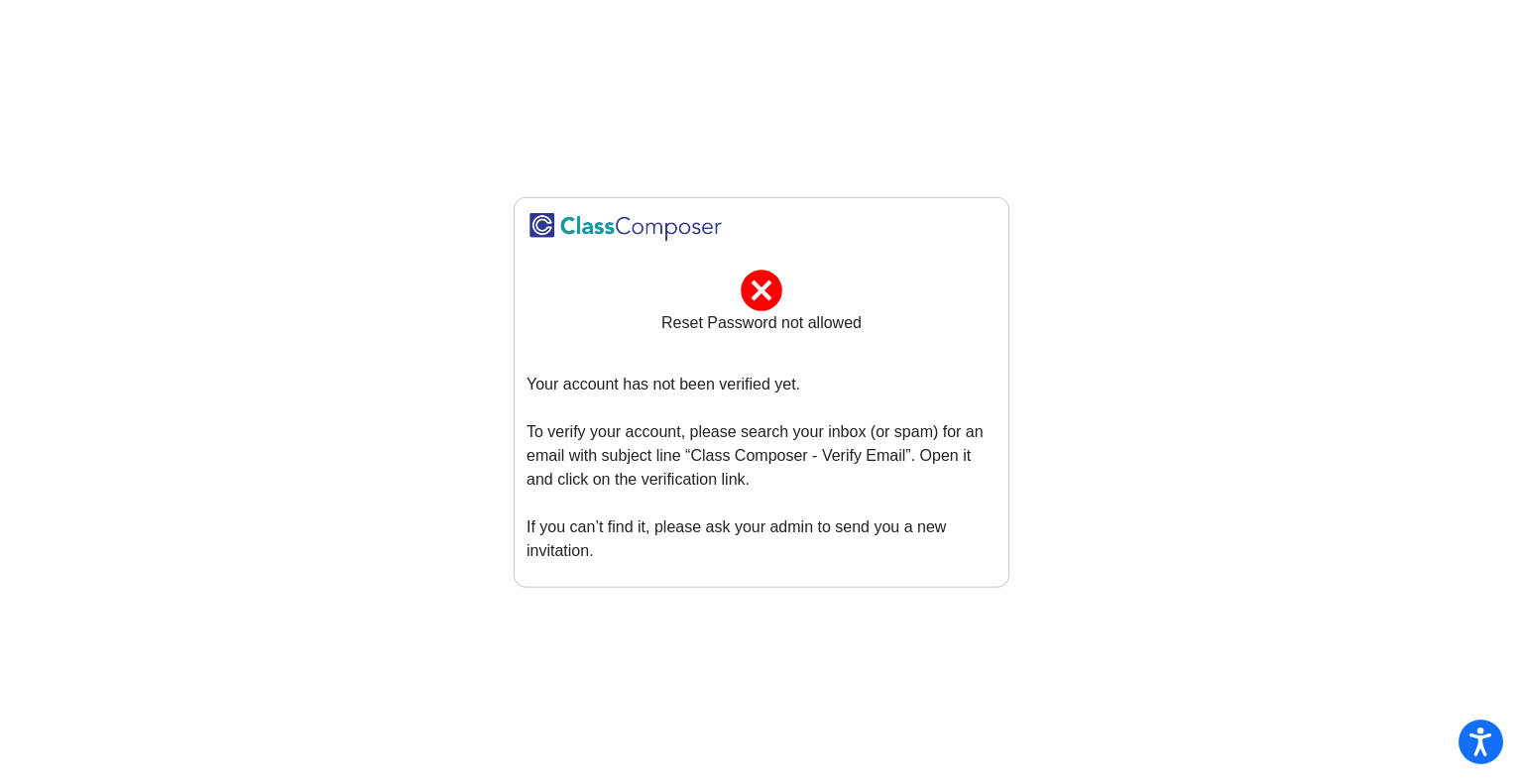 click on "cancel" 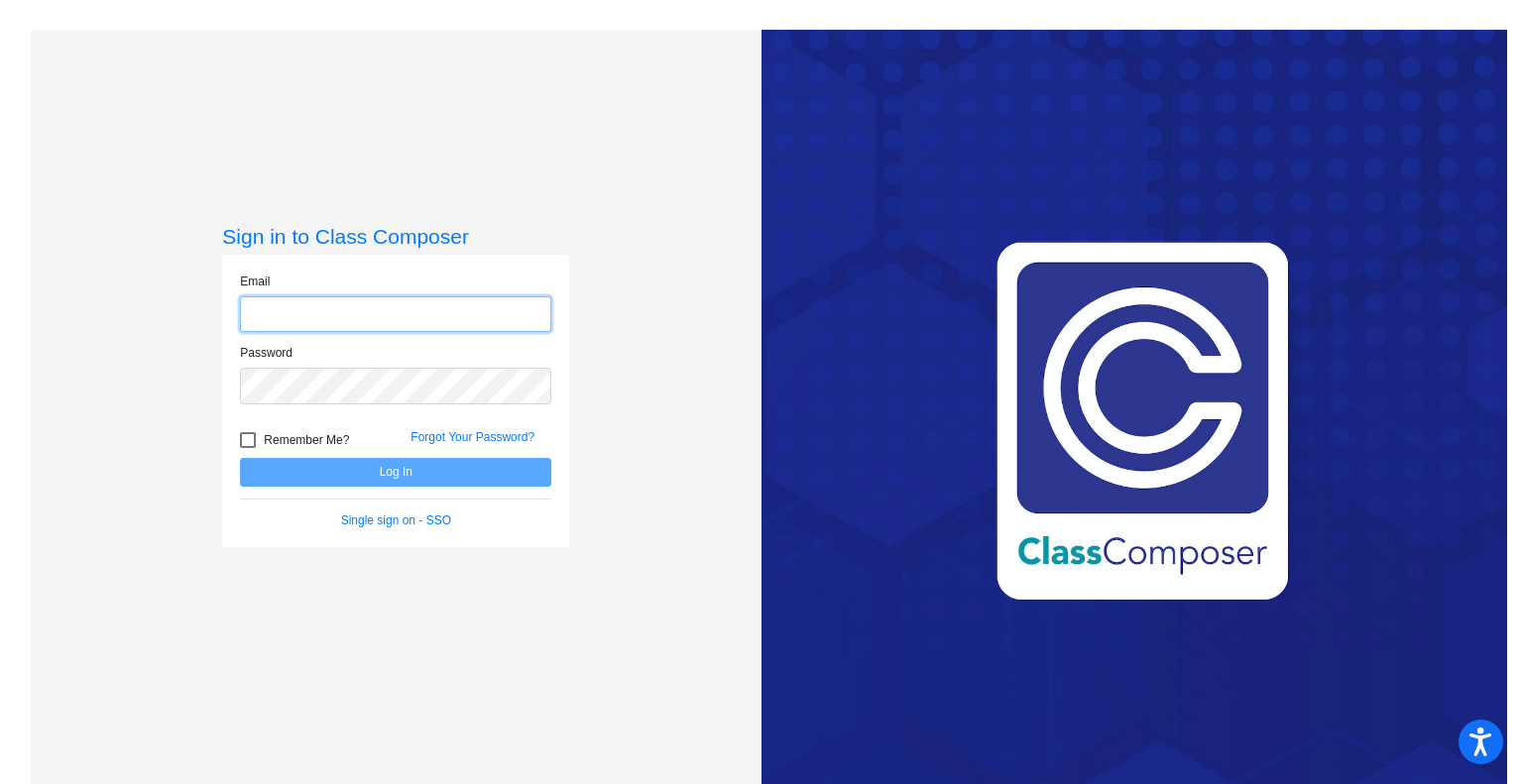 click 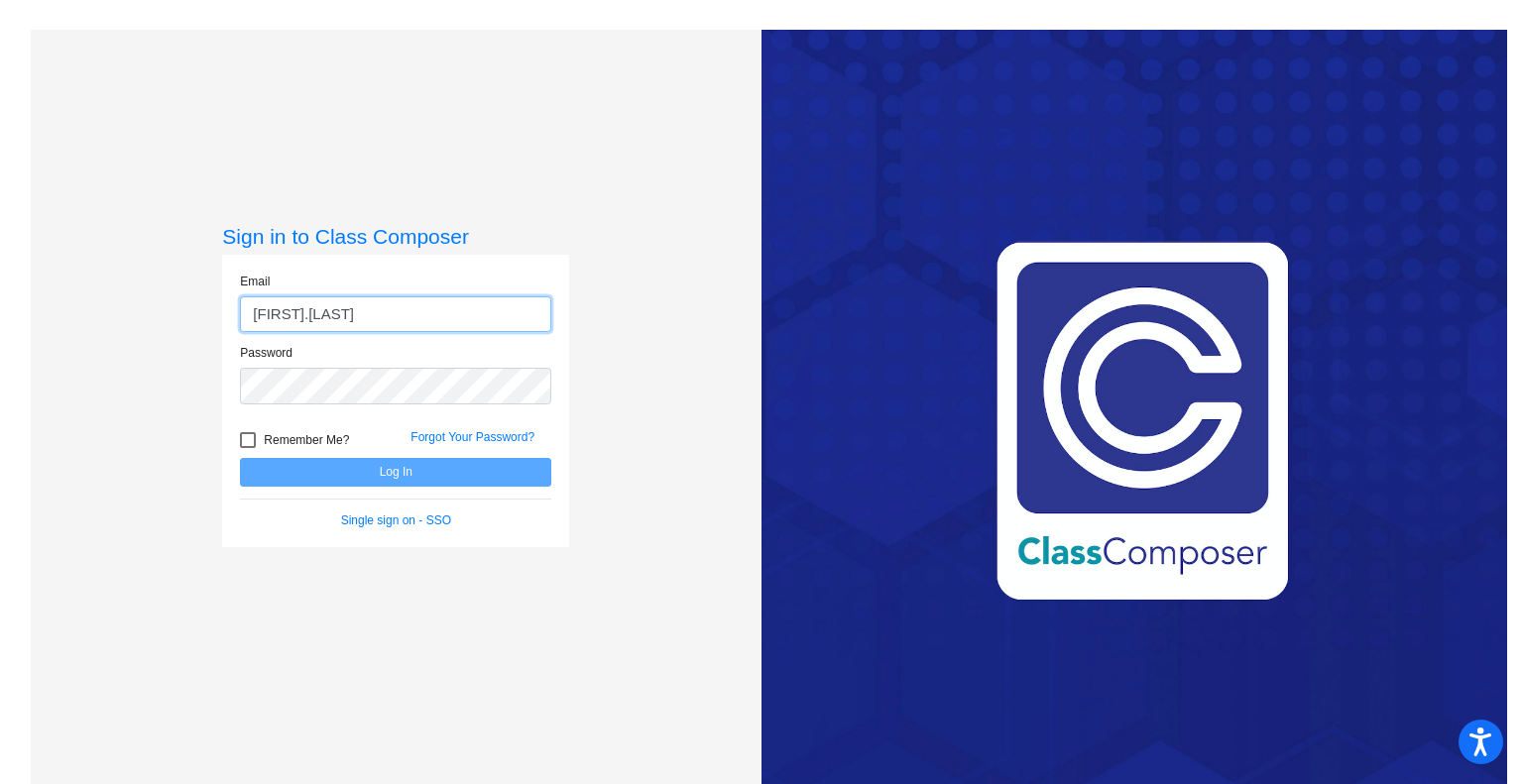 type on "[EMAIL]" 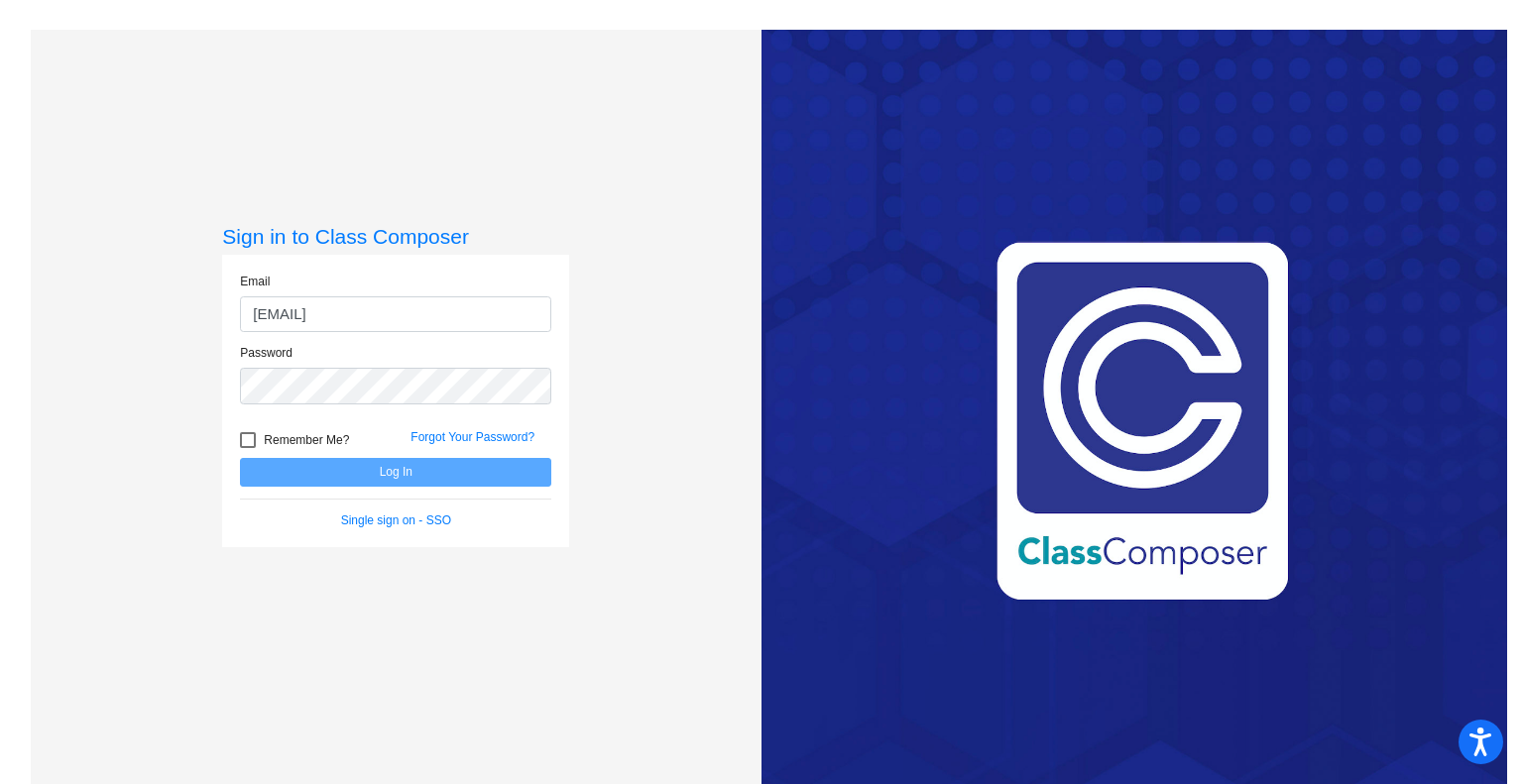click on "Forgot Your Password?" 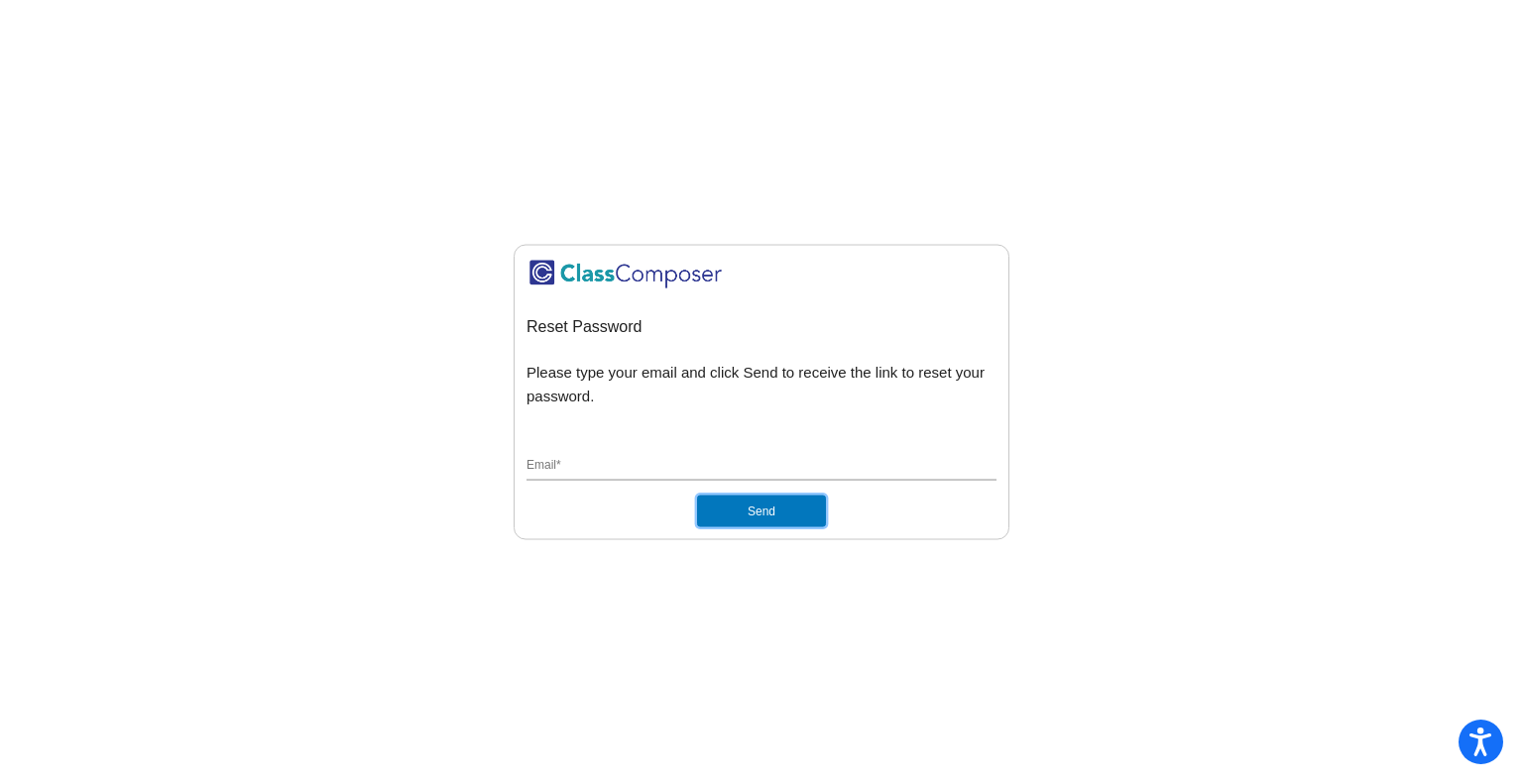 click on "Send" 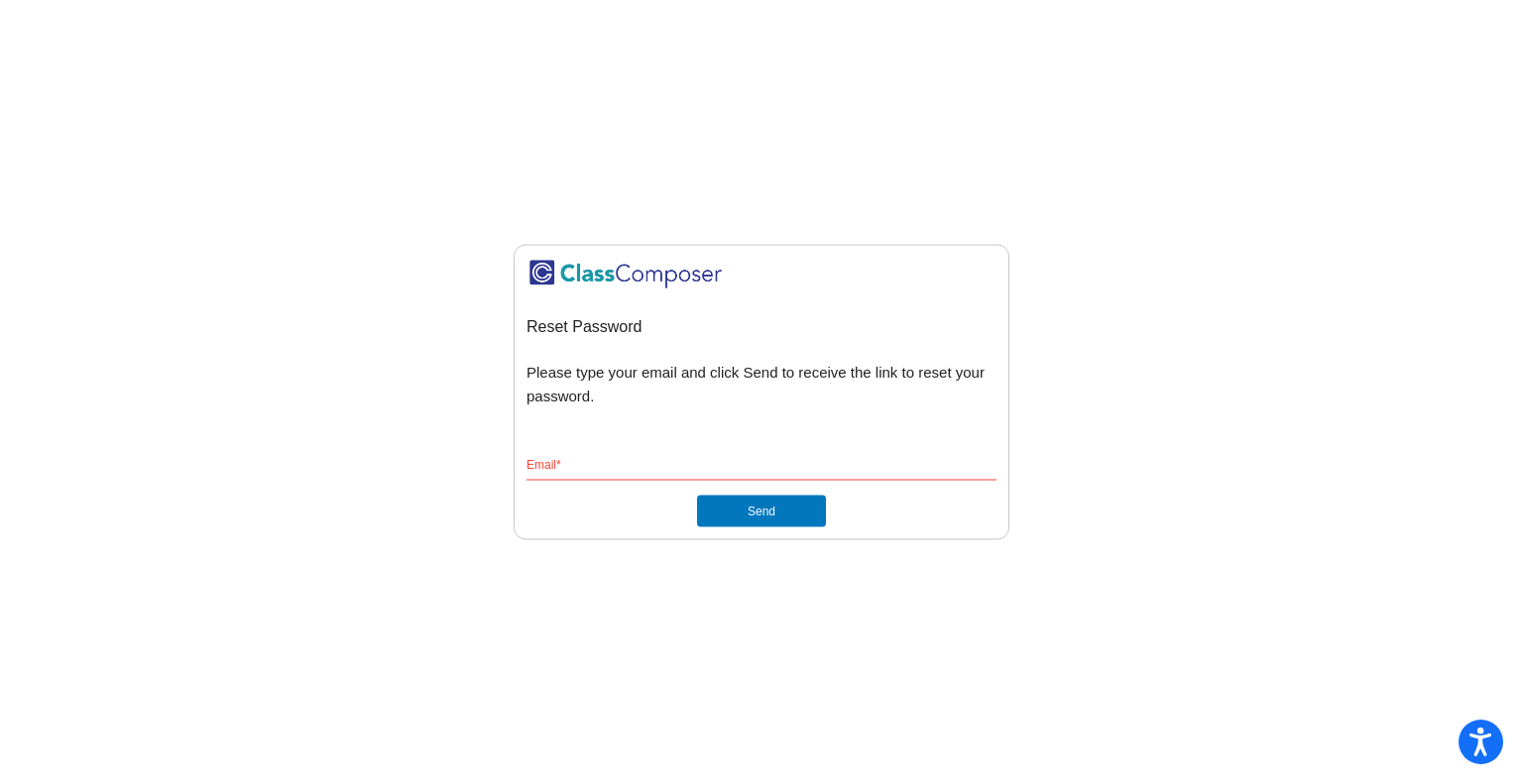 click on "Email  *" at bounding box center (762, 467) 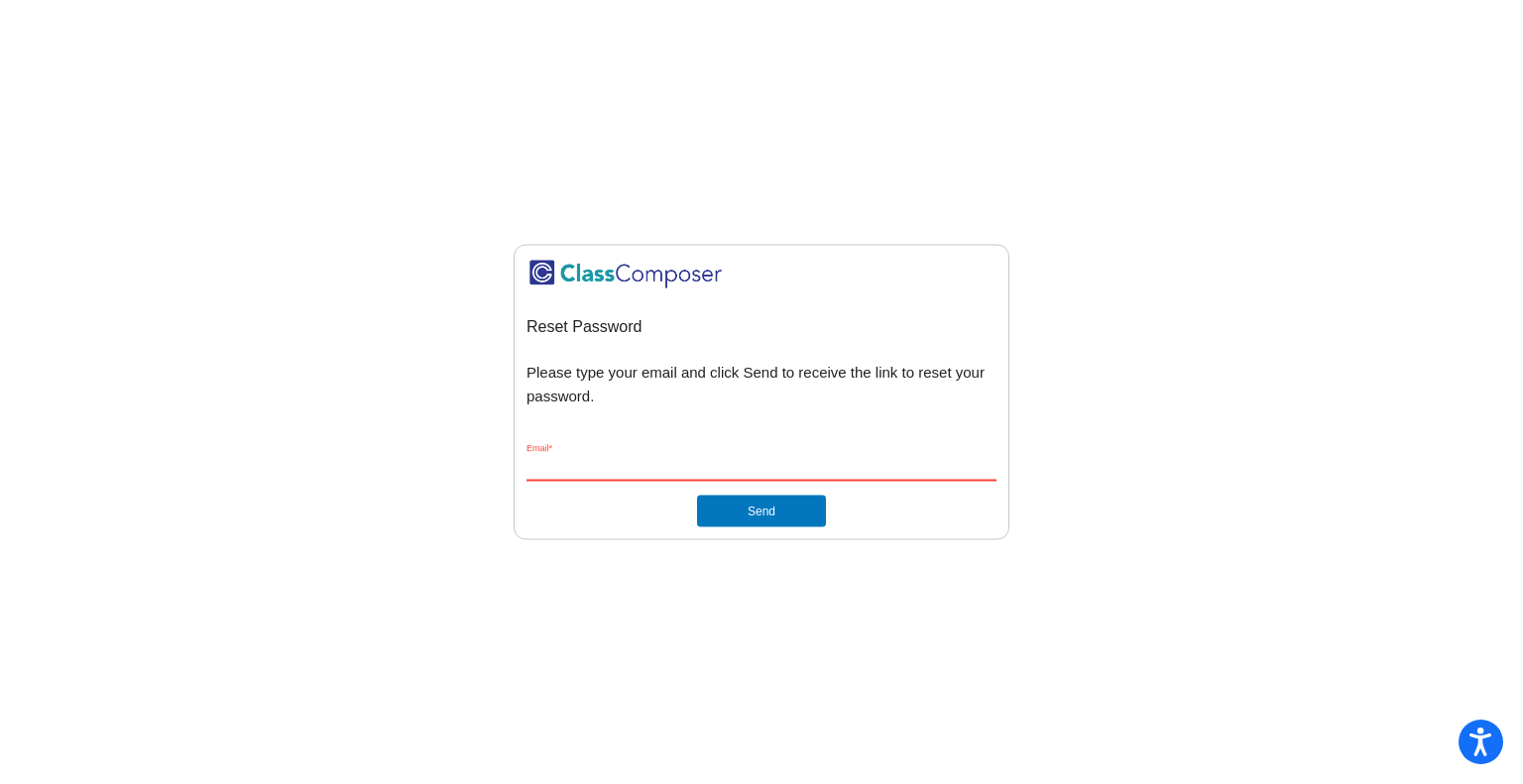 type on "[EMAIL]" 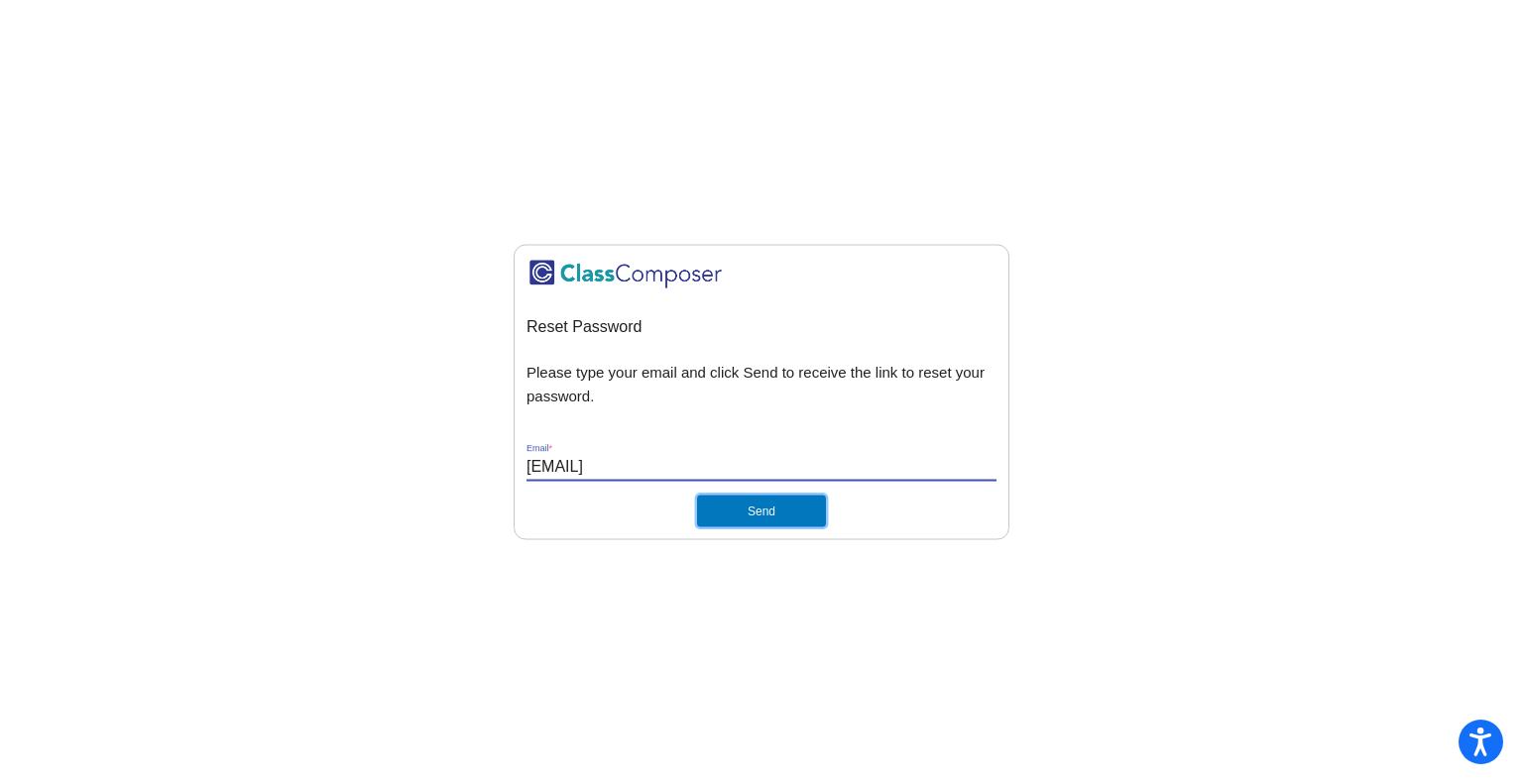 click on "Send" 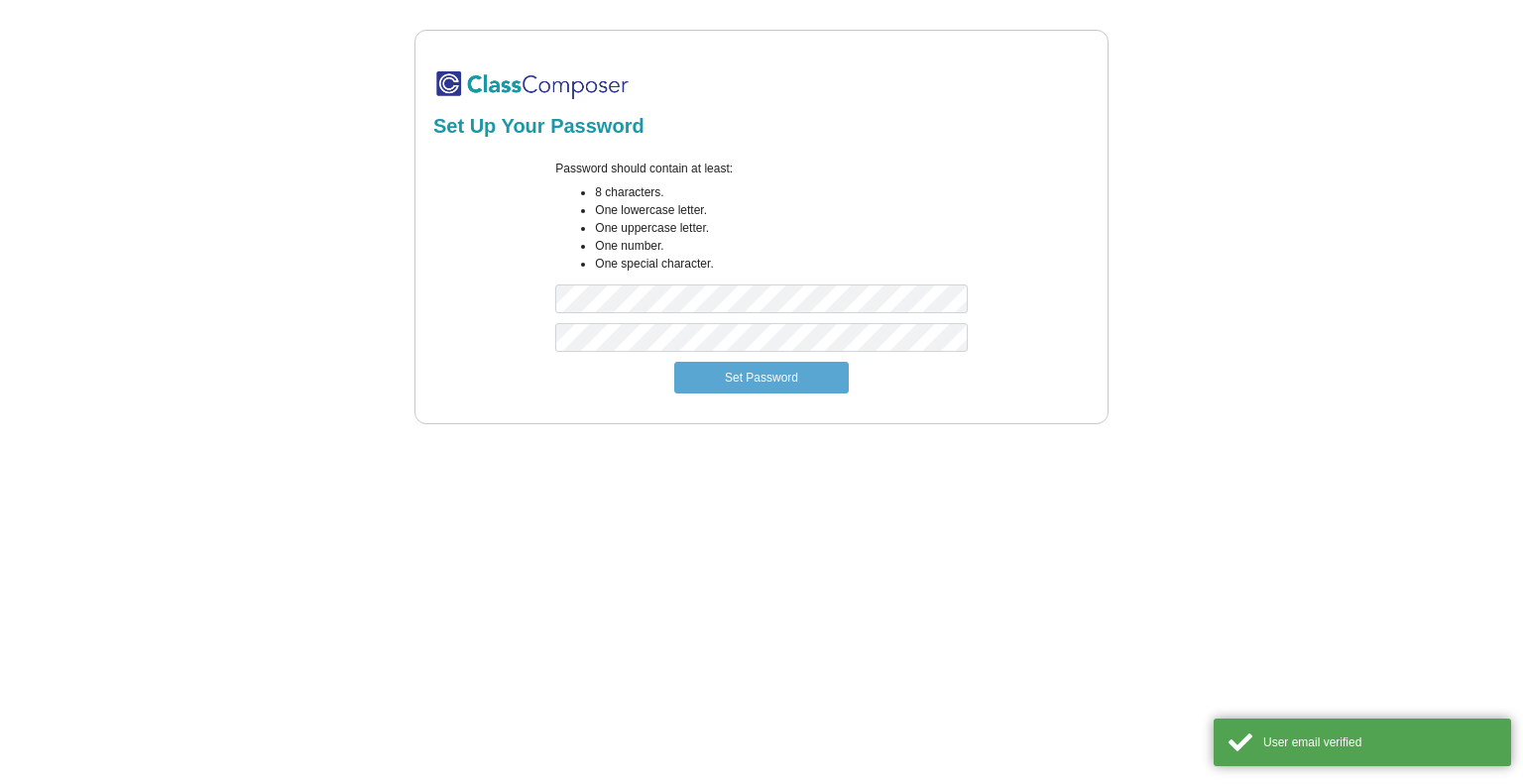 scroll, scrollTop: 0, scrollLeft: 0, axis: both 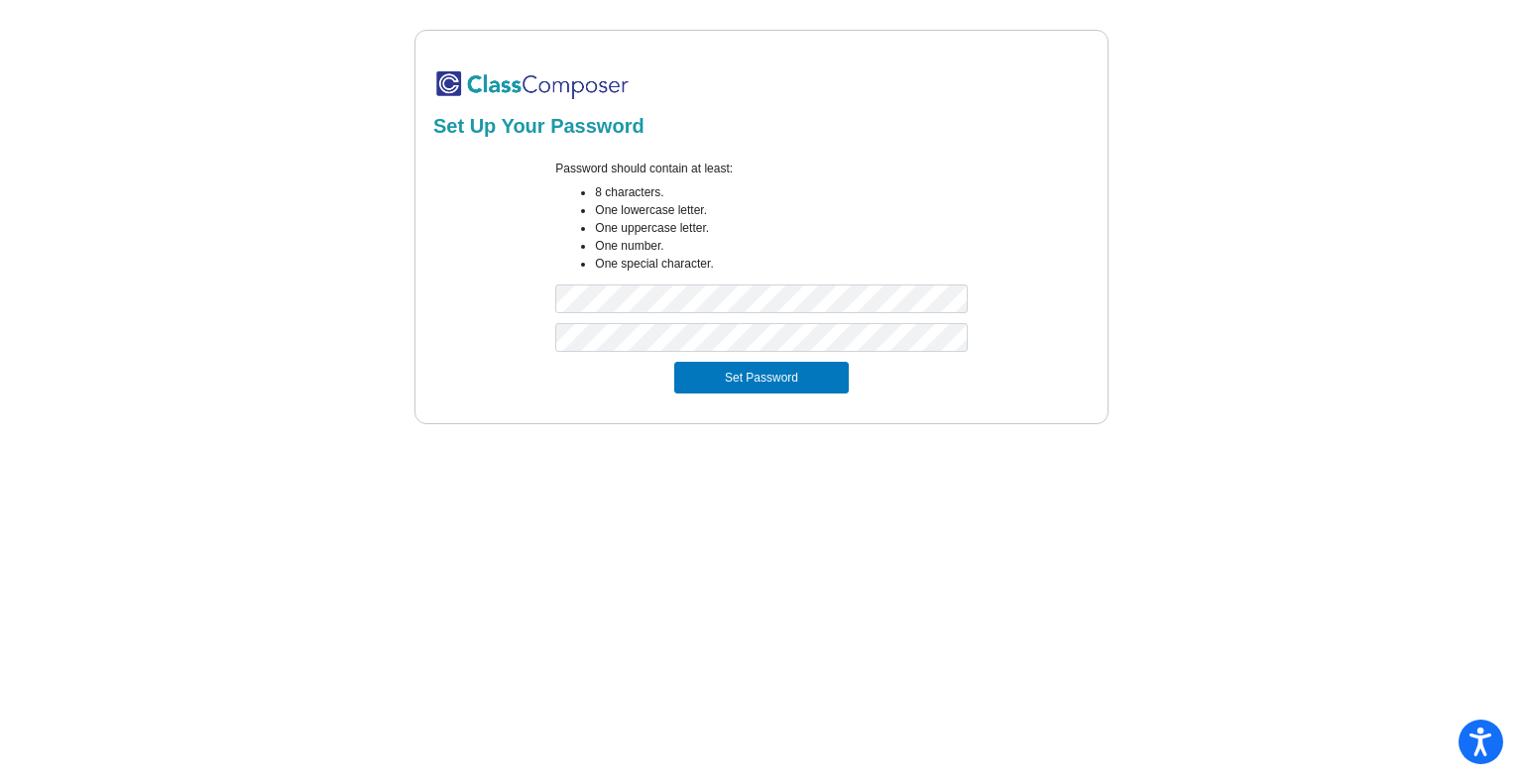 click on "Set Password" at bounding box center [762, 378] 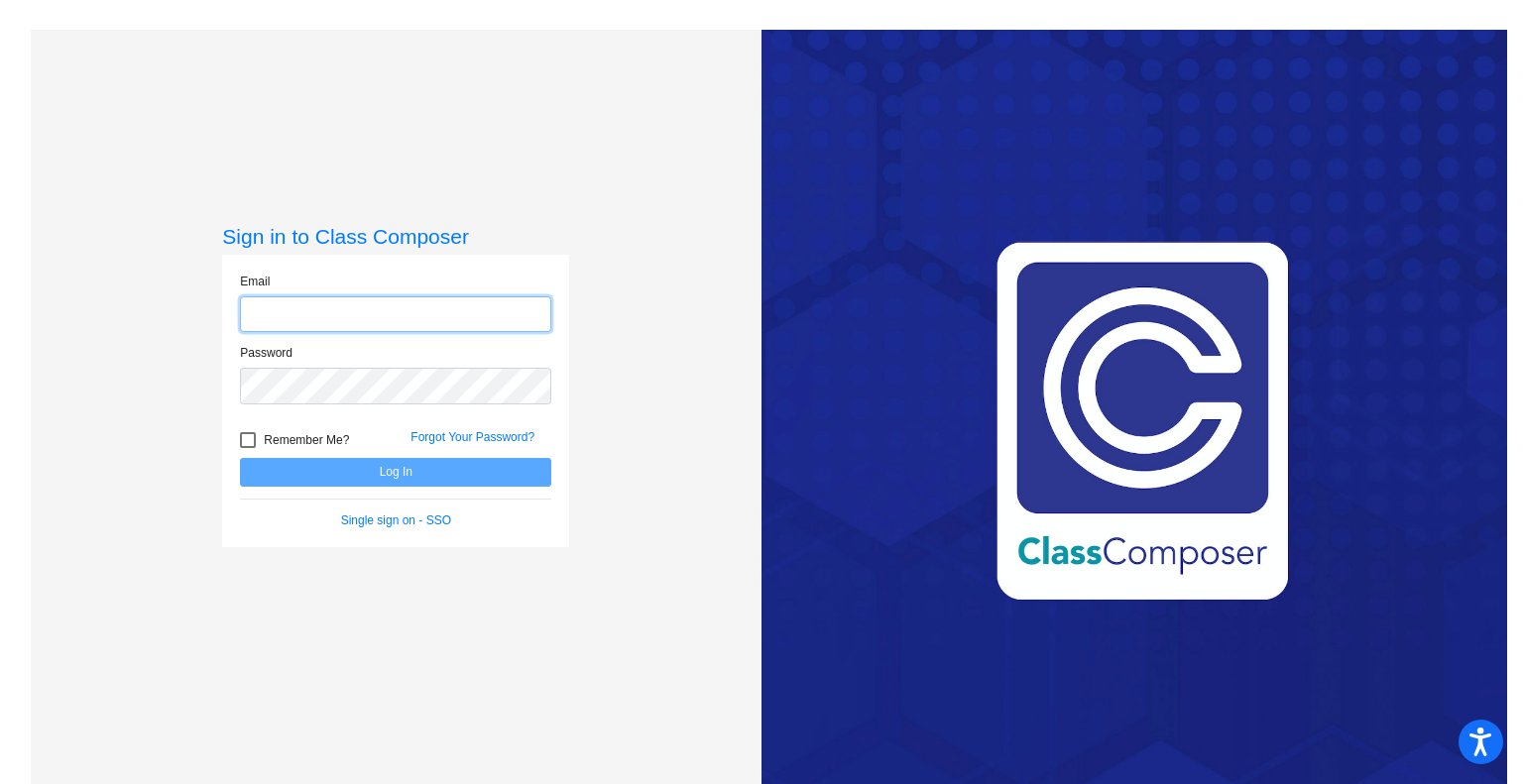 click 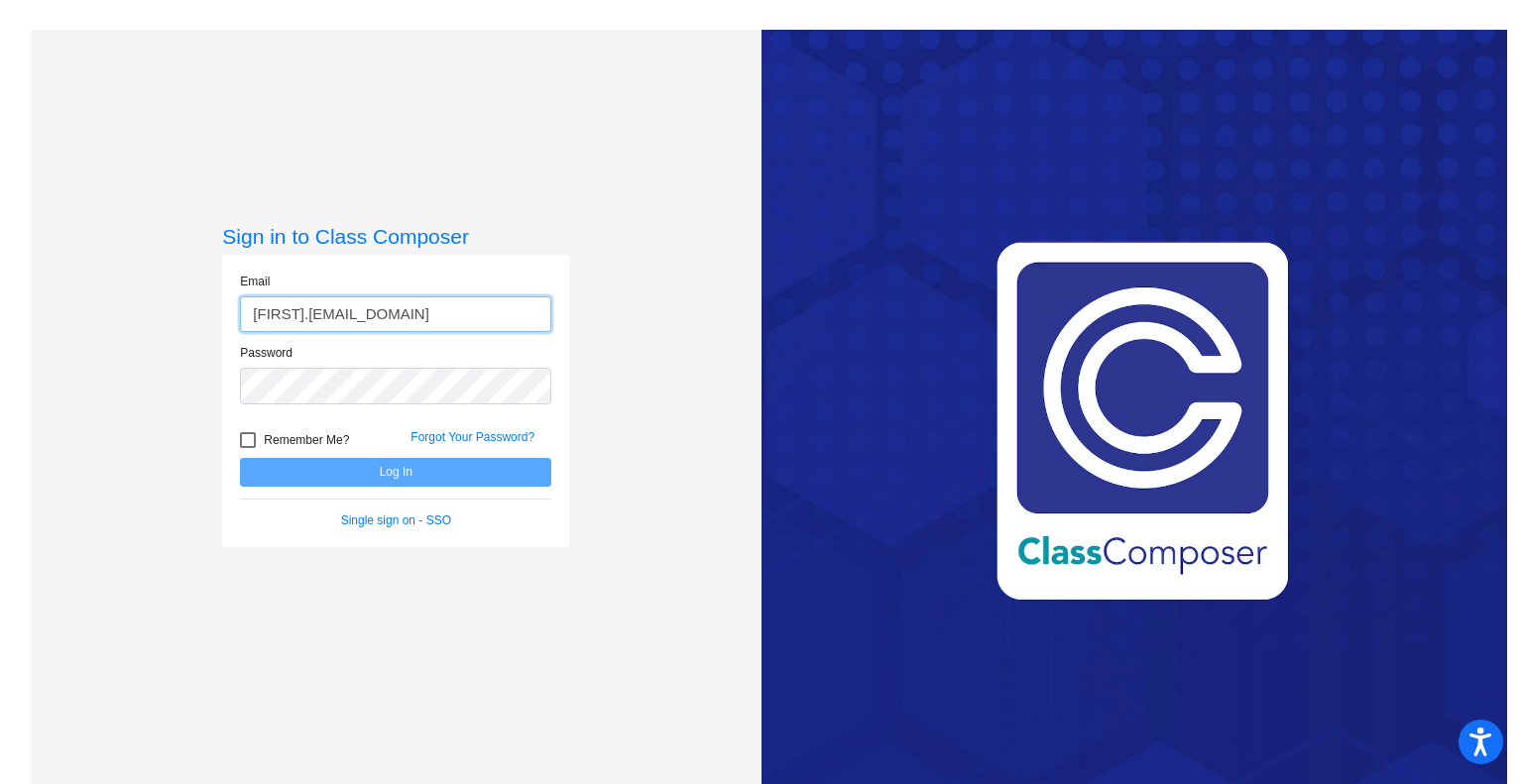 type on "[FIRST].[EMAIL_DOMAIN]" 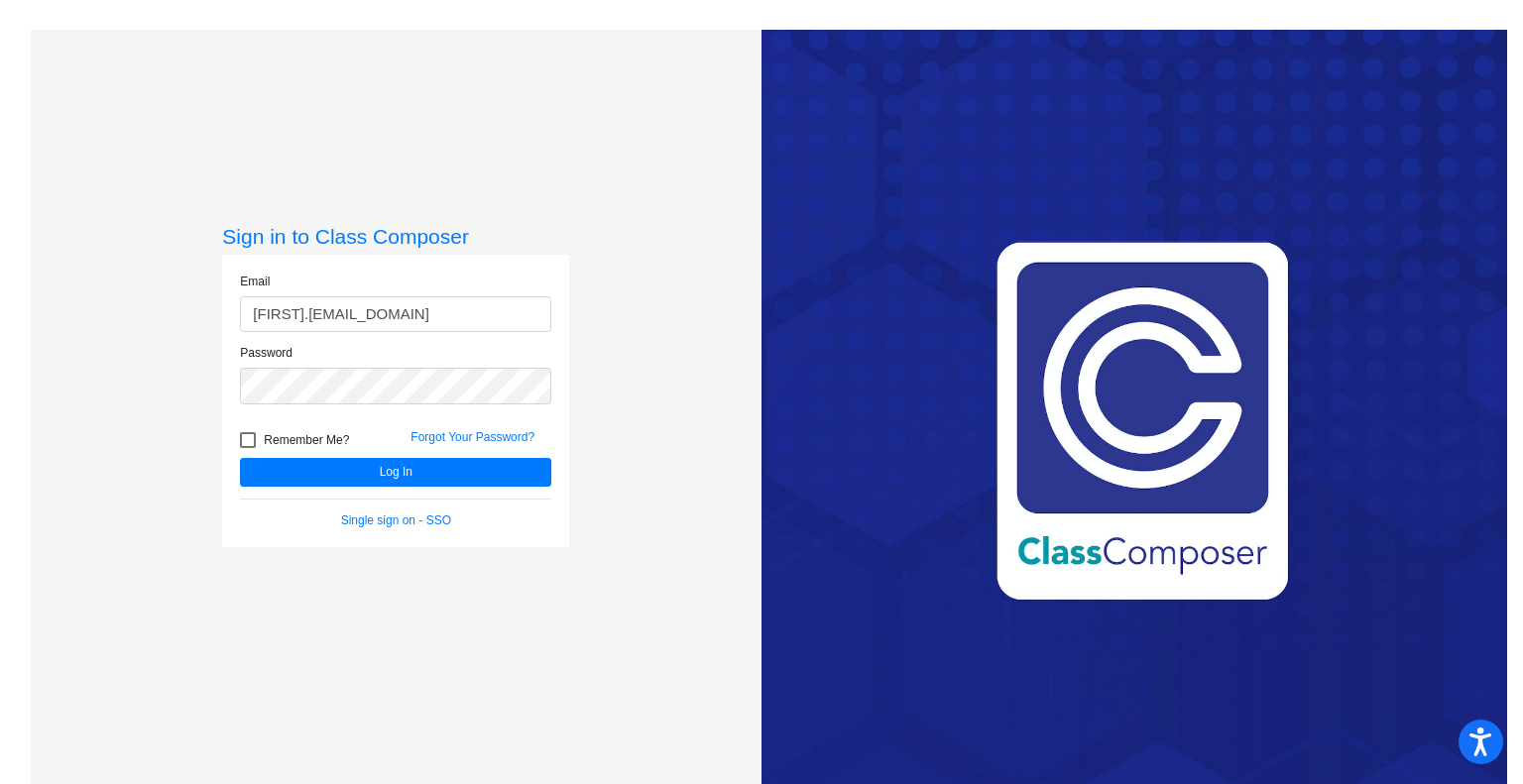 click on "Log In" 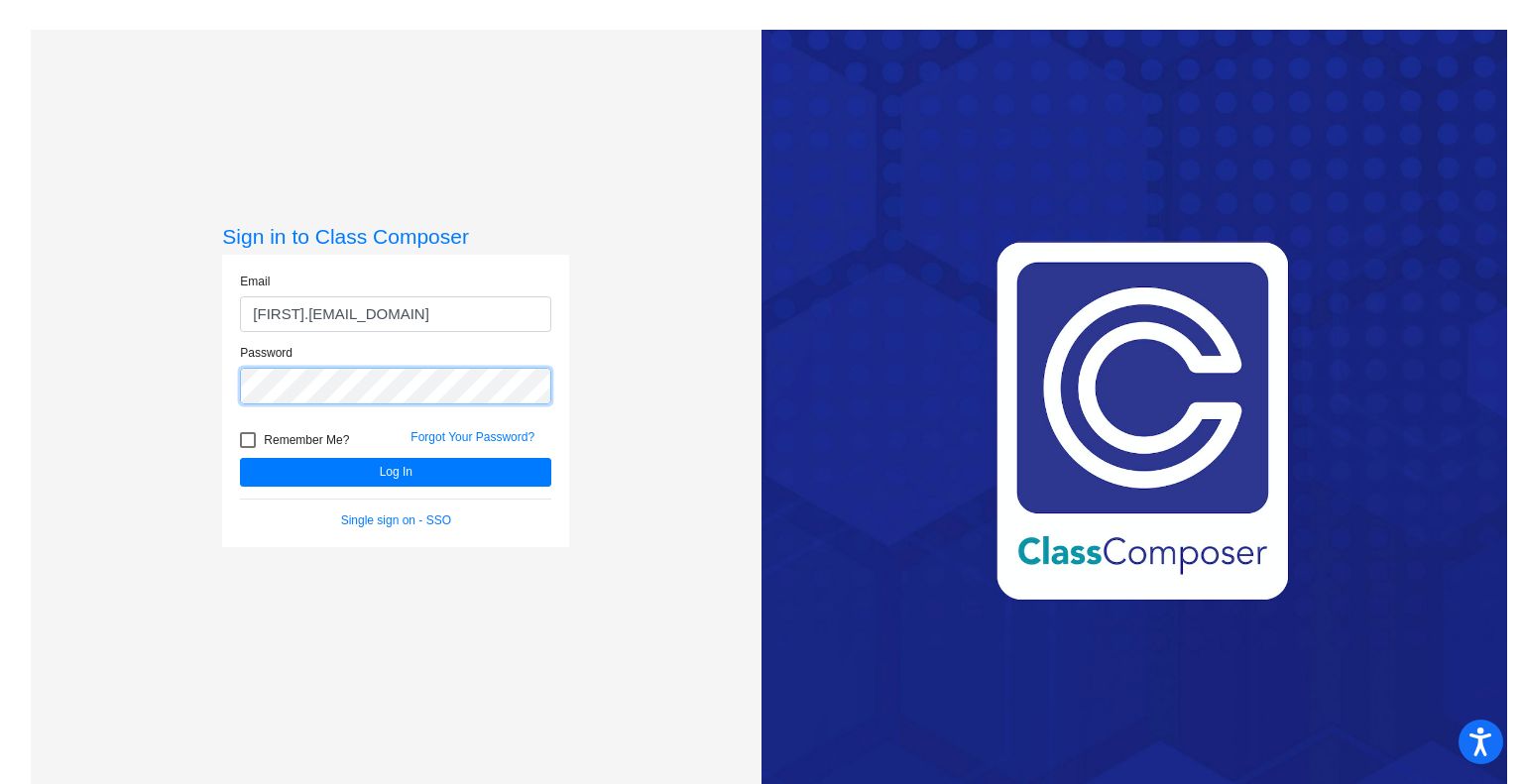 click on "Log In" 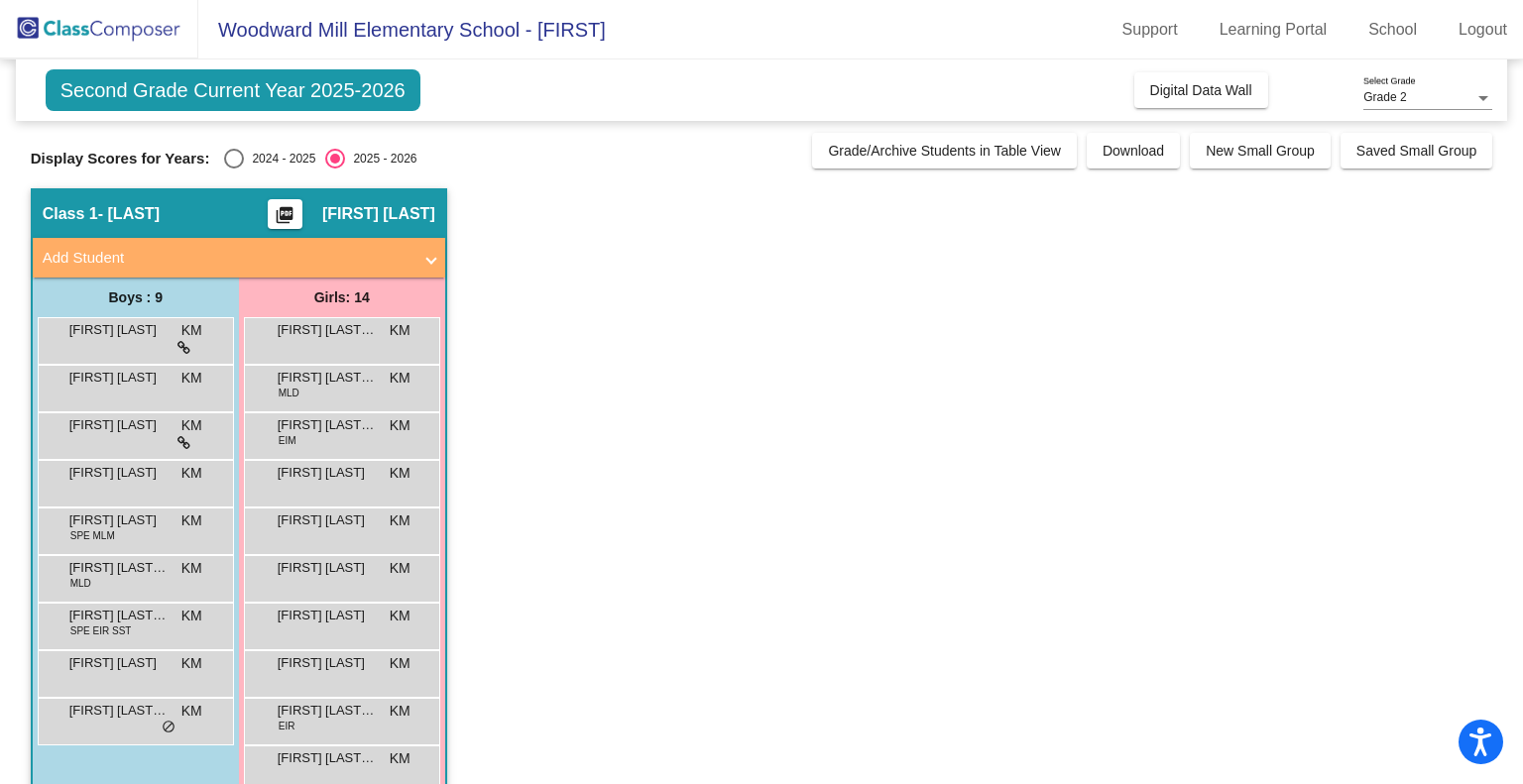 click on "[FIRST] [LAST] KM lock do_not_disturb_alt" at bounding box center [133, 433] 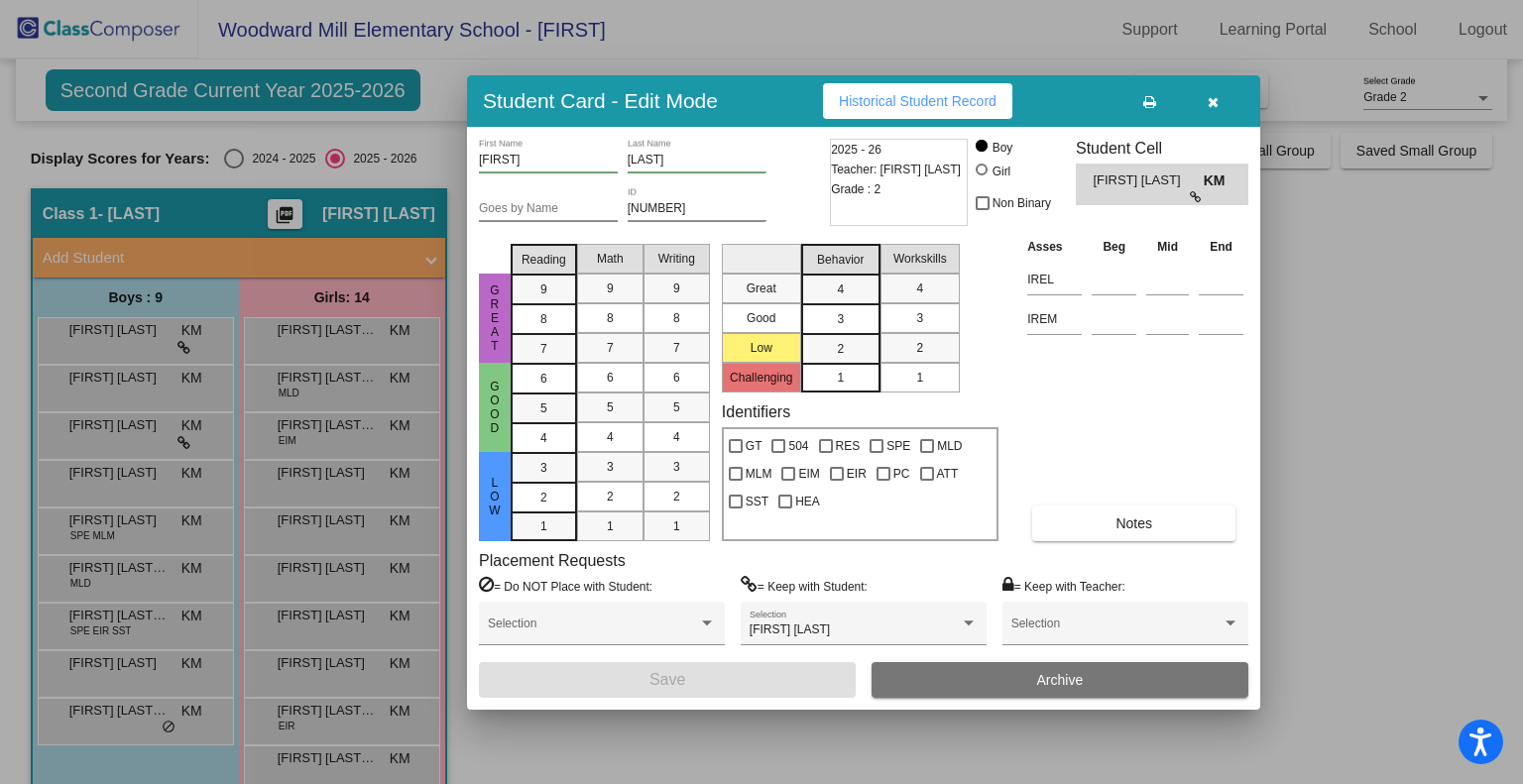 click at bounding box center (762, 392) 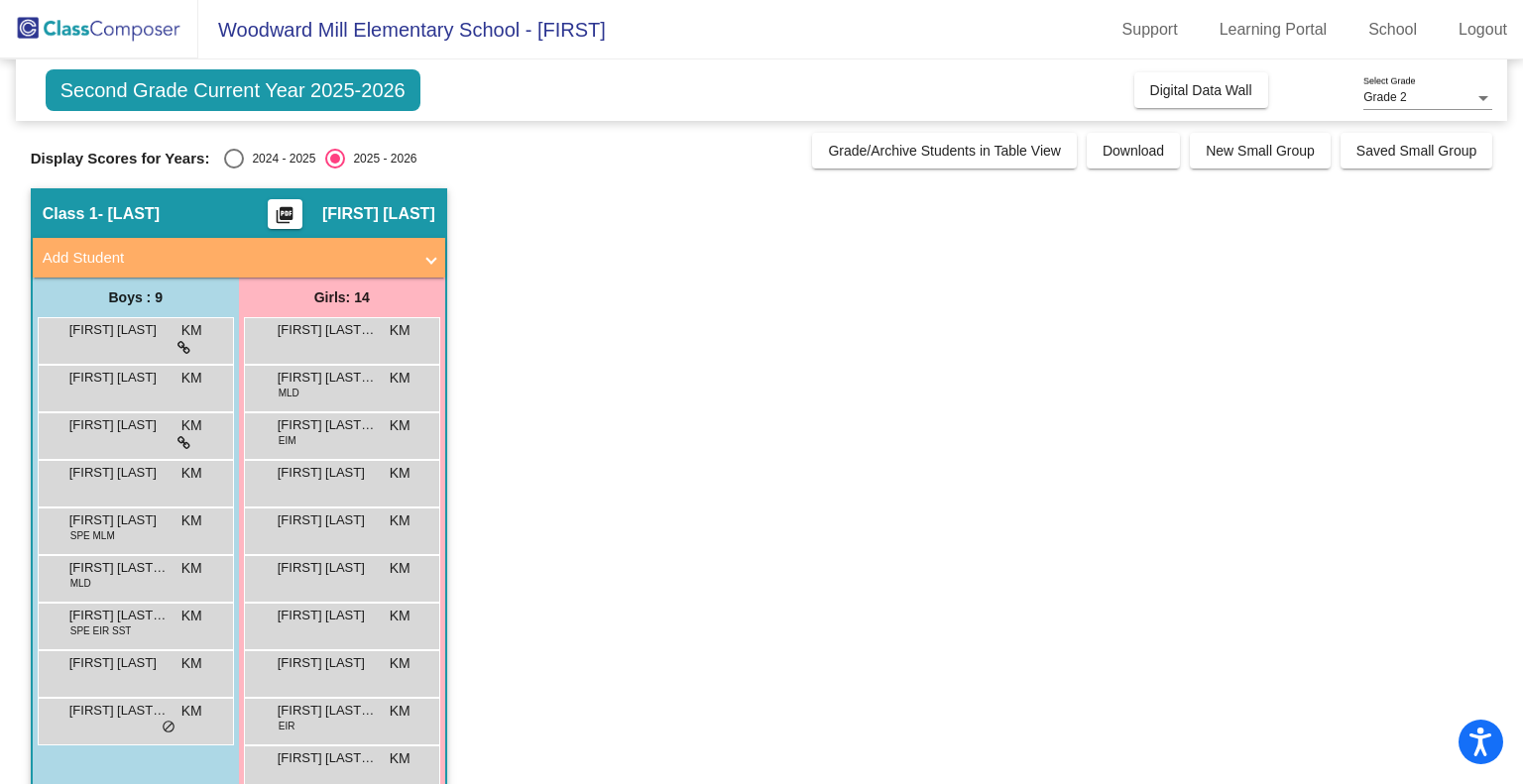 click on "[FIRST] [LAST] KM lock do_not_disturb_alt" at bounding box center (133, 386) 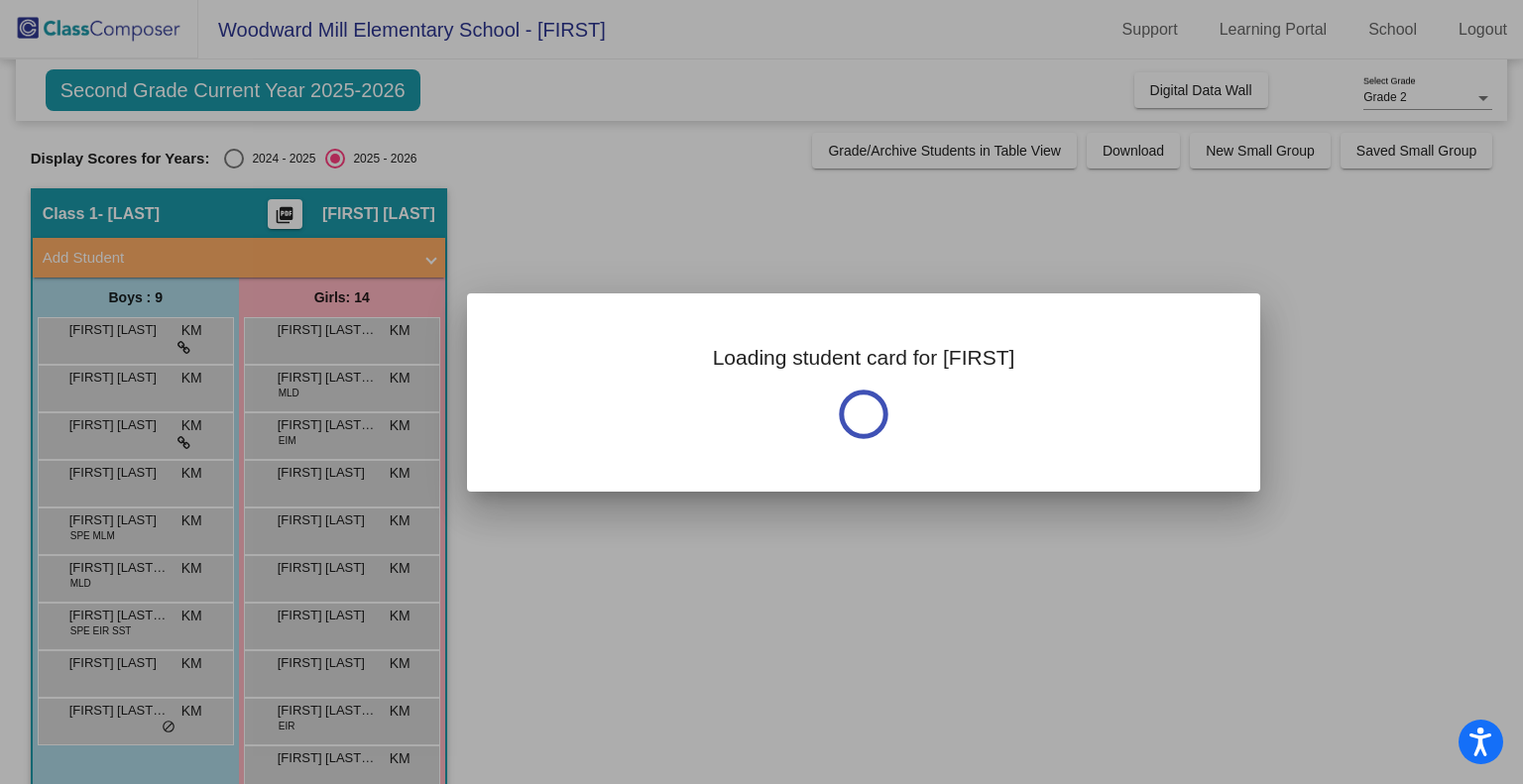 click at bounding box center (762, 392) 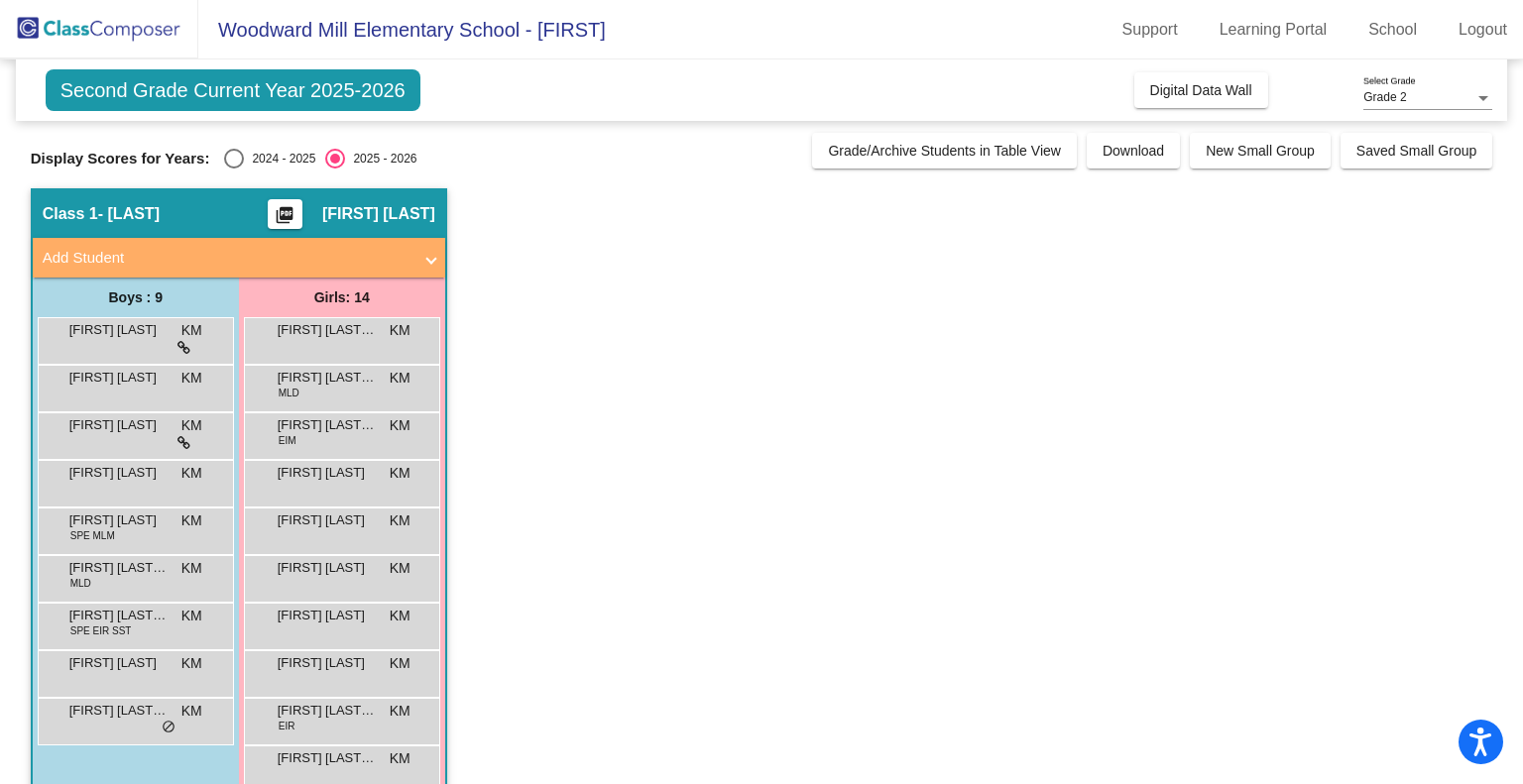 click on "[FIRST] [LAST] KM lock do_not_disturb_alt" at bounding box center (133, 386) 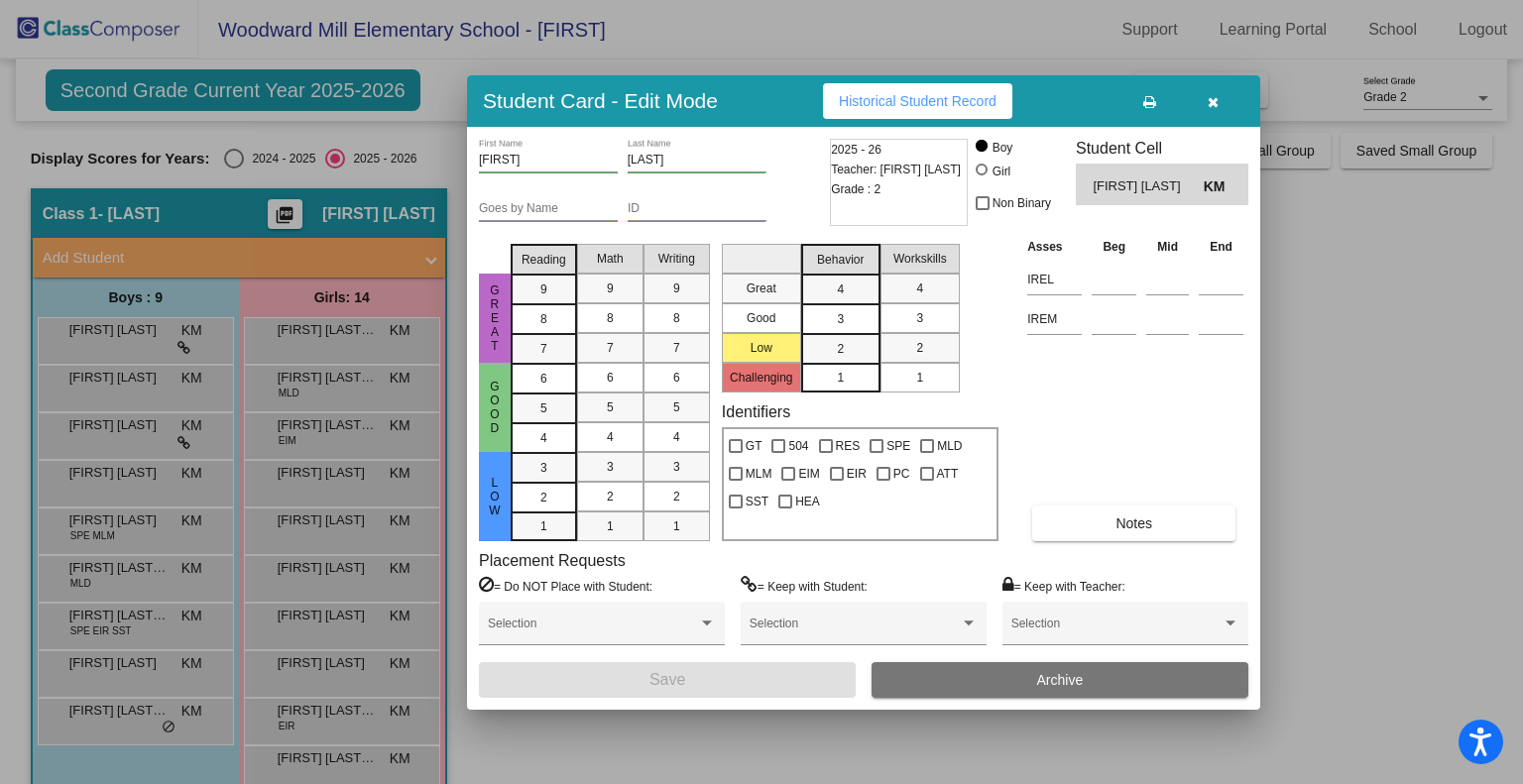 click at bounding box center [762, 392] 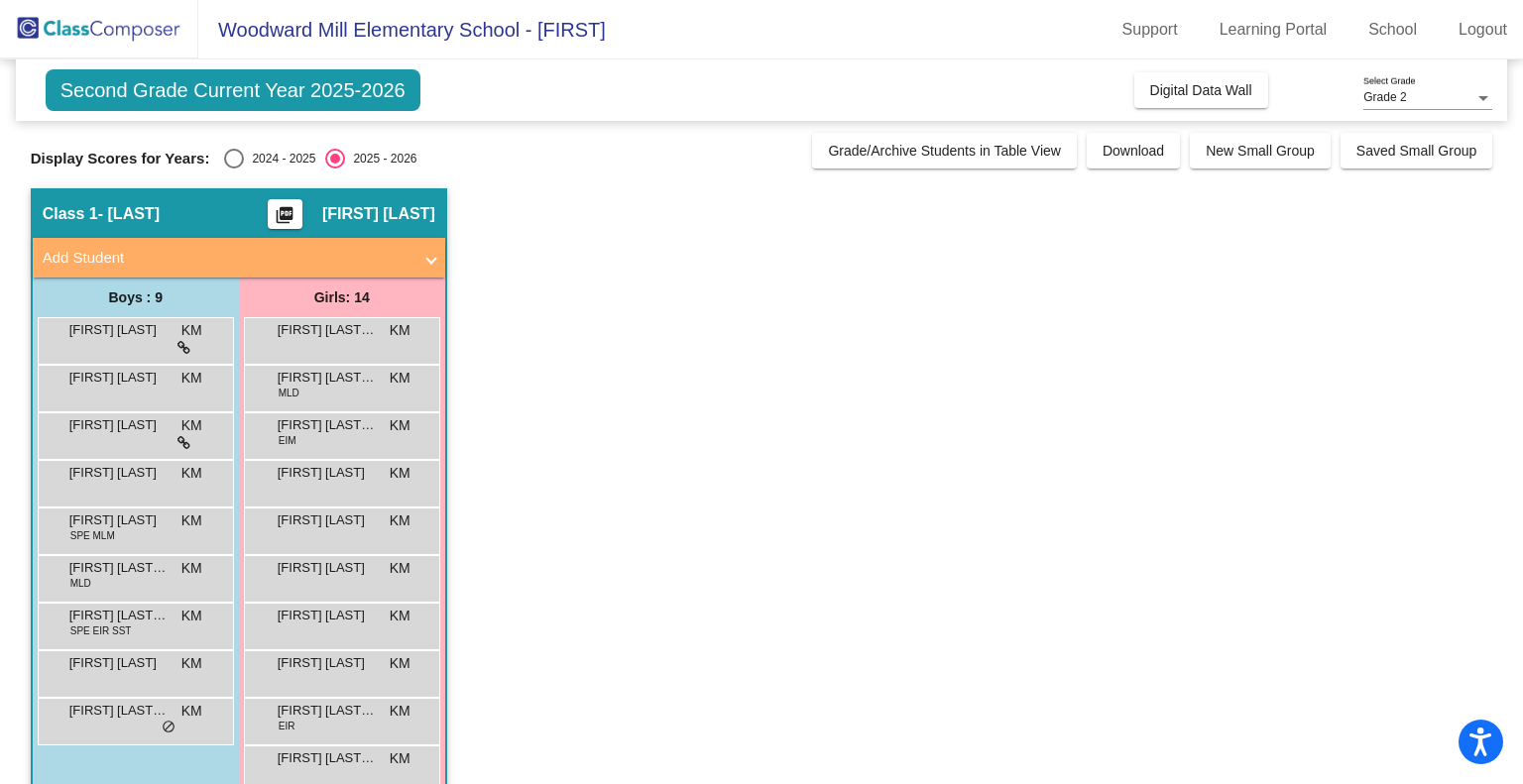 click on "[FIRST] [LAST]-[LAST]" at bounding box center [327, 330] 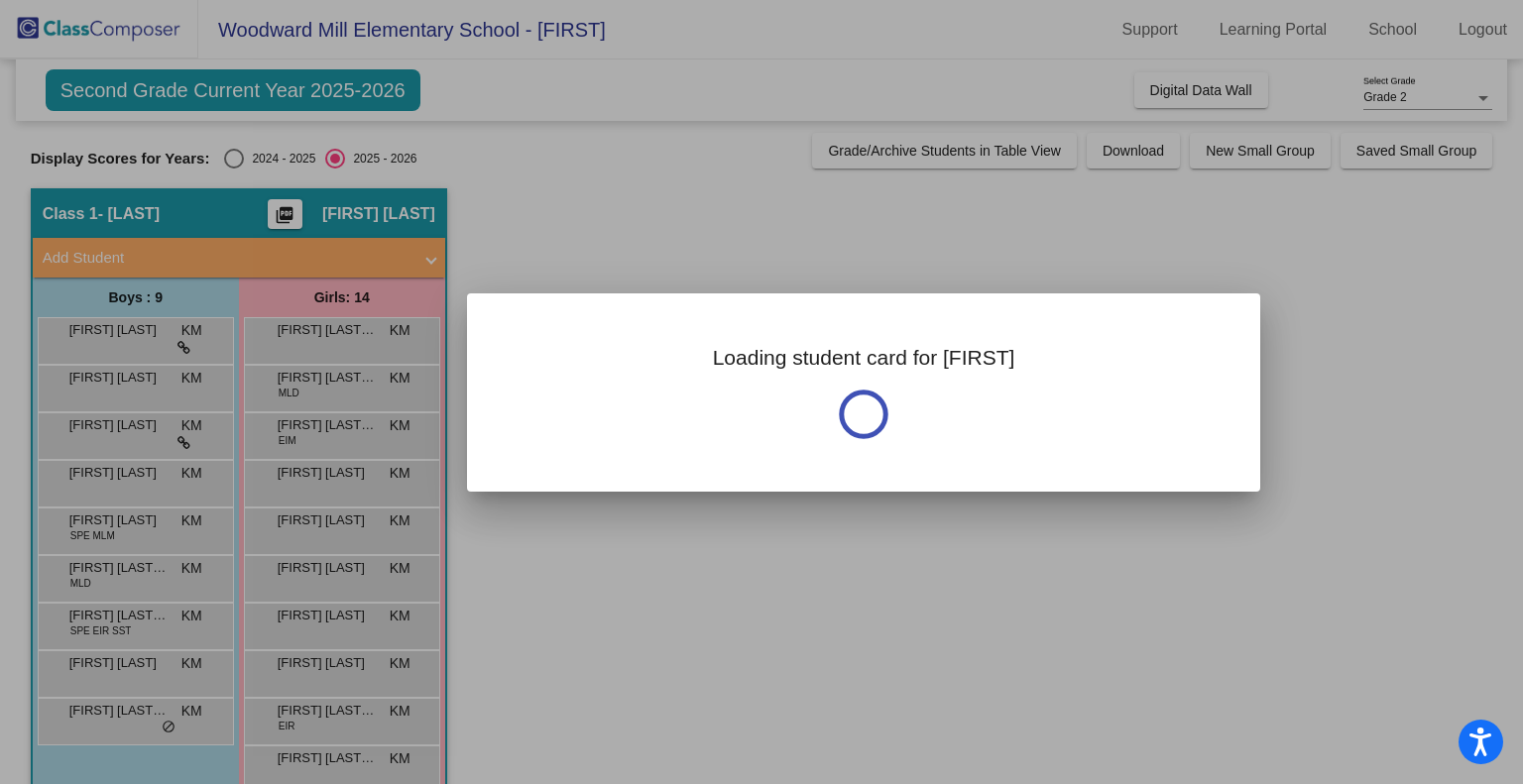 click at bounding box center [762, 392] 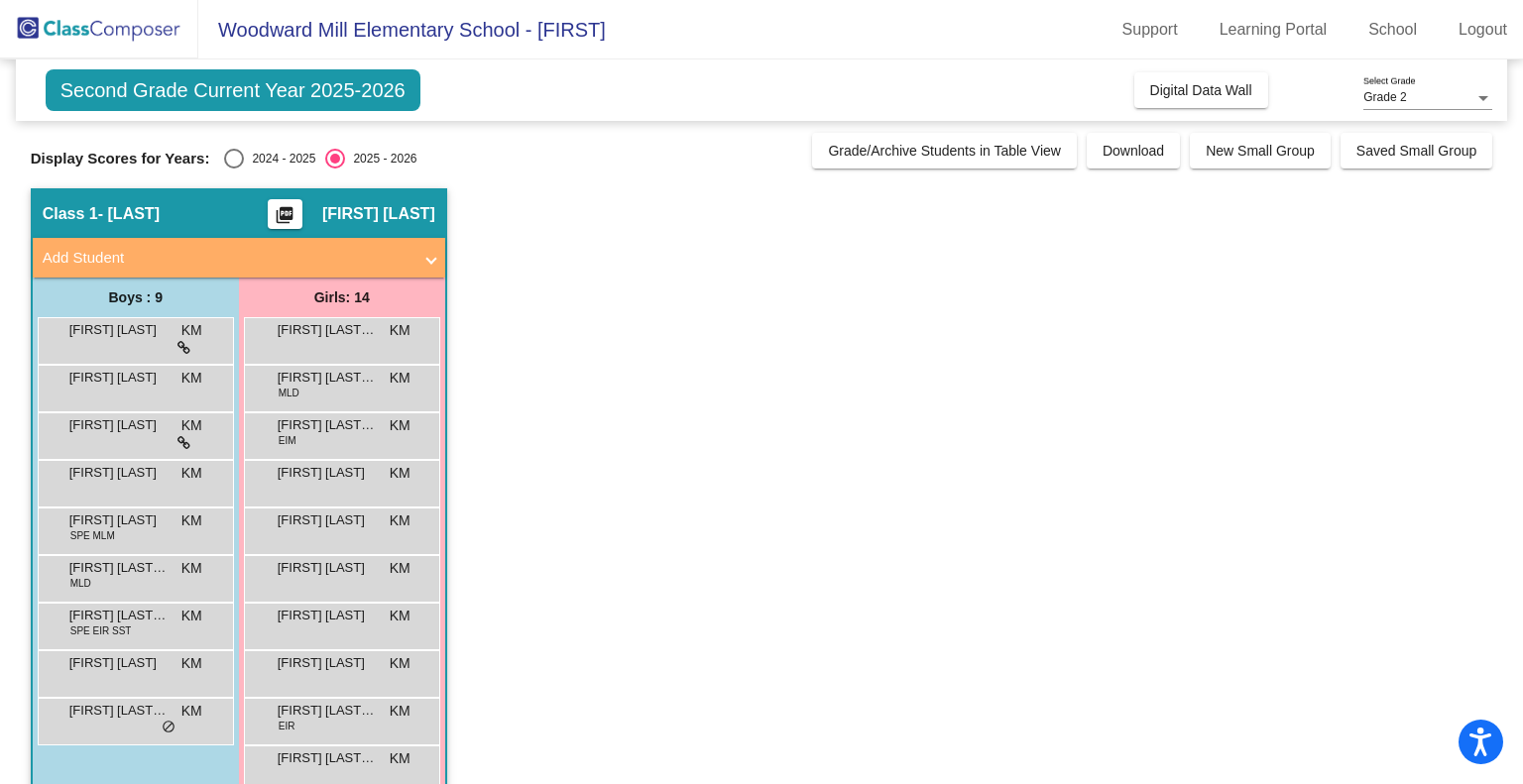 click on "[FIRST] [LAST]-[LAST]" at bounding box center (327, 330) 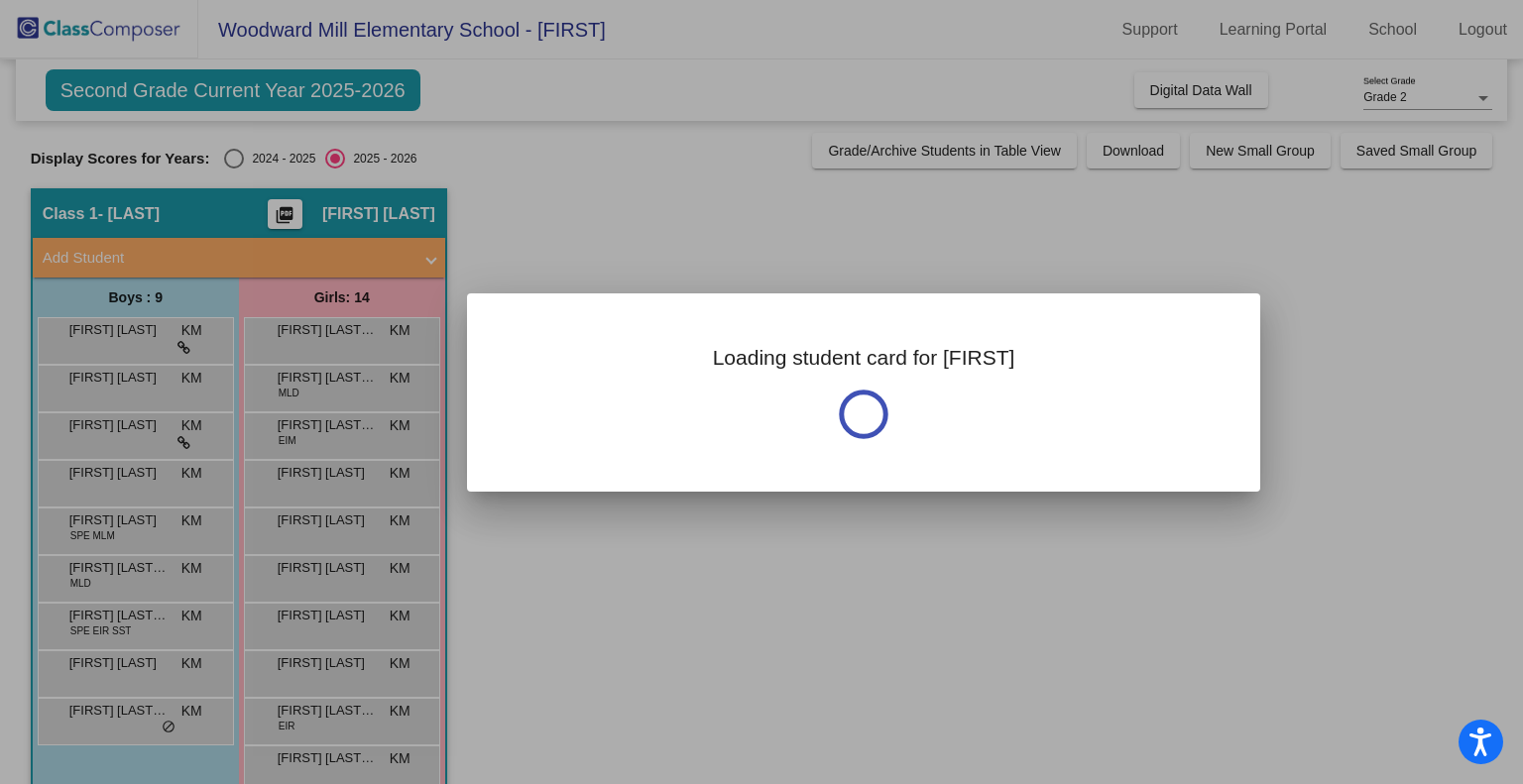 click at bounding box center (762, 392) 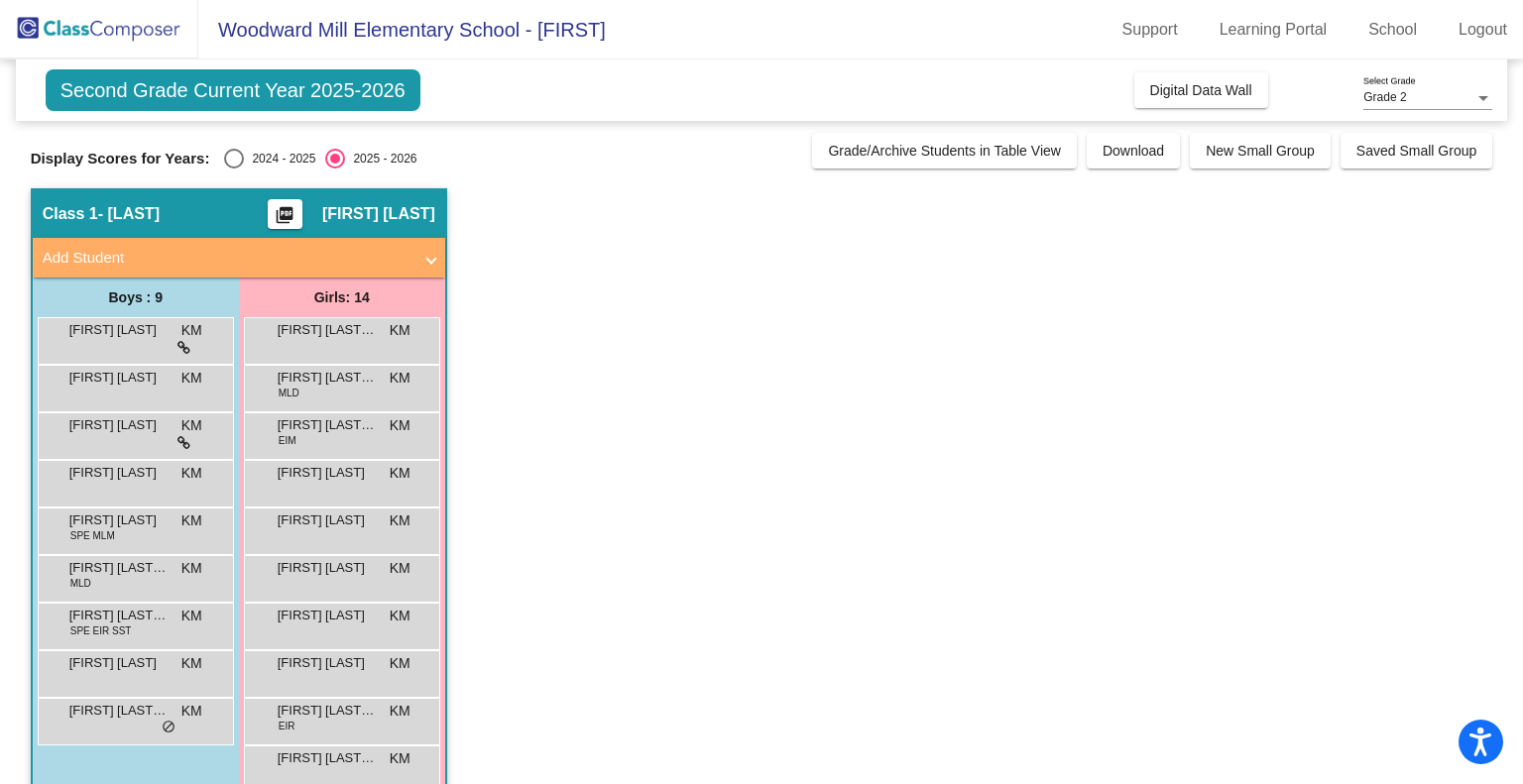 click on "[FIRST] [LAST]-[LAST]" at bounding box center [327, 330] 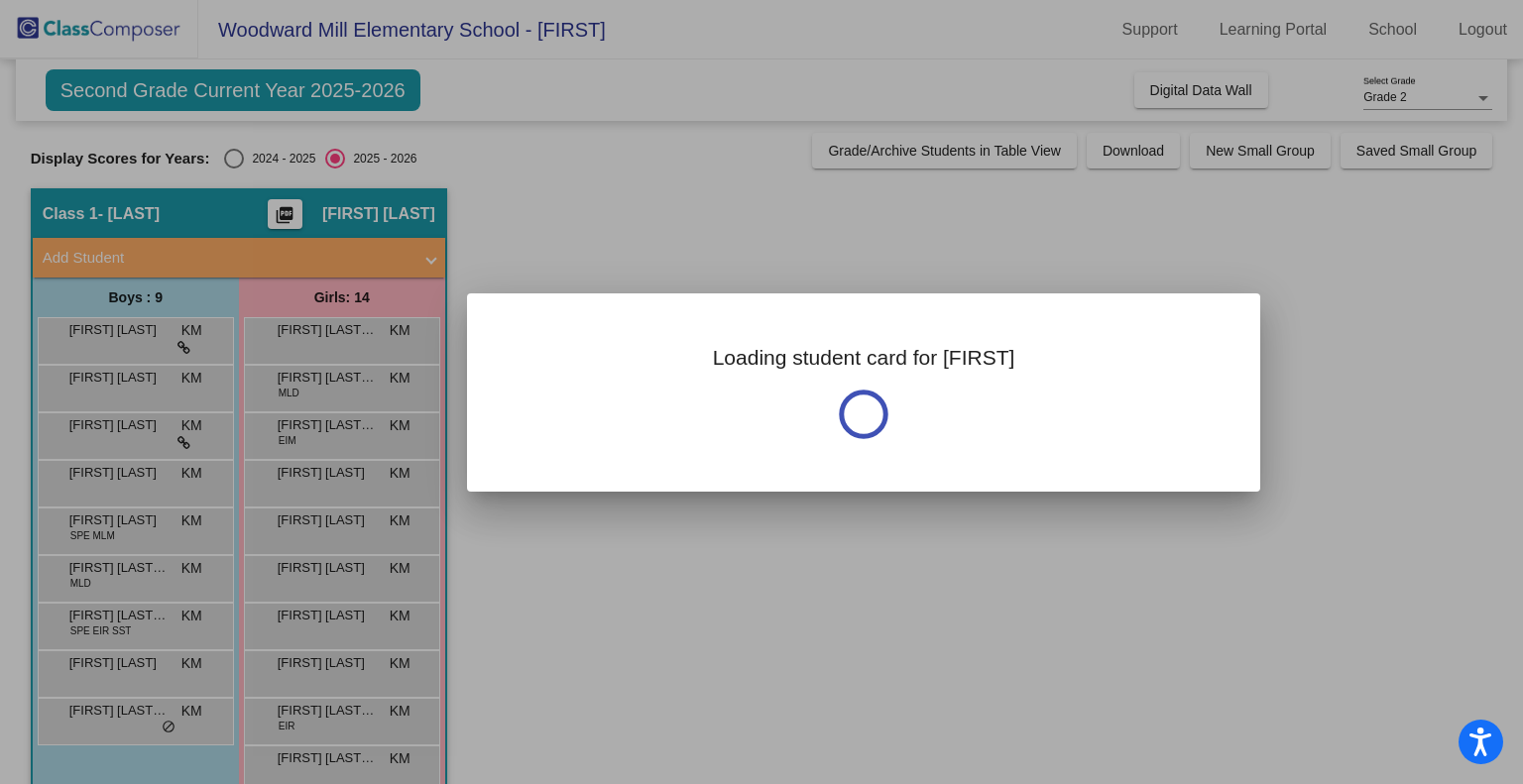 click at bounding box center [762, 392] 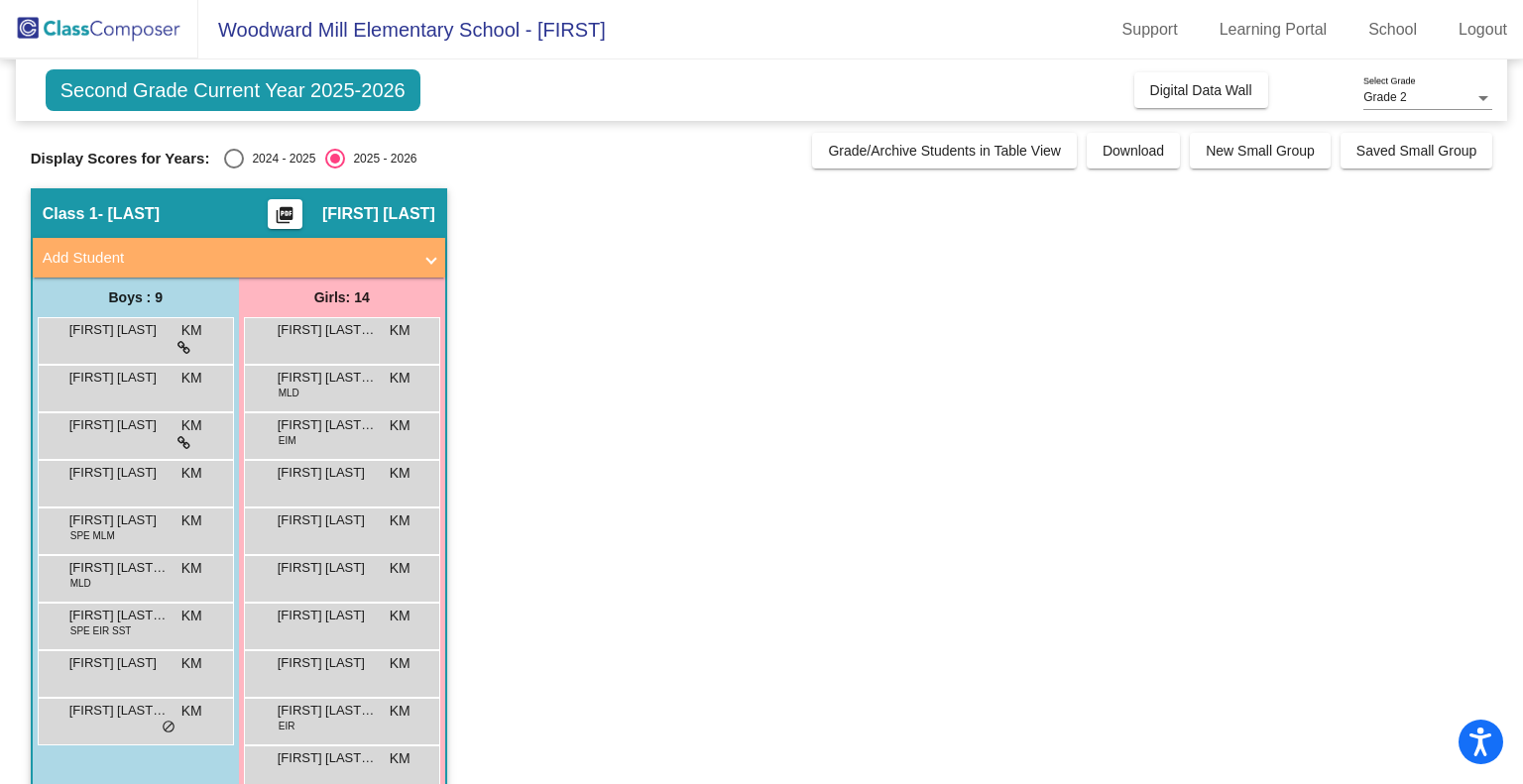 click on "[FIRST] [LAST]-[LAST]" at bounding box center (327, 330) 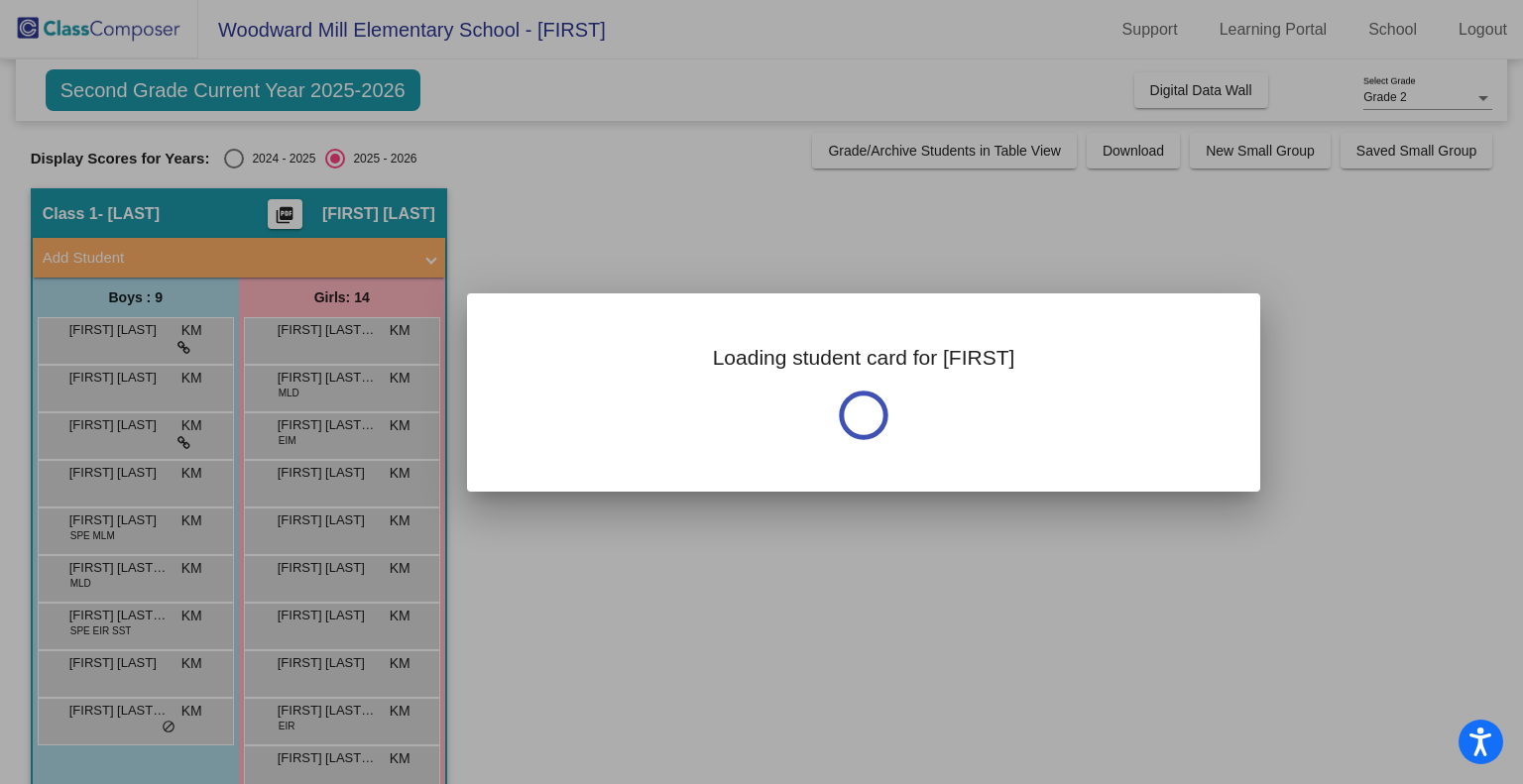 click at bounding box center (762, 392) 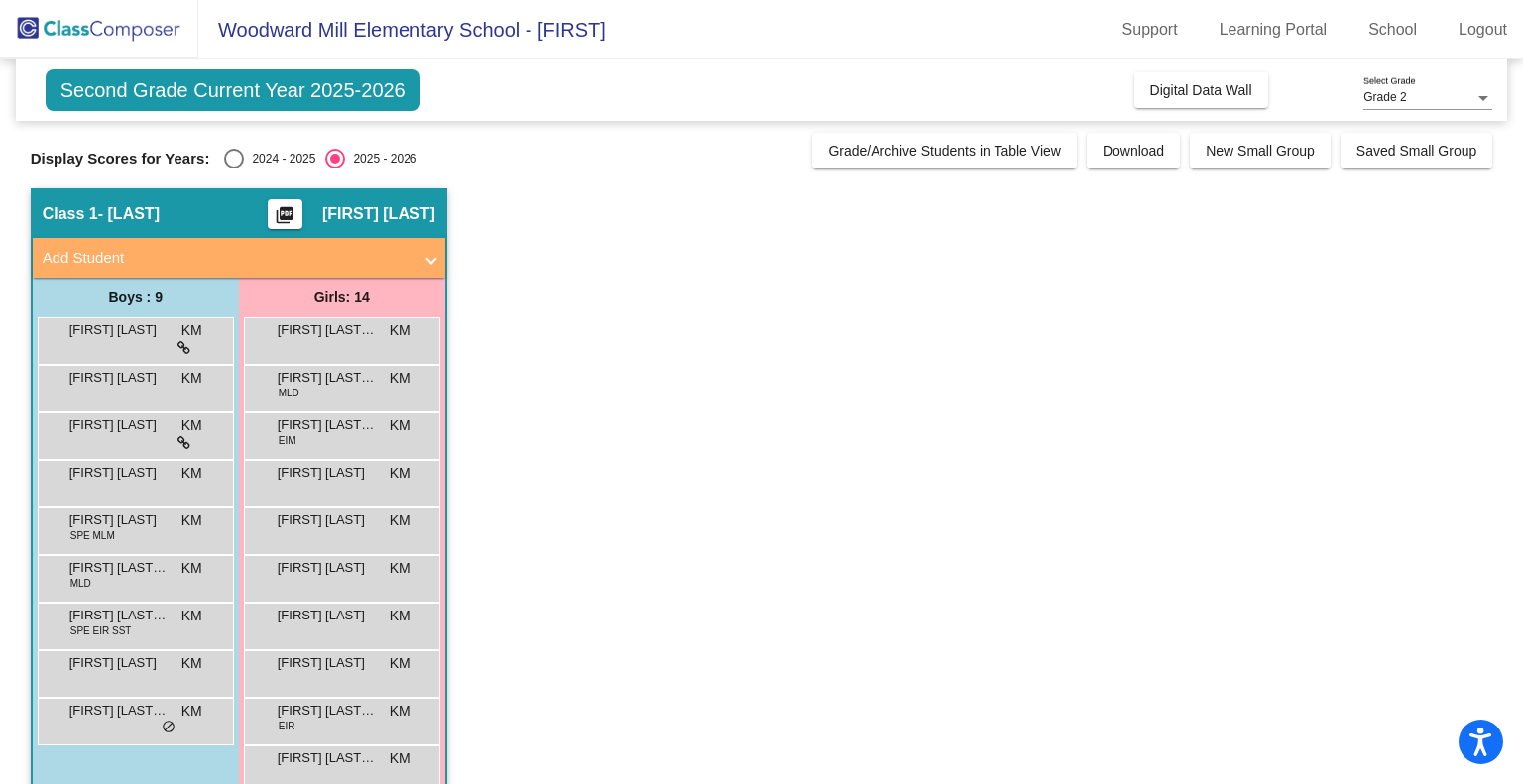 click on "[FIRST] [LAST] [LAST]" at bounding box center (327, 378) 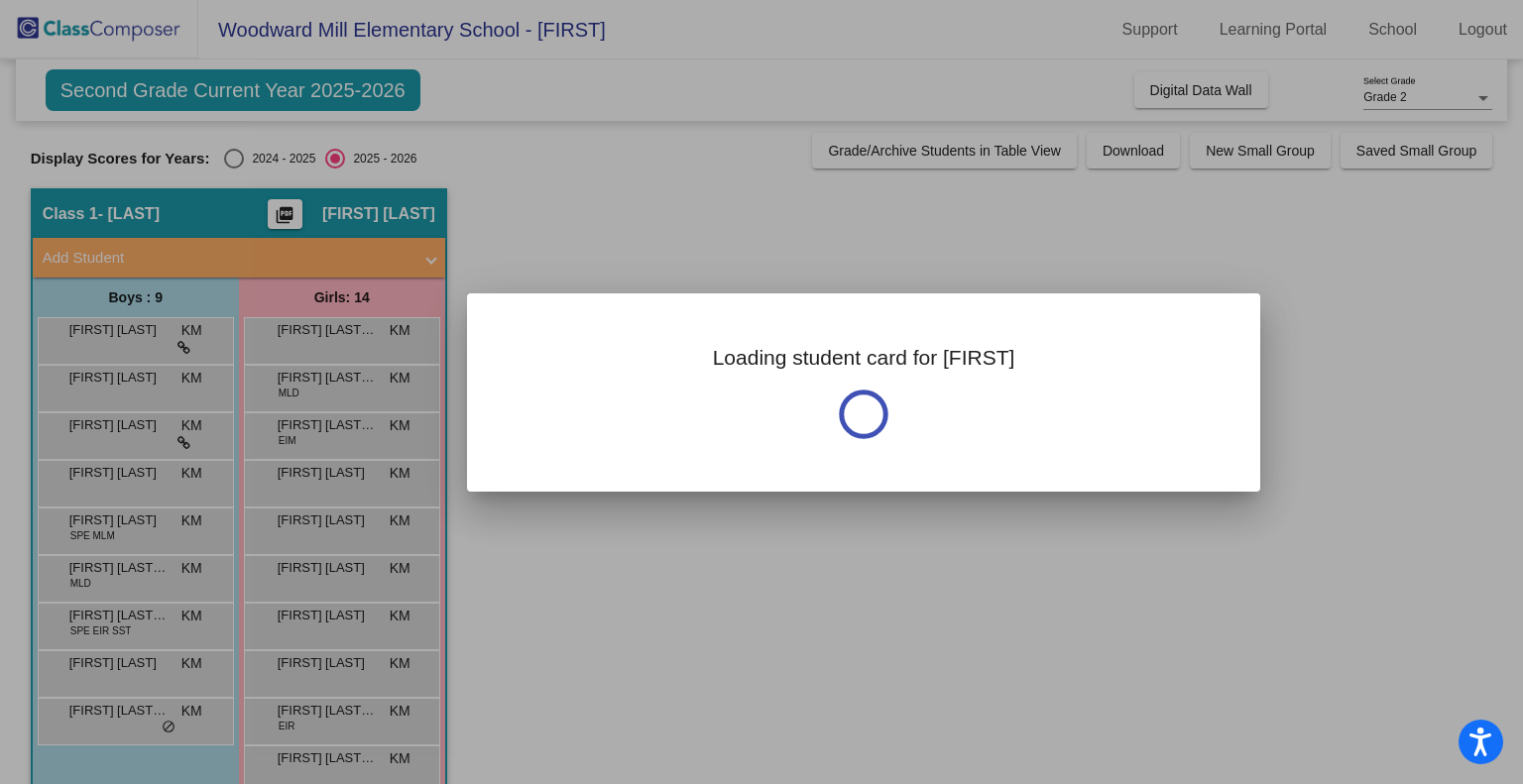 click at bounding box center (762, 392) 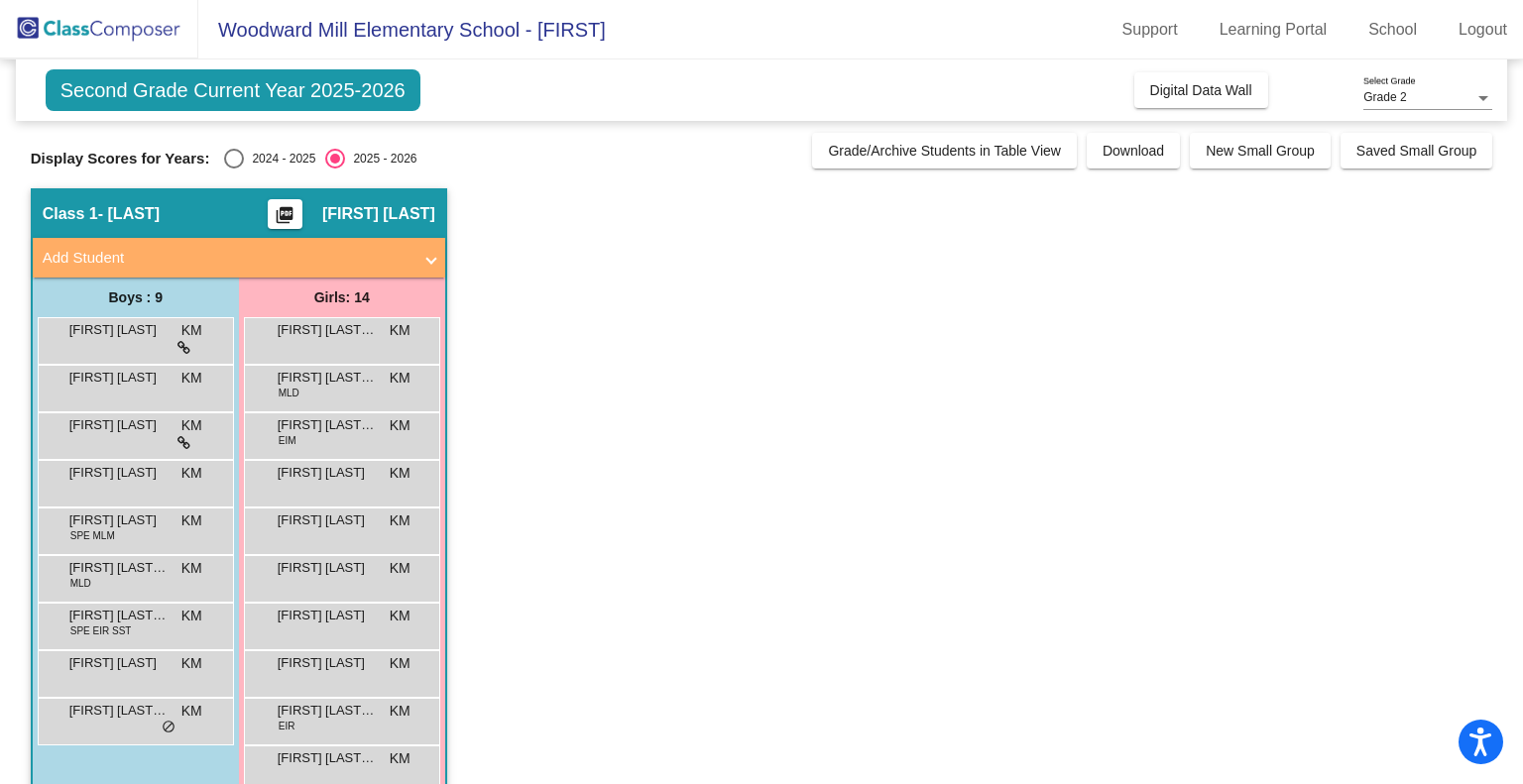 click on "[FIRST] [LAST] KM lock do_not_disturb_alt" at bounding box center [133, 338] 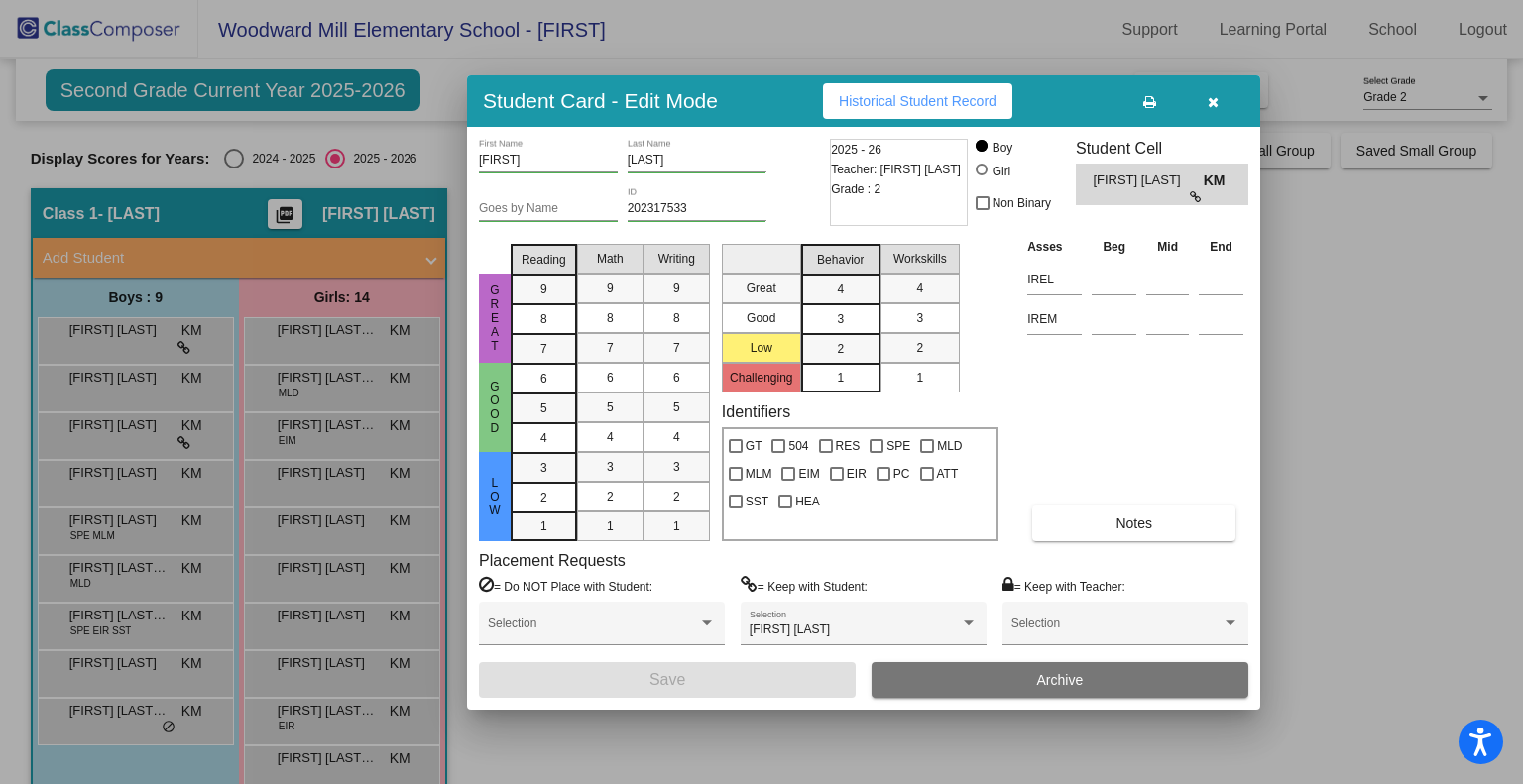 click on "Historical Student Record" at bounding box center (917, 101) 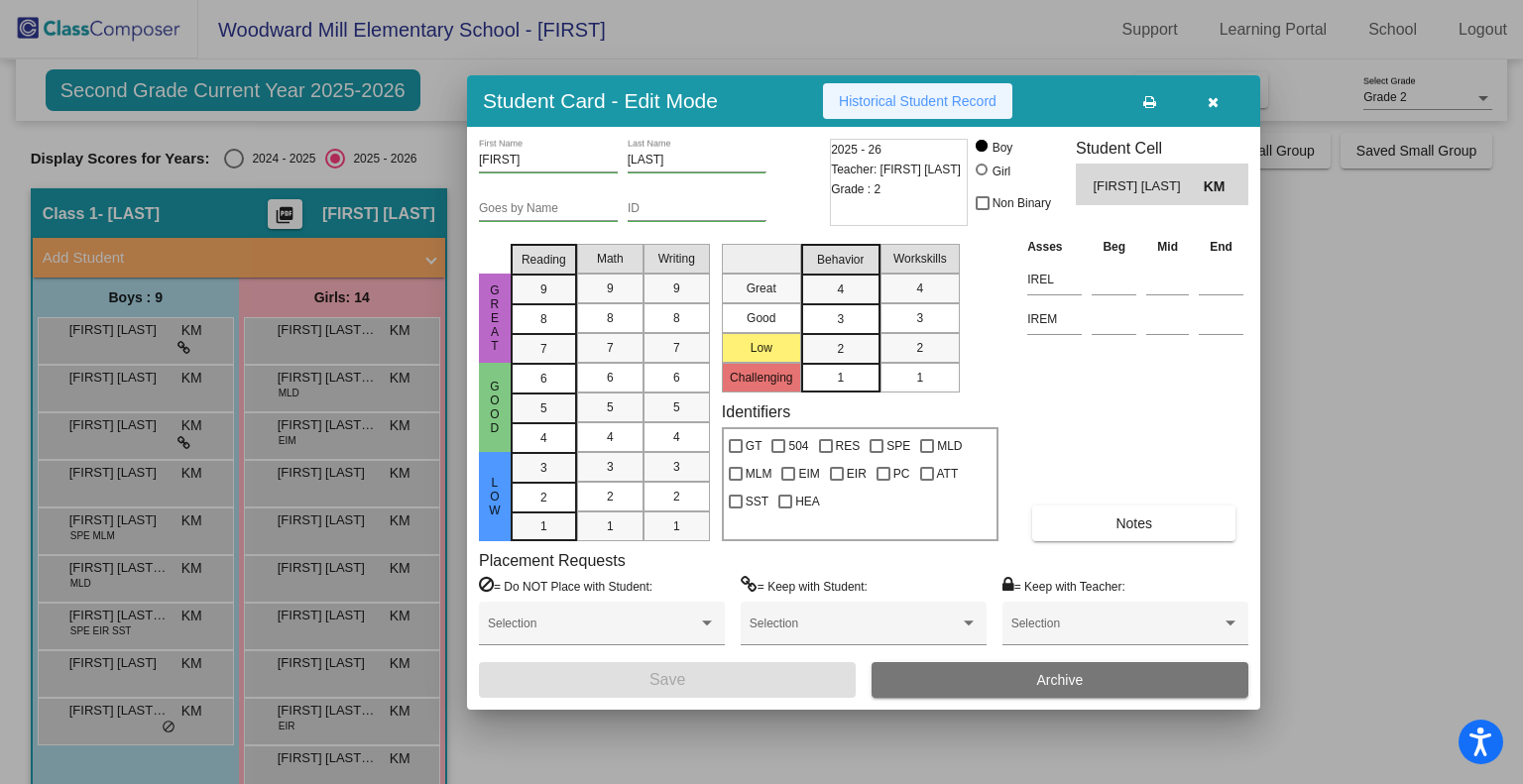 click on "Historical Student Record" at bounding box center (917, 101) 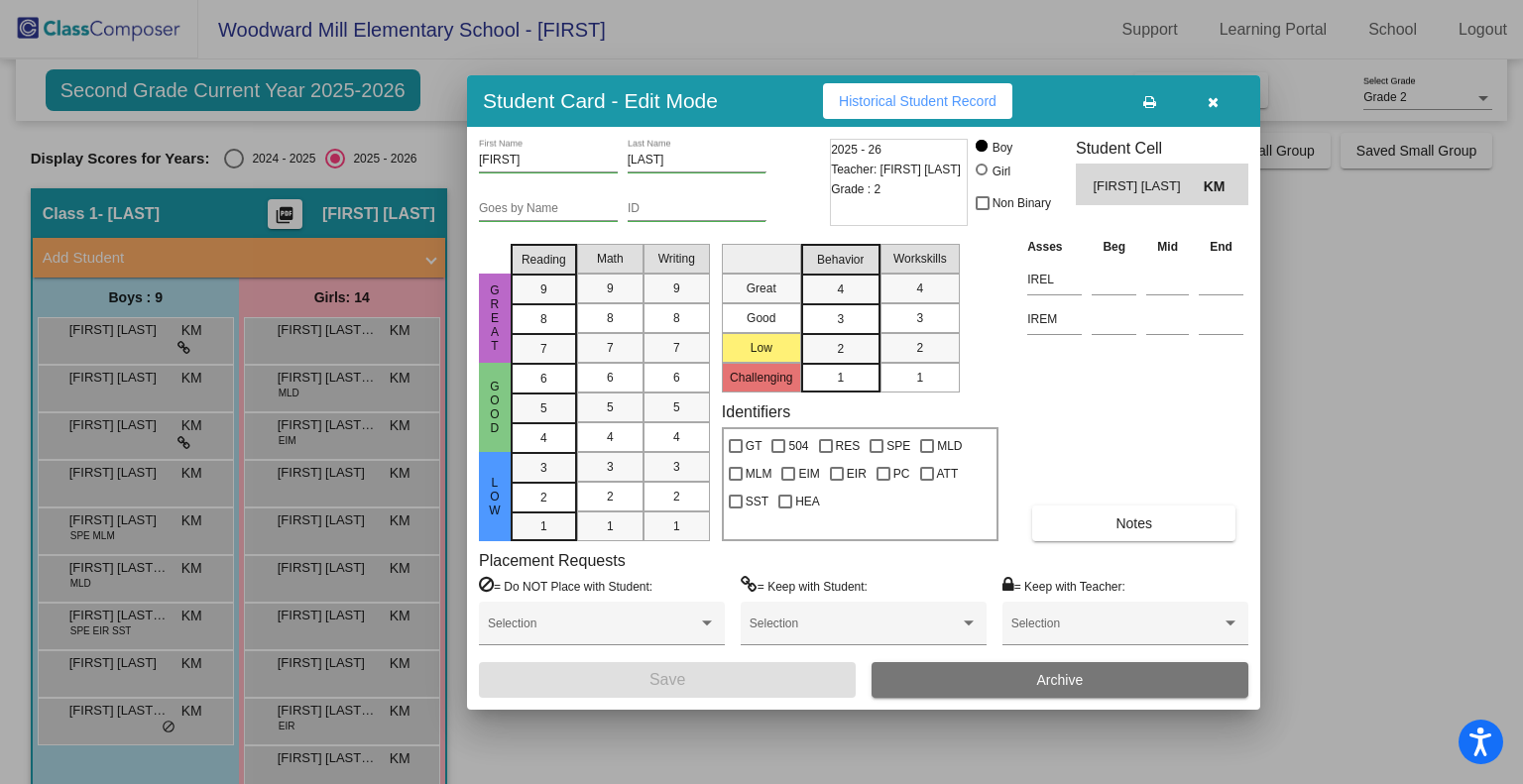 click at bounding box center [762, 392] 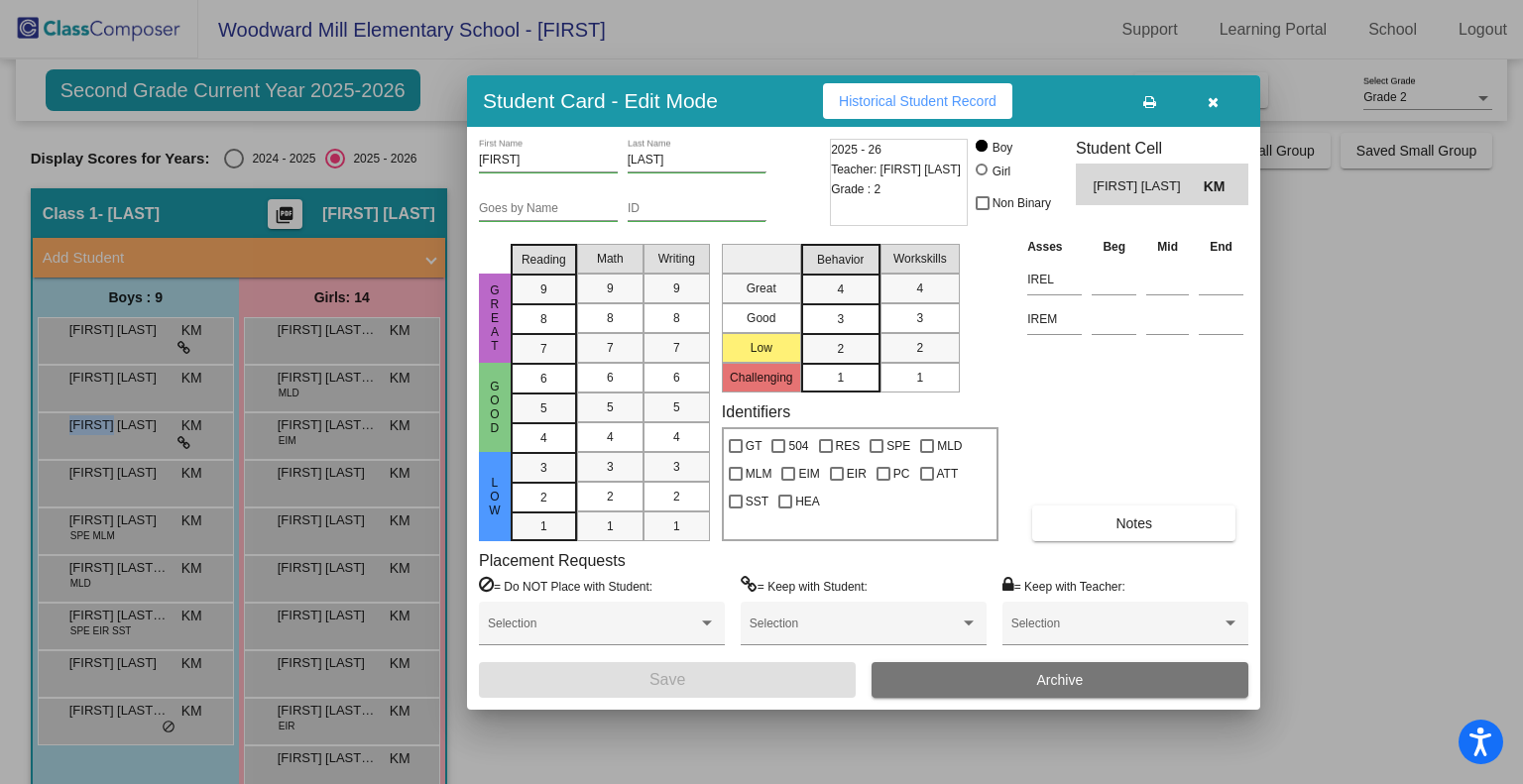click on "[FIRST] [LAST] KM lock do_not_disturb_alt" at bounding box center (133, 433) 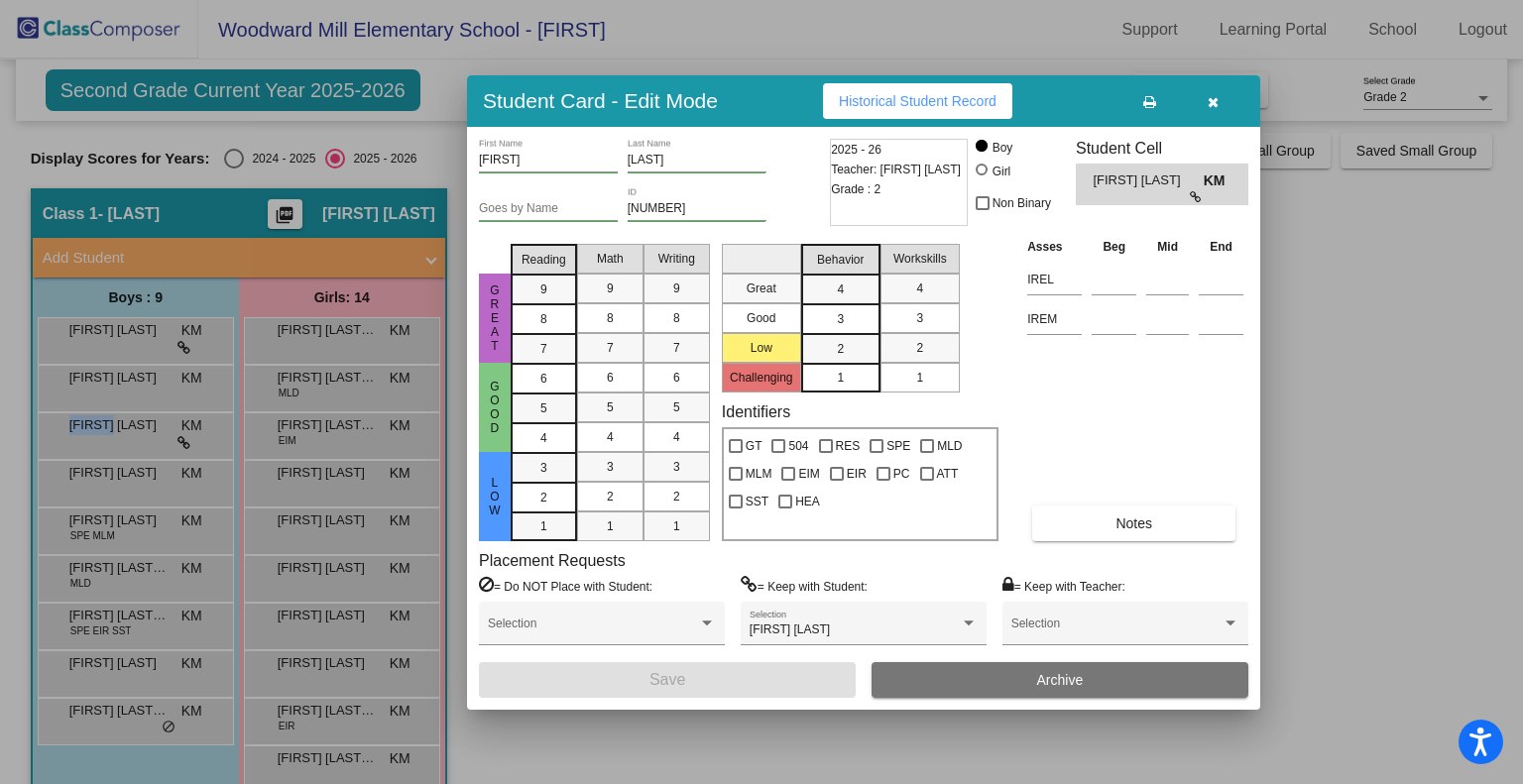 click on "Historical Student Record" at bounding box center (917, 101) 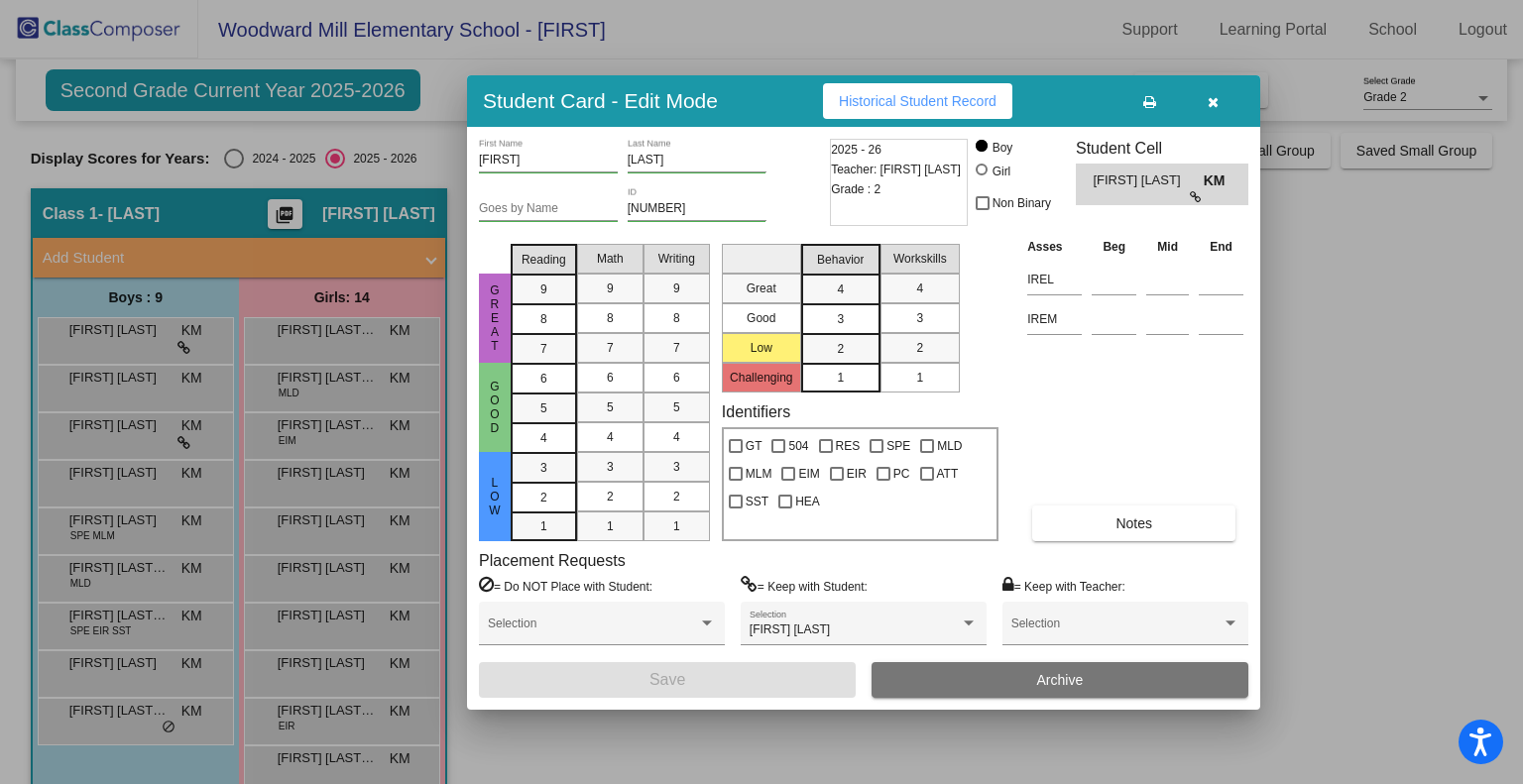 click at bounding box center [762, 392] 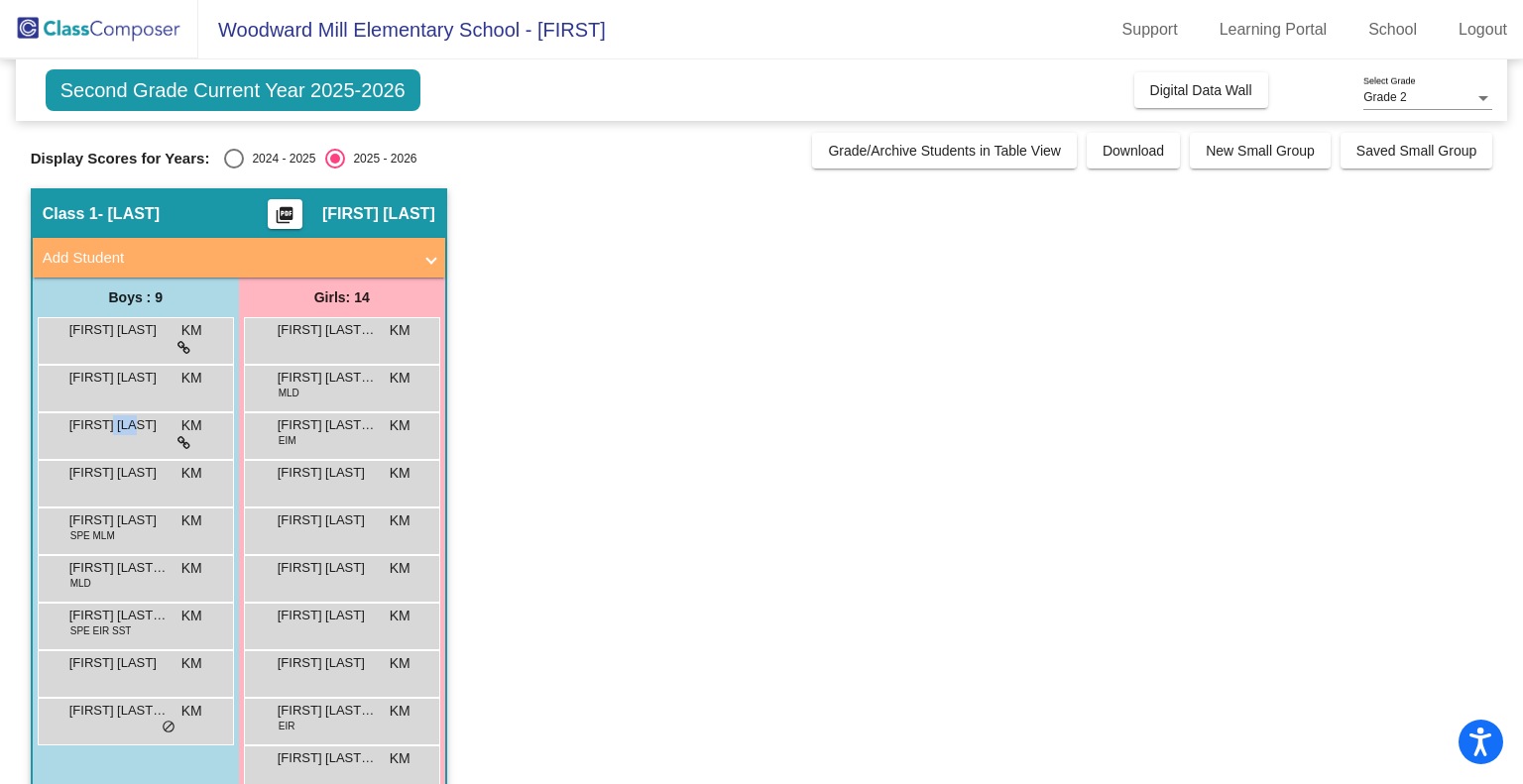 click on "[FIRST] [LAST]" at bounding box center [119, 425] 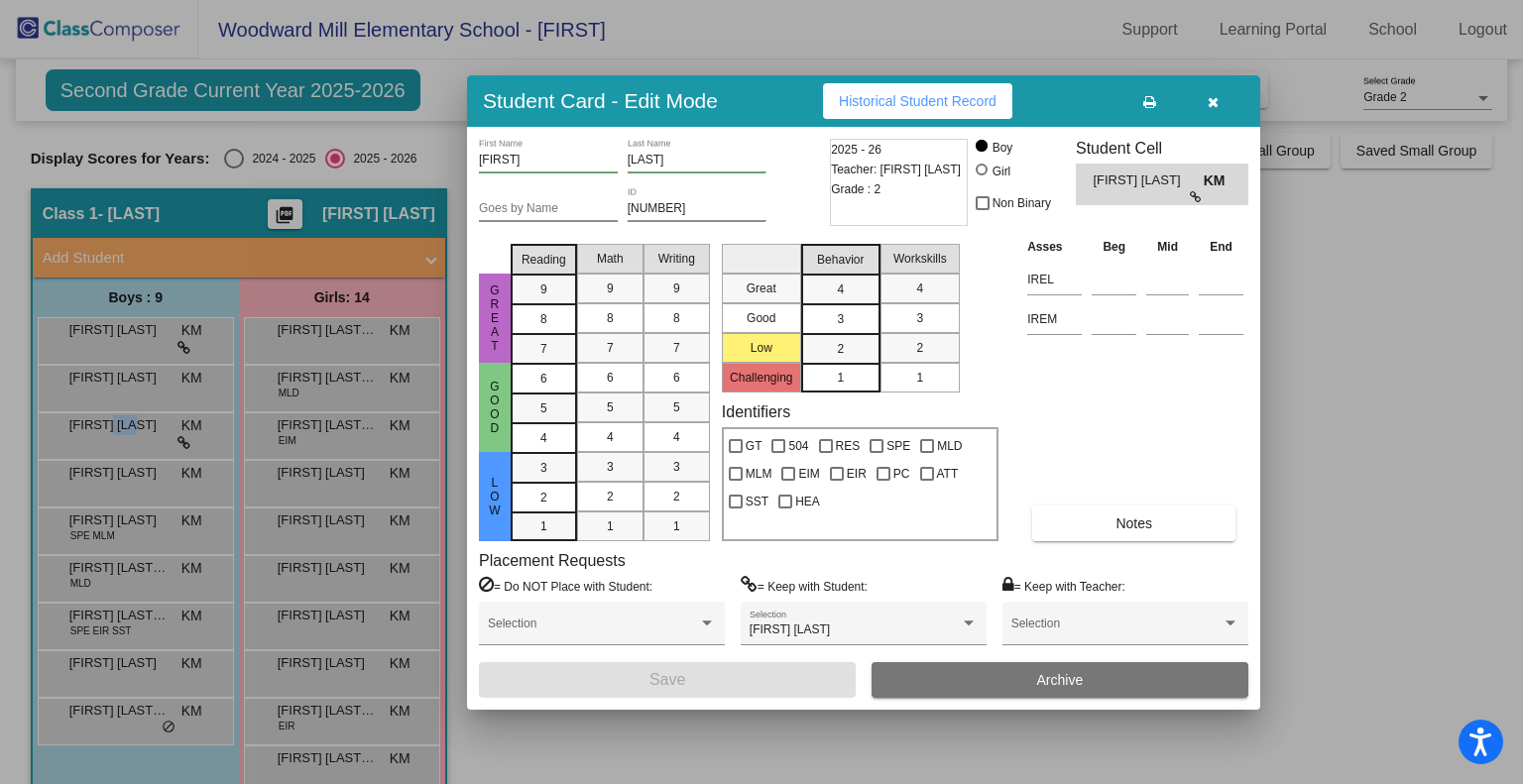 click on "Historical Student Record" at bounding box center [917, 101] 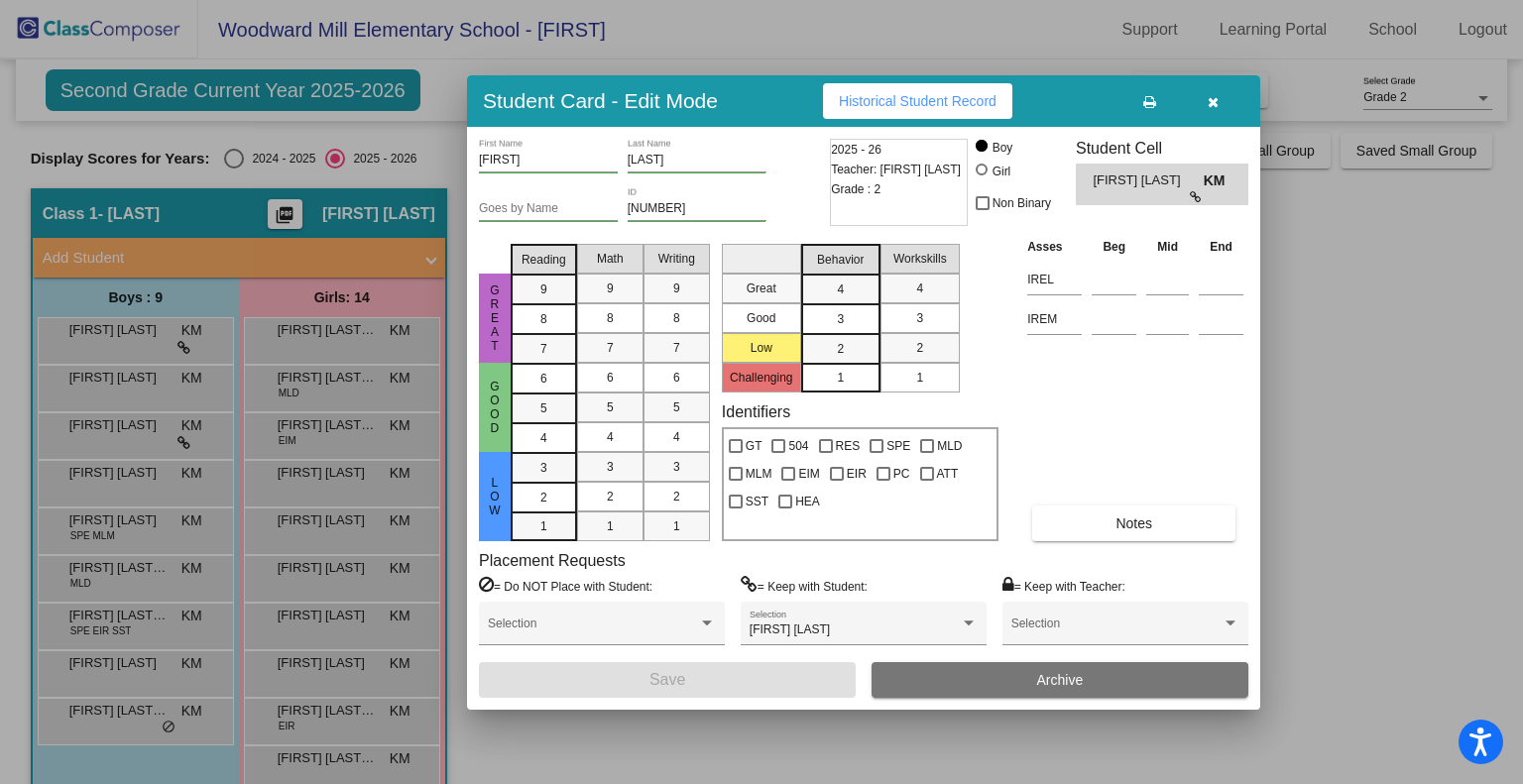 click at bounding box center (762, 392) 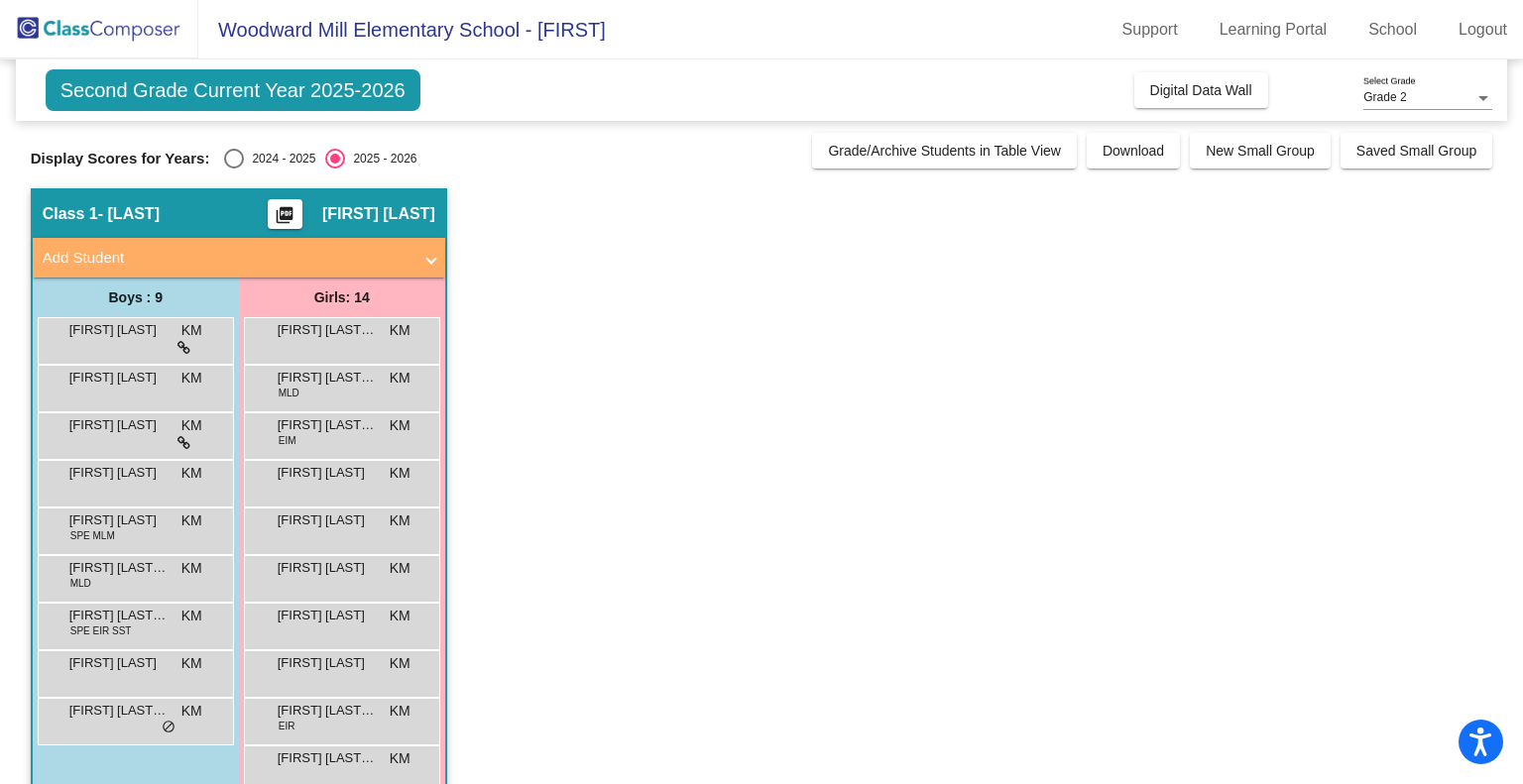 click on "[FIRST] [LAST] KM lock do_not_disturb_alt" at bounding box center [133, 481] 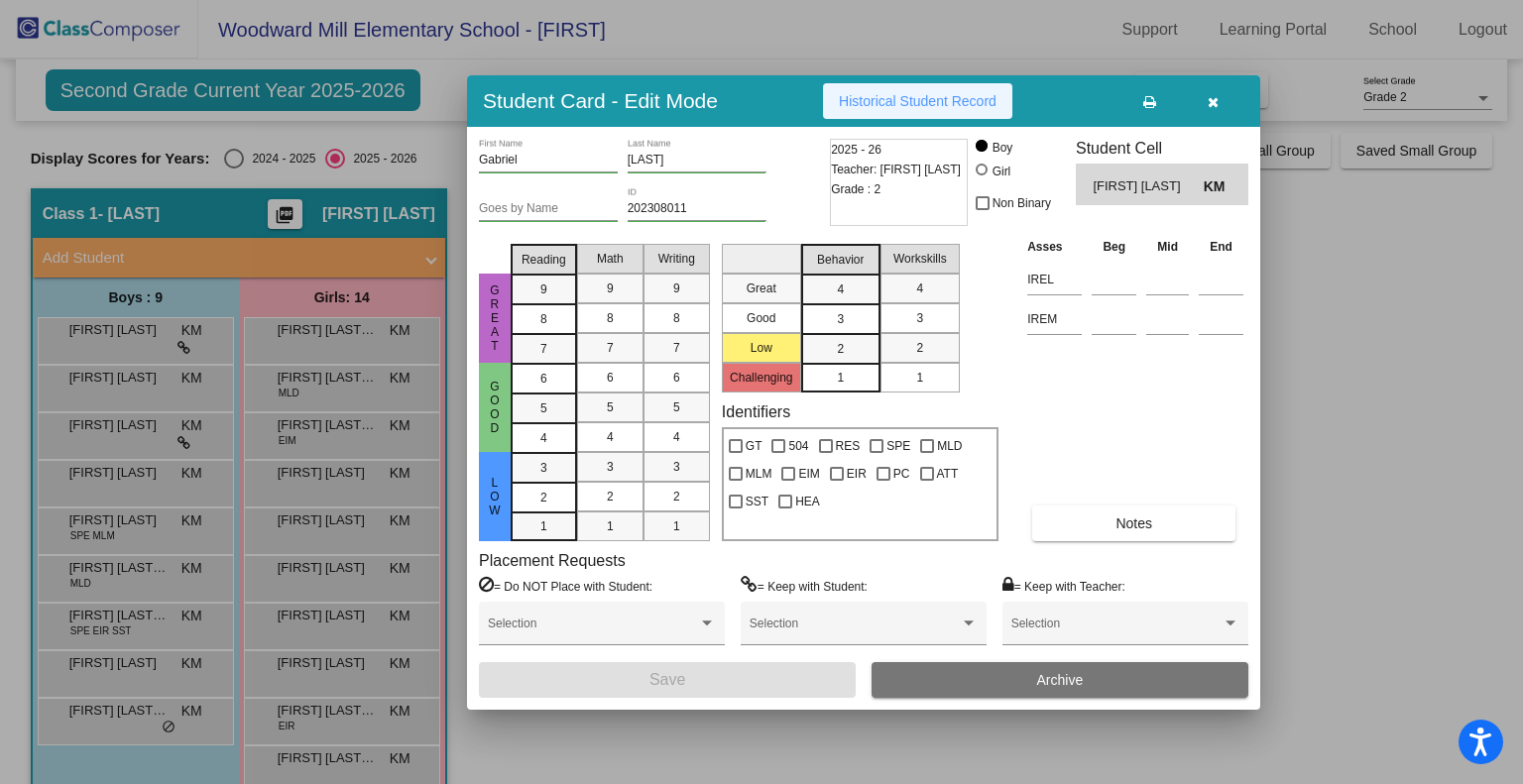 click on "Historical Student Record" at bounding box center (917, 101) 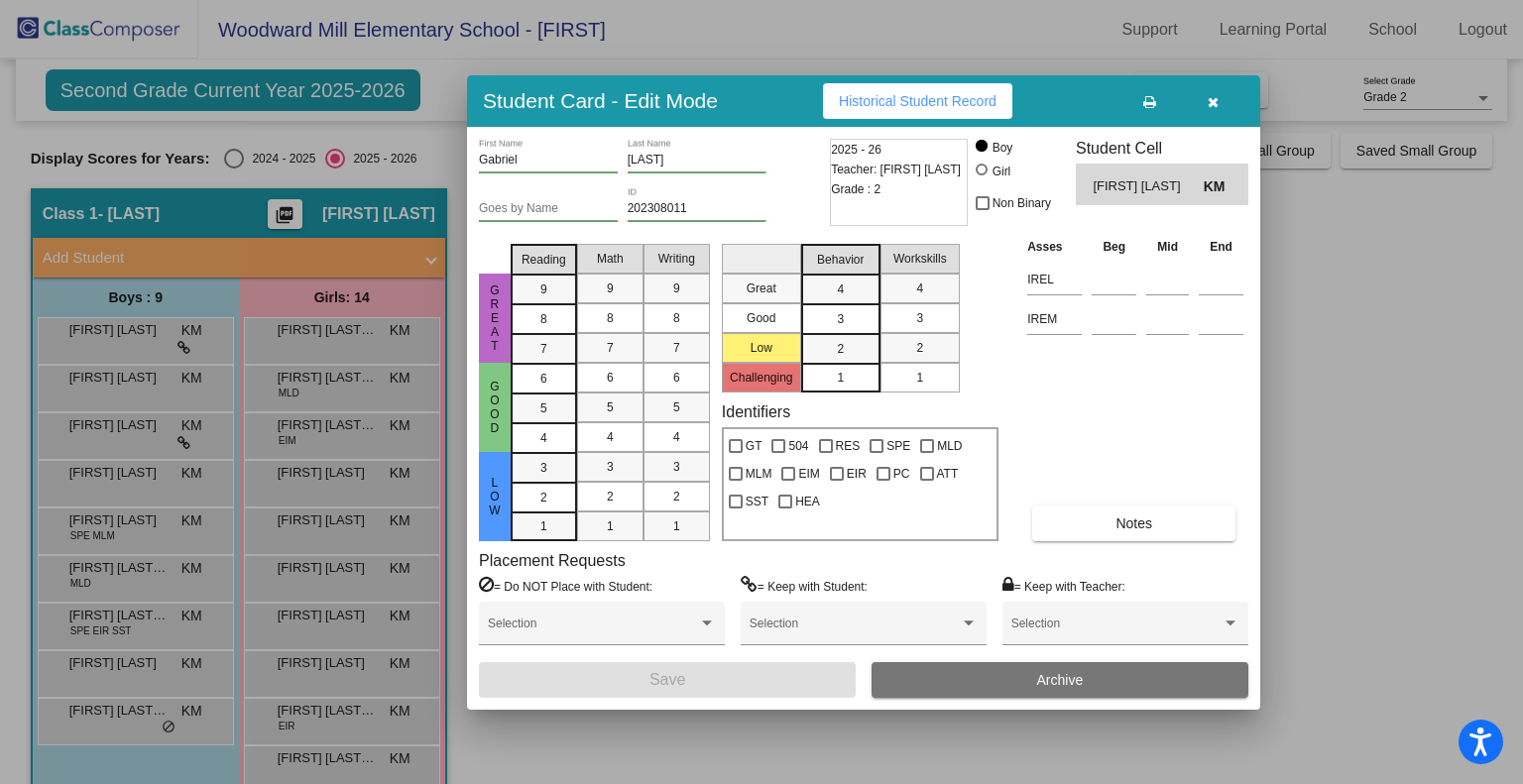 click at bounding box center [762, 392] 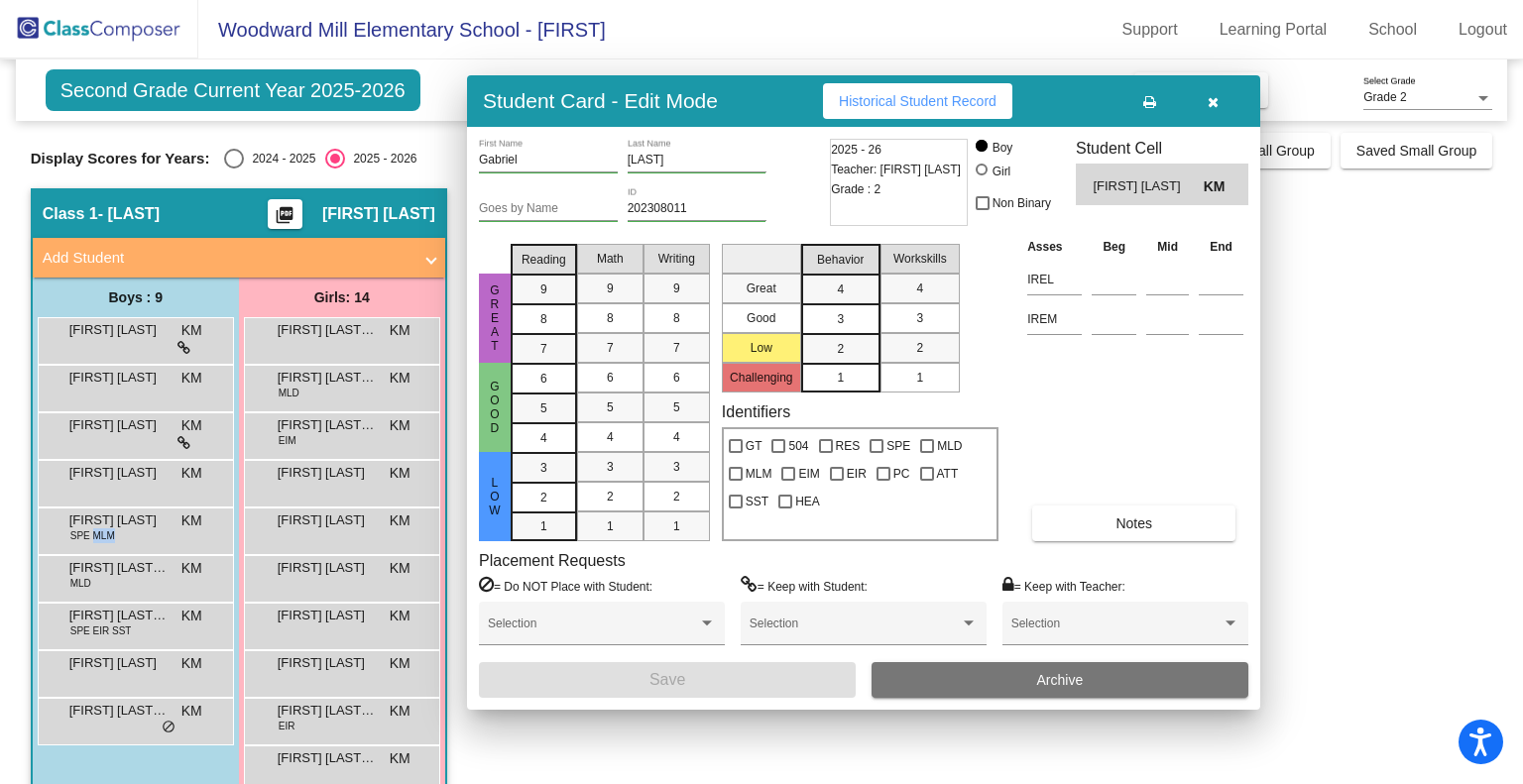 click on "SPE MLM" at bounding box center (92, 535) 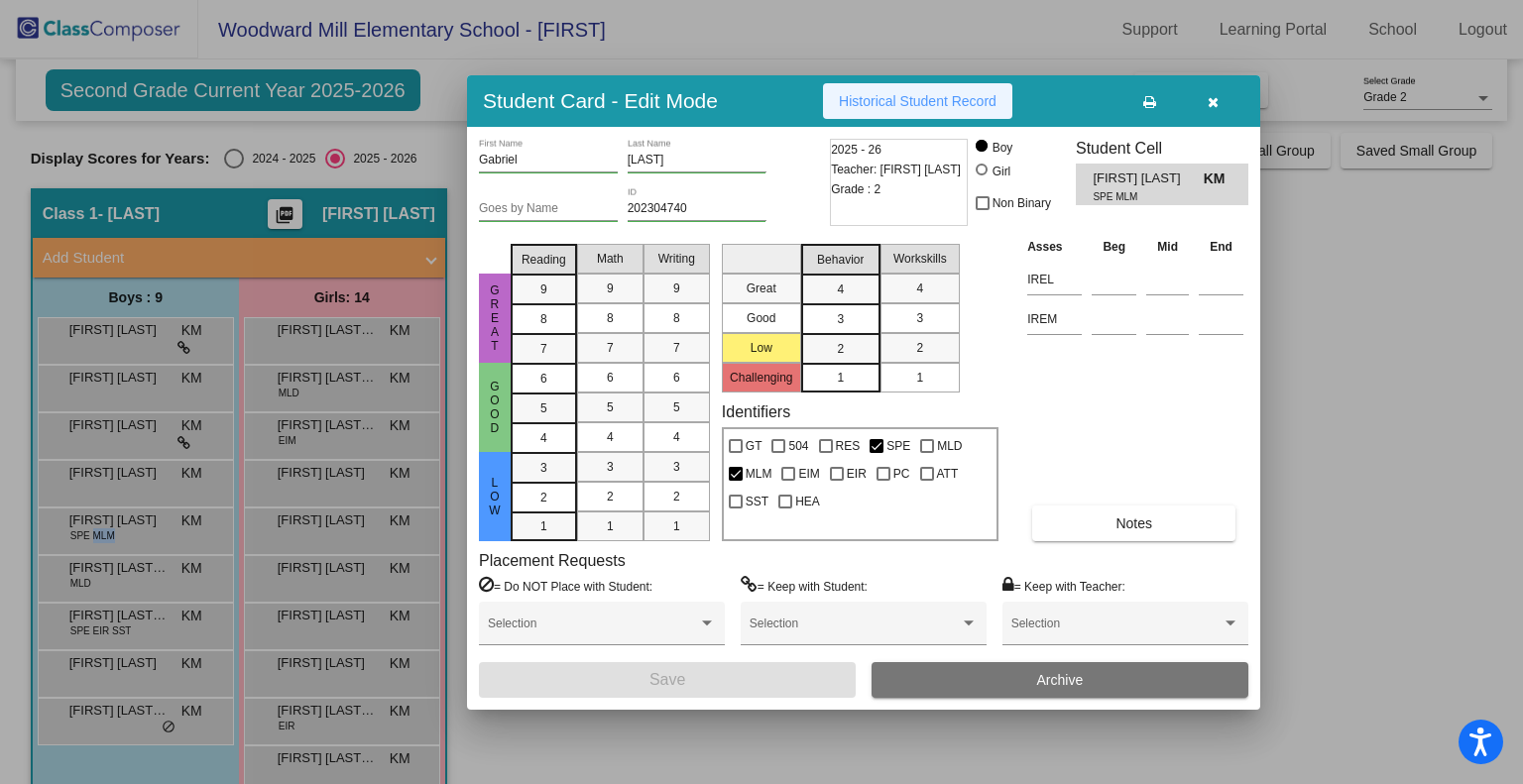 click on "Historical Student Record" at bounding box center (917, 101) 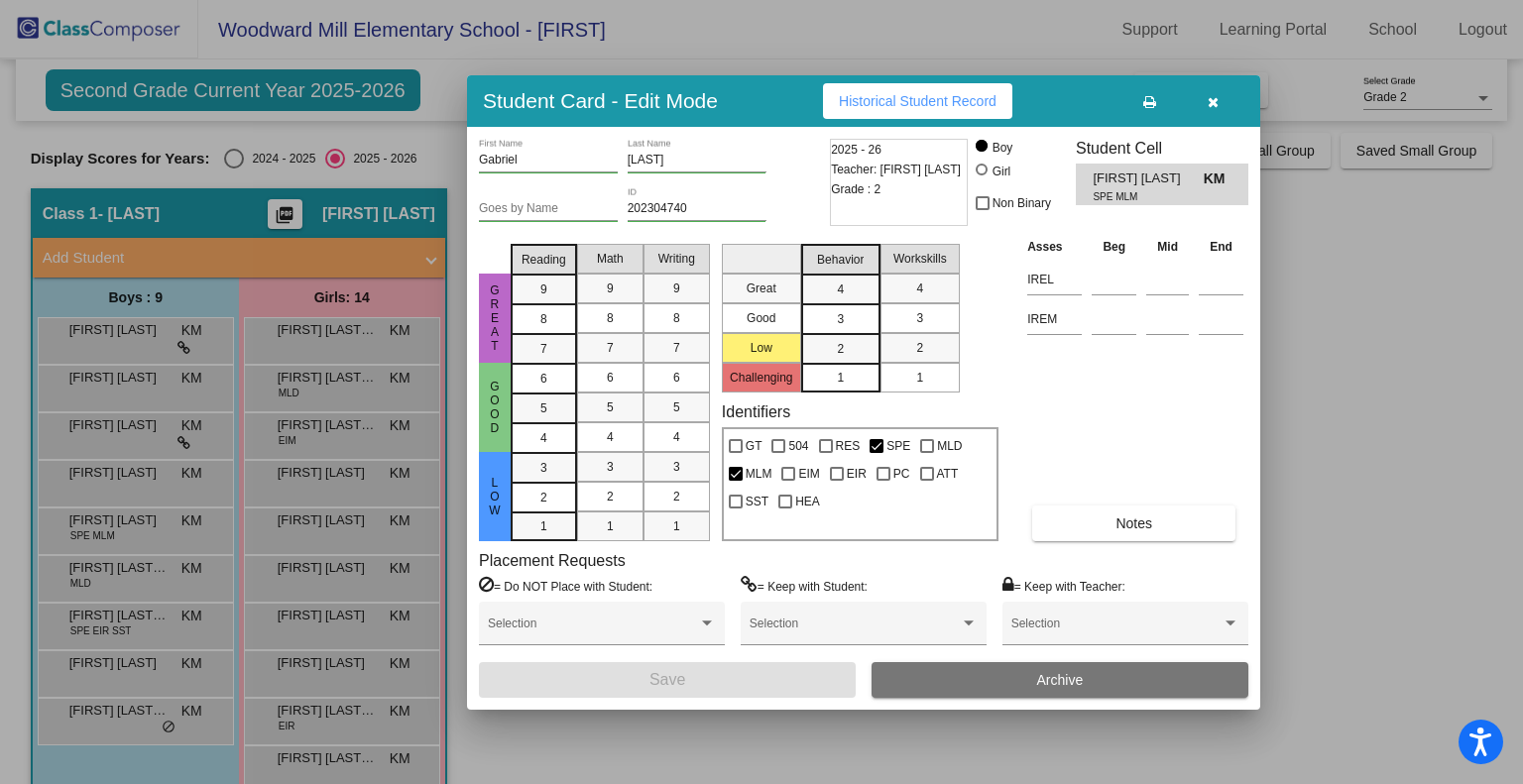 click at bounding box center [762, 392] 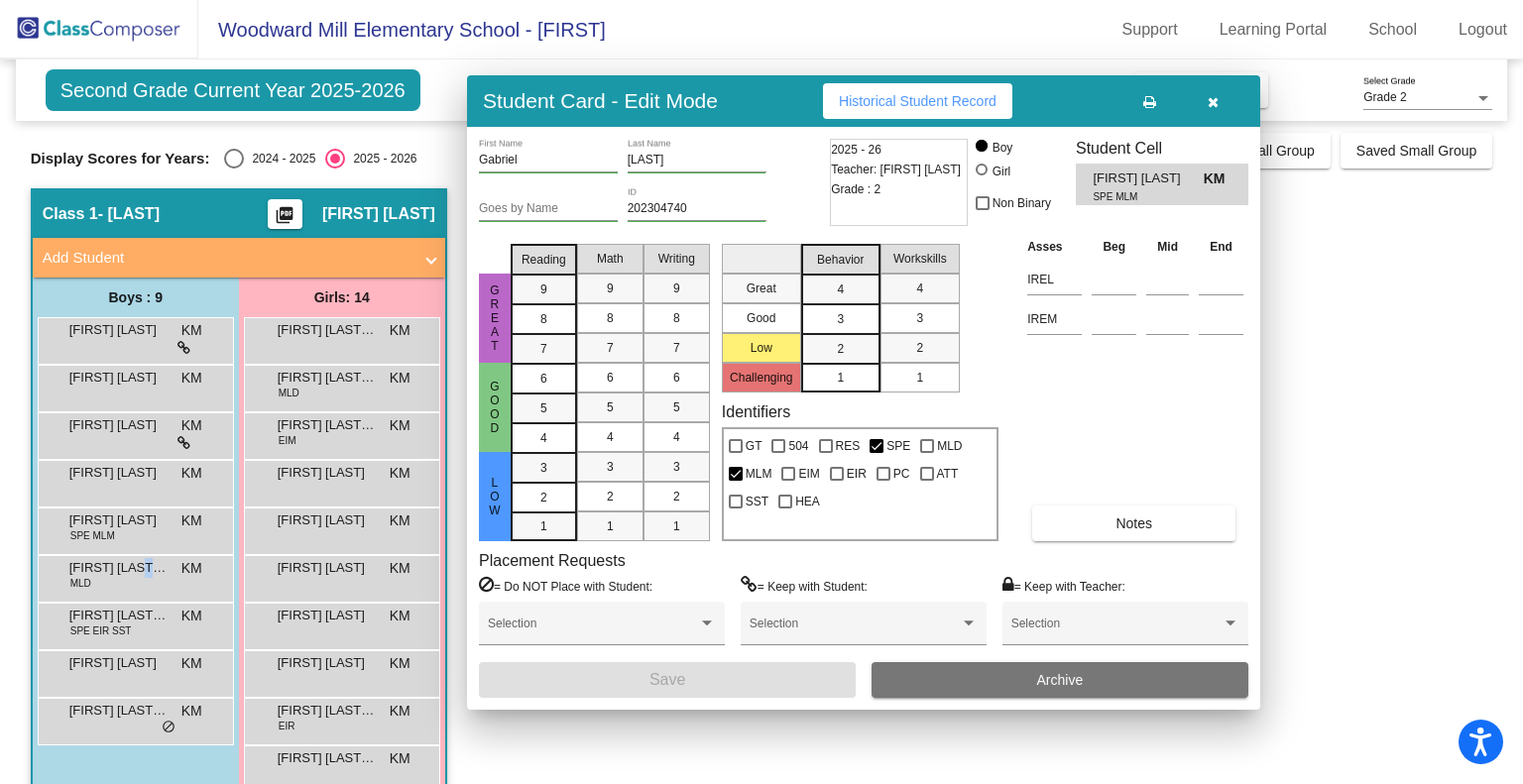 click on "[FIRST] [LAST] [LAST]" at bounding box center [119, 568] 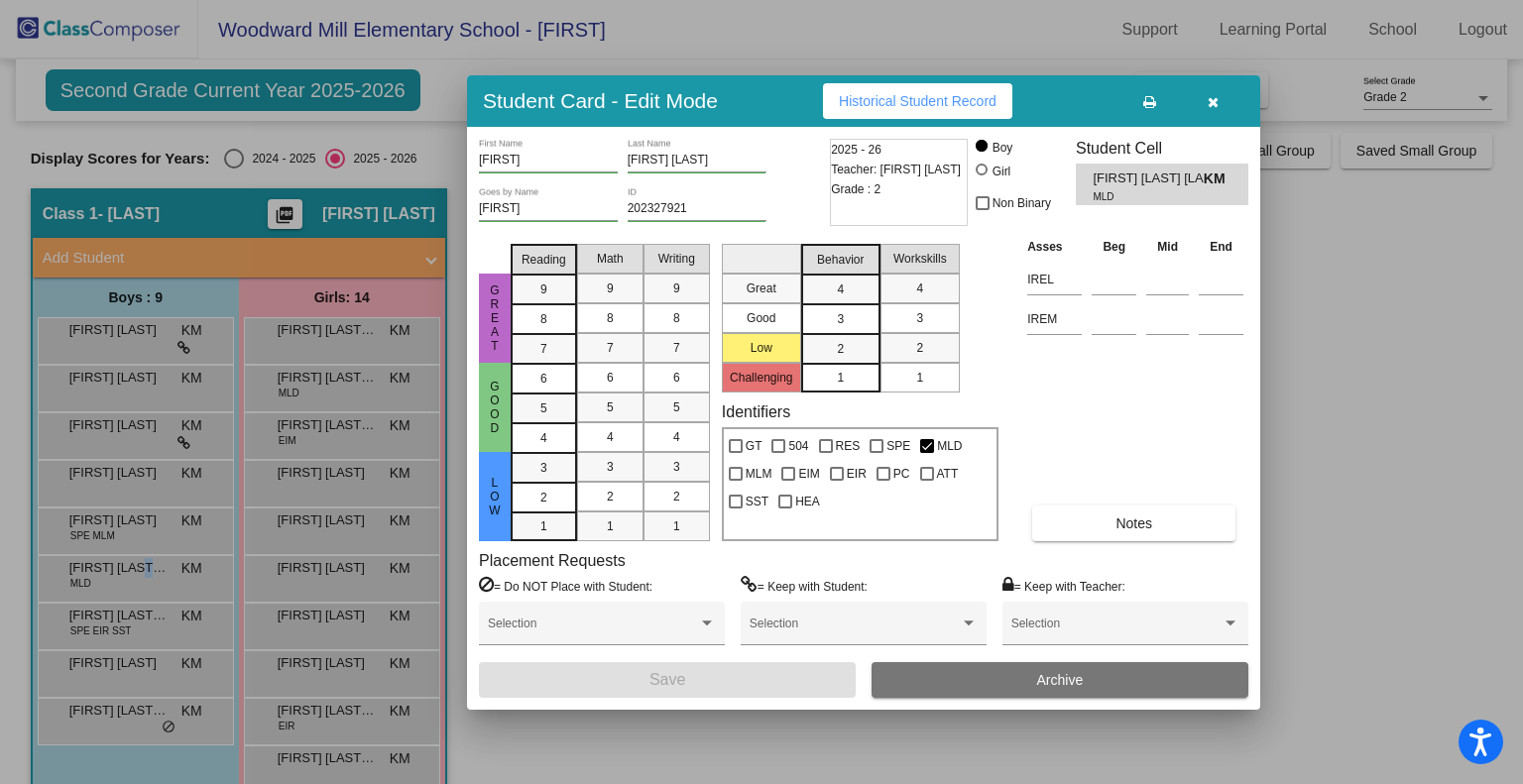 click on "Historical Student Record" at bounding box center [917, 101] 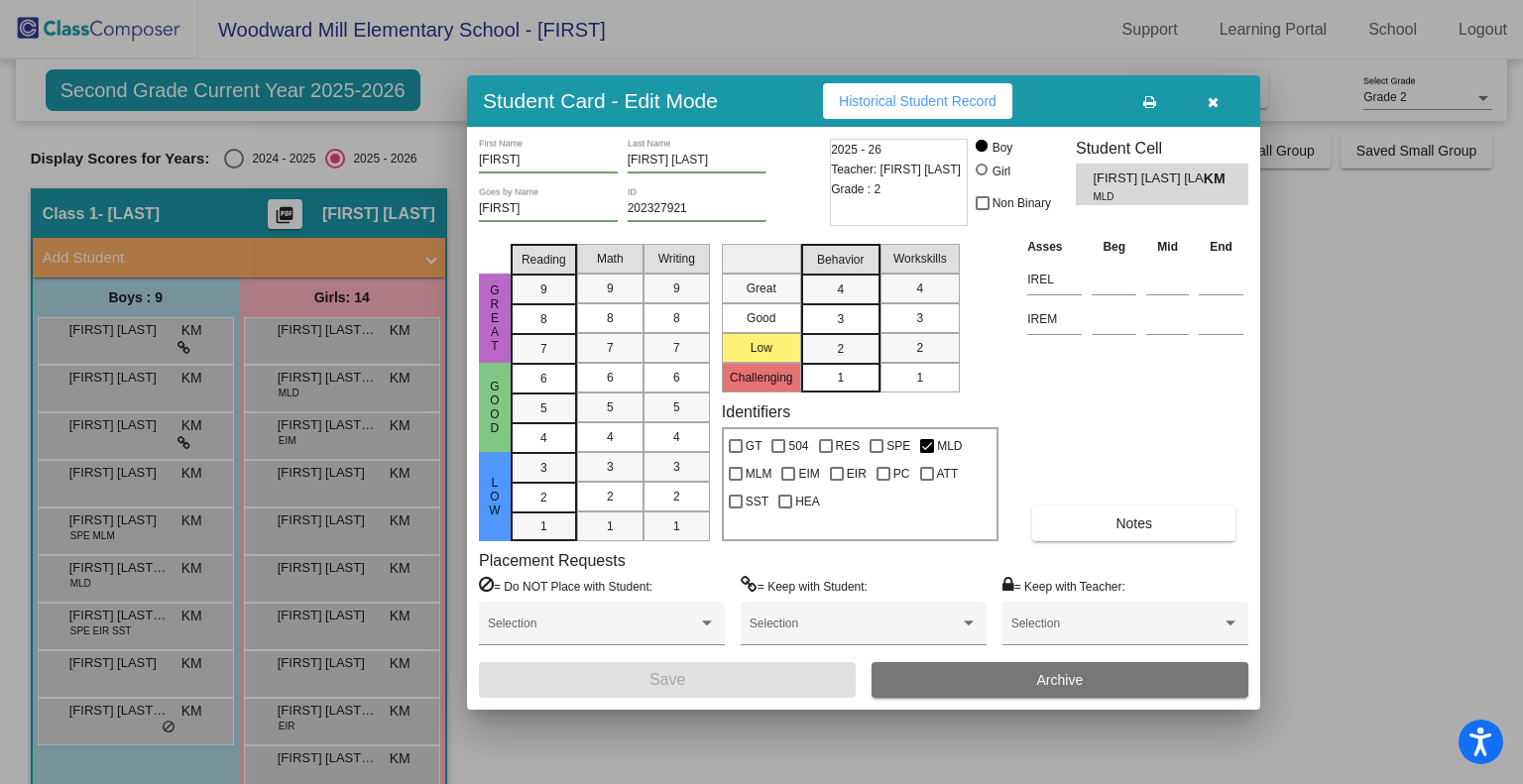 click at bounding box center [762, 392] 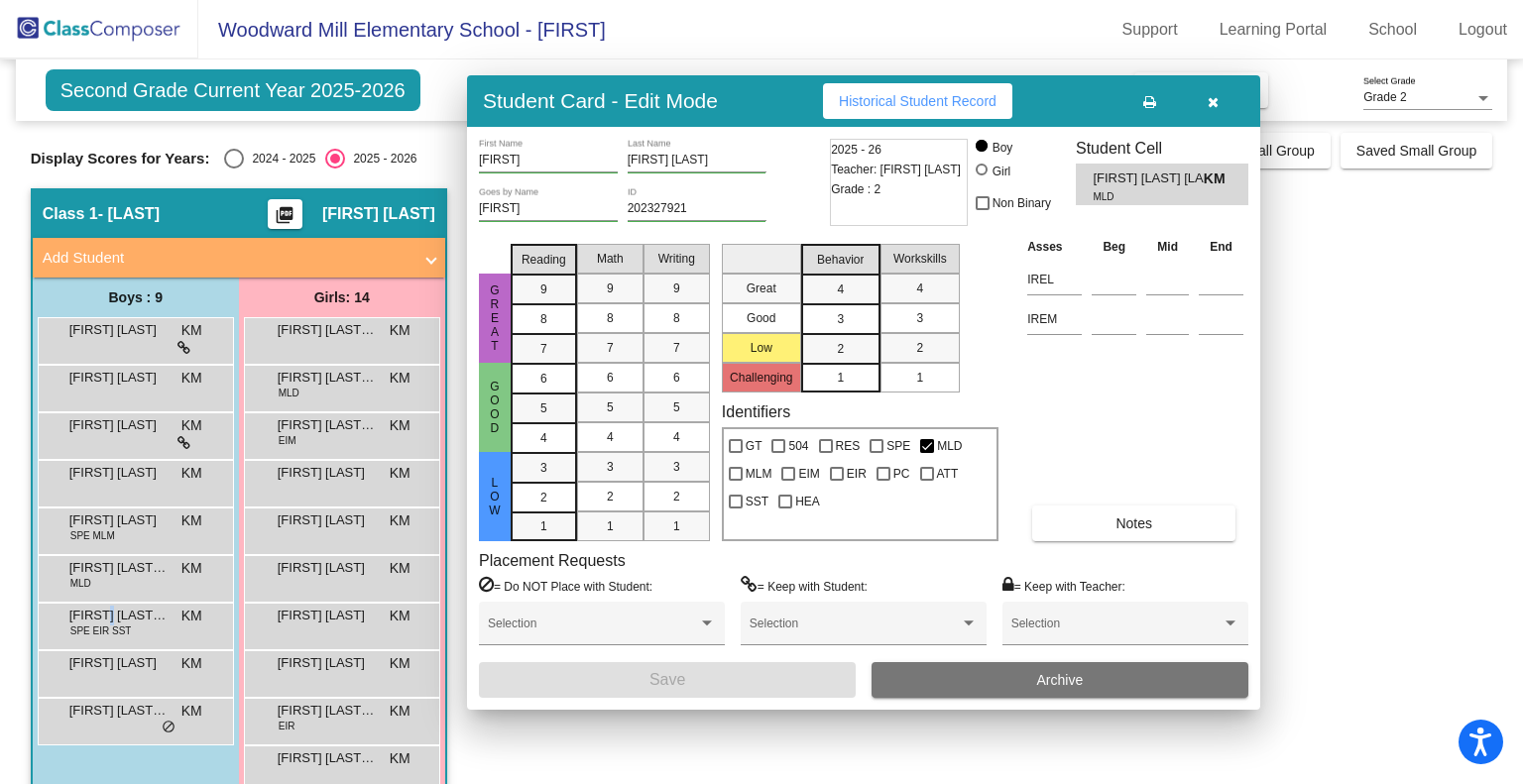 click on "[FIRST] [LAST]-[LAST]" at bounding box center (119, 616) 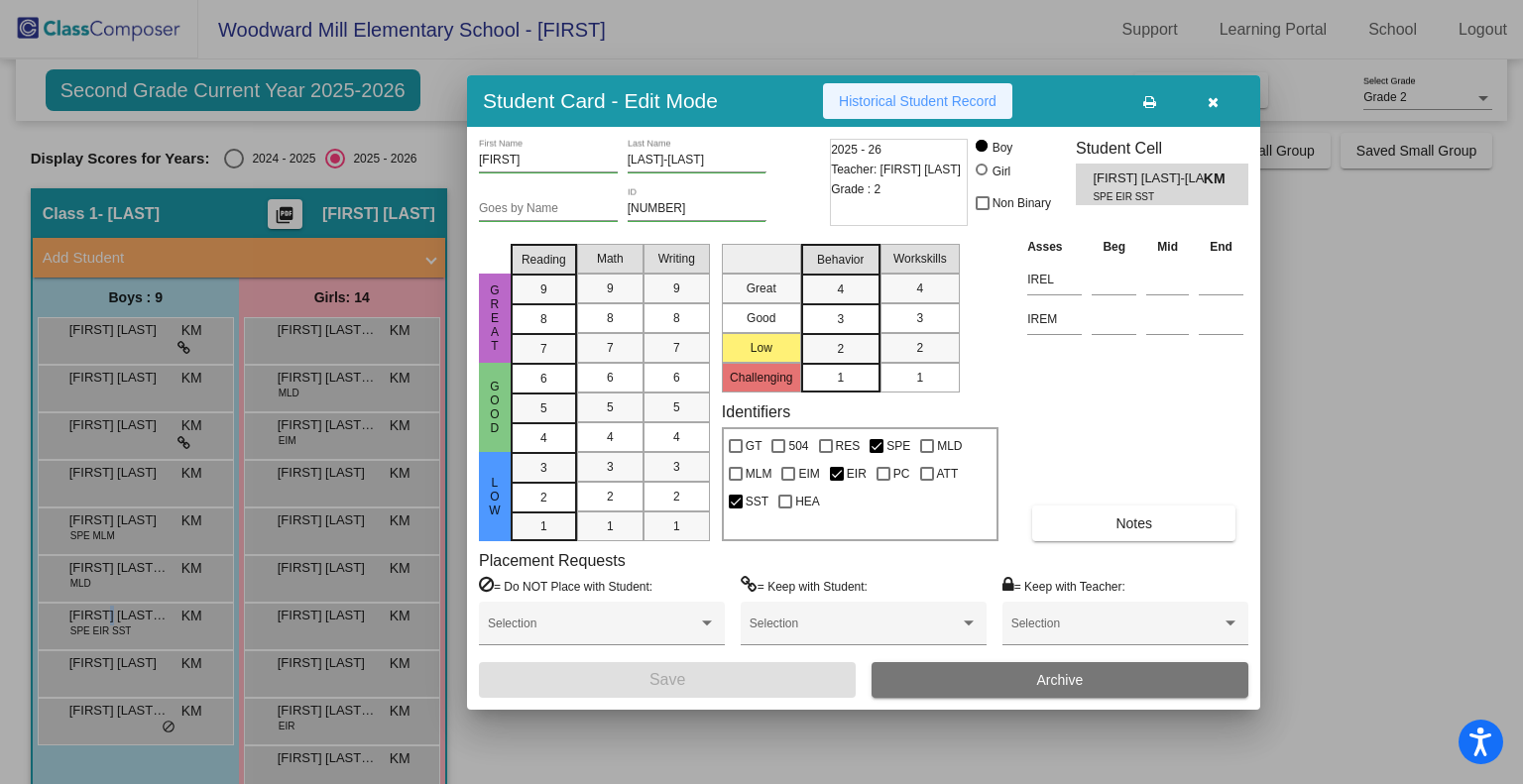 click on "Historical Student Record" at bounding box center (917, 101) 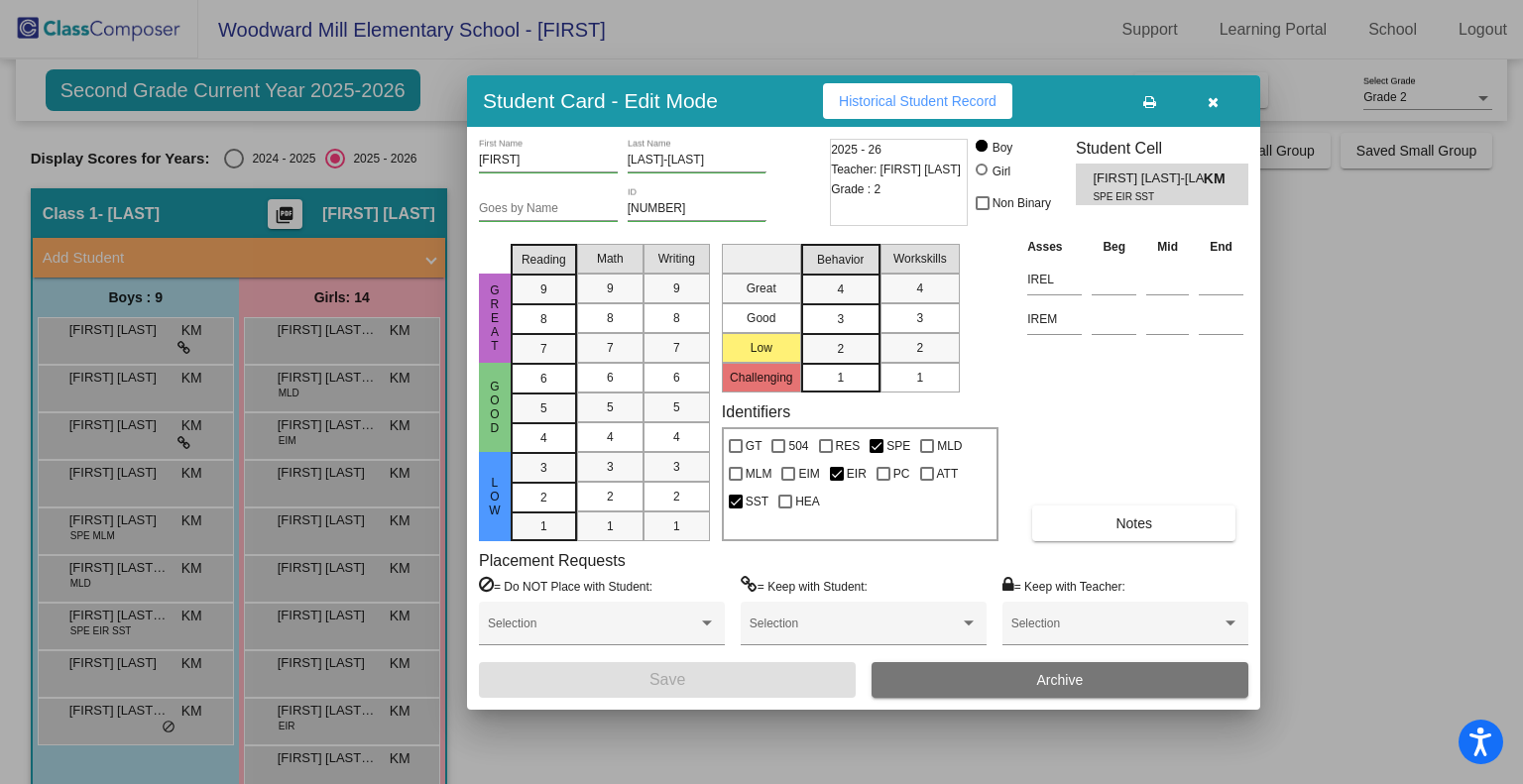 click at bounding box center [762, 392] 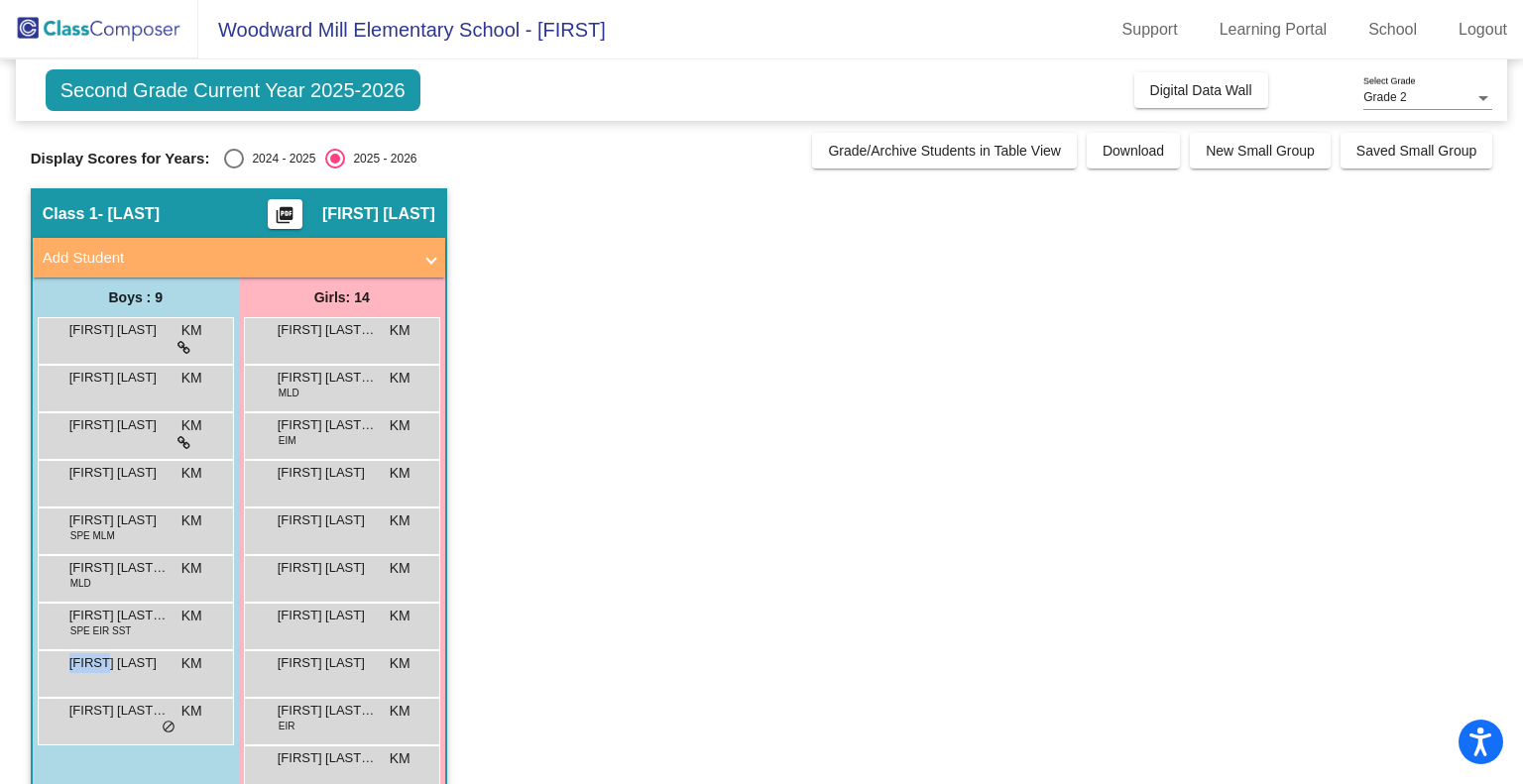 click on "[FIRST] [LAST] KM lock do_not_disturb_alt" at bounding box center (133, 671) 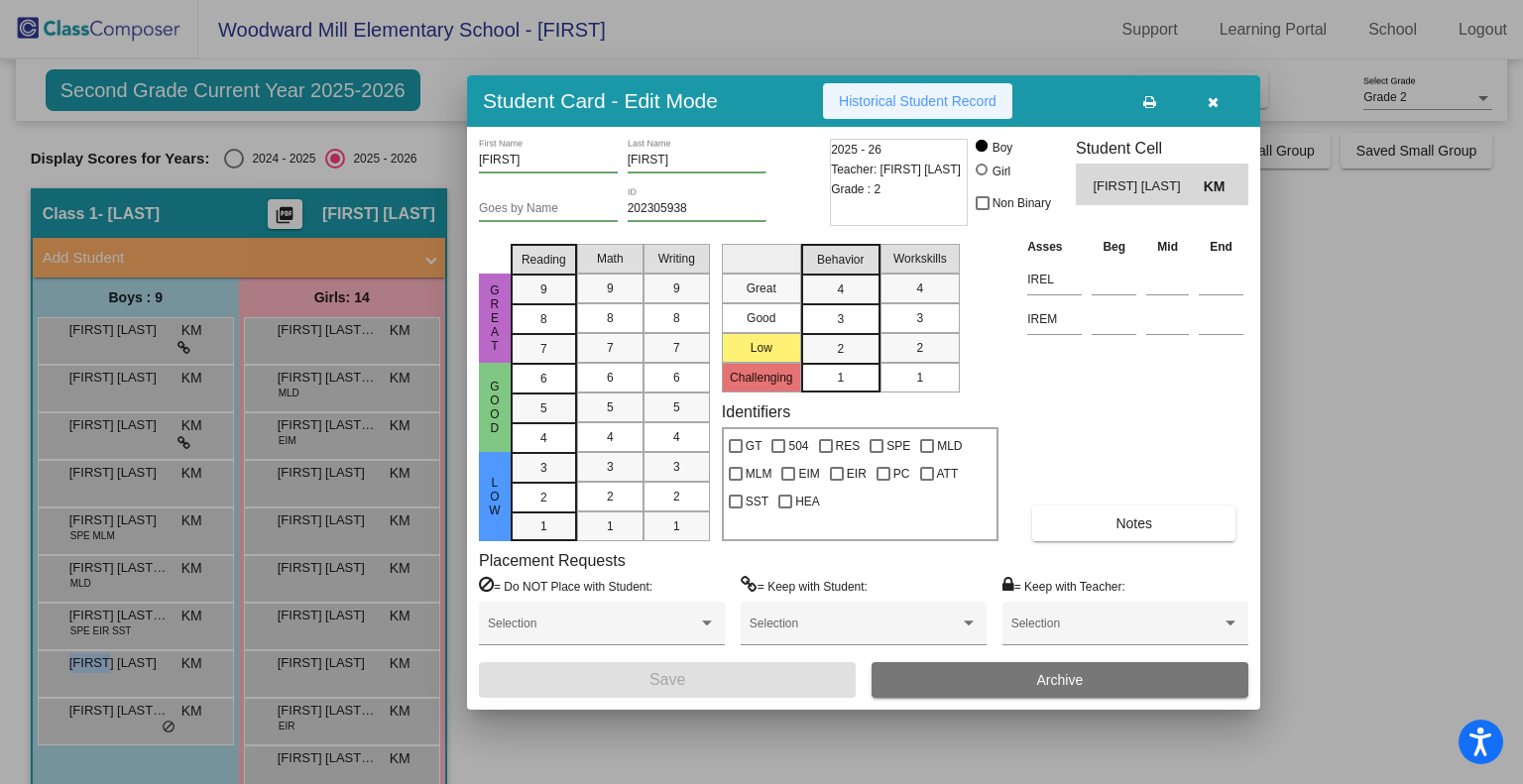 click on "Historical Student Record" at bounding box center (917, 101) 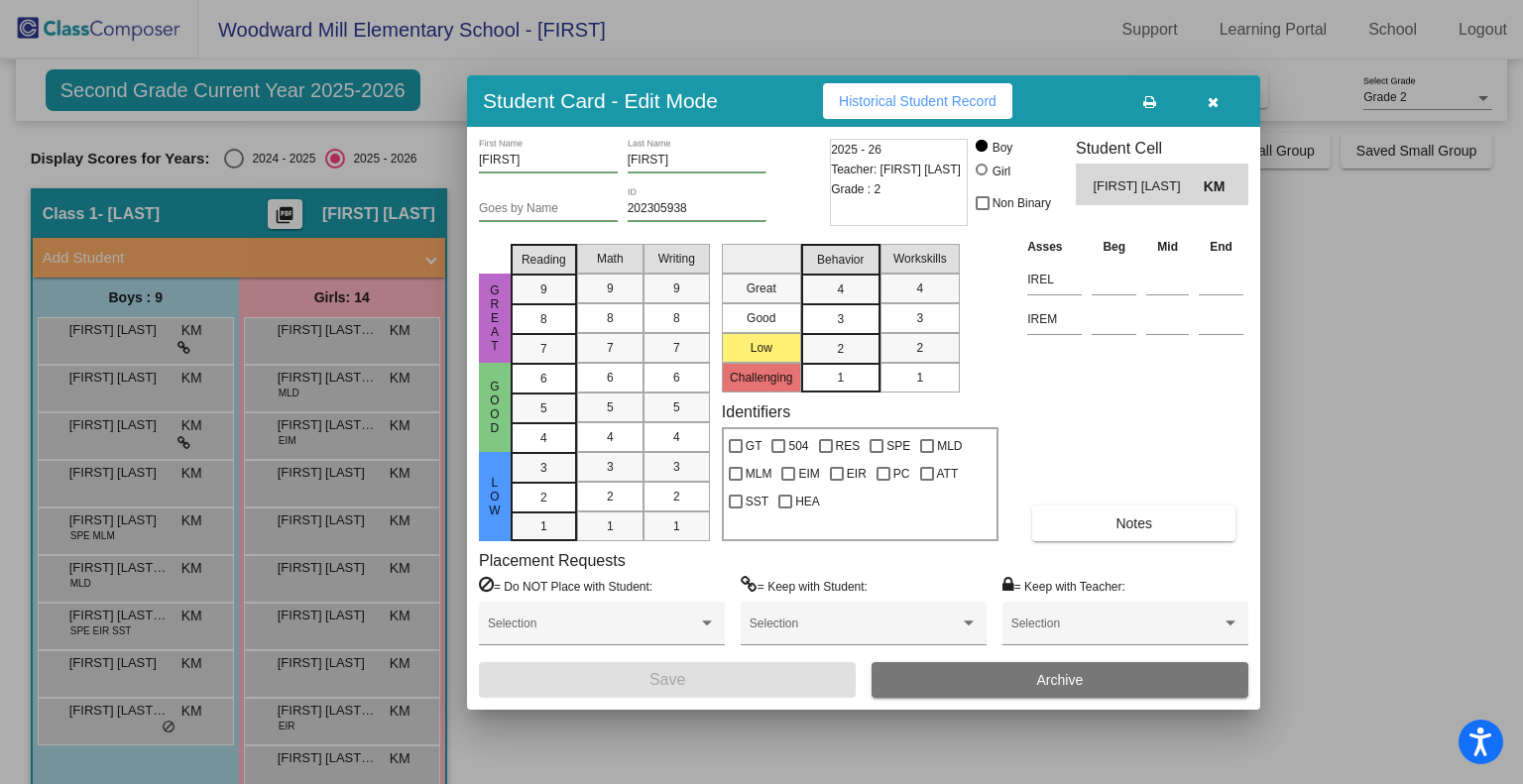 click at bounding box center [762, 392] 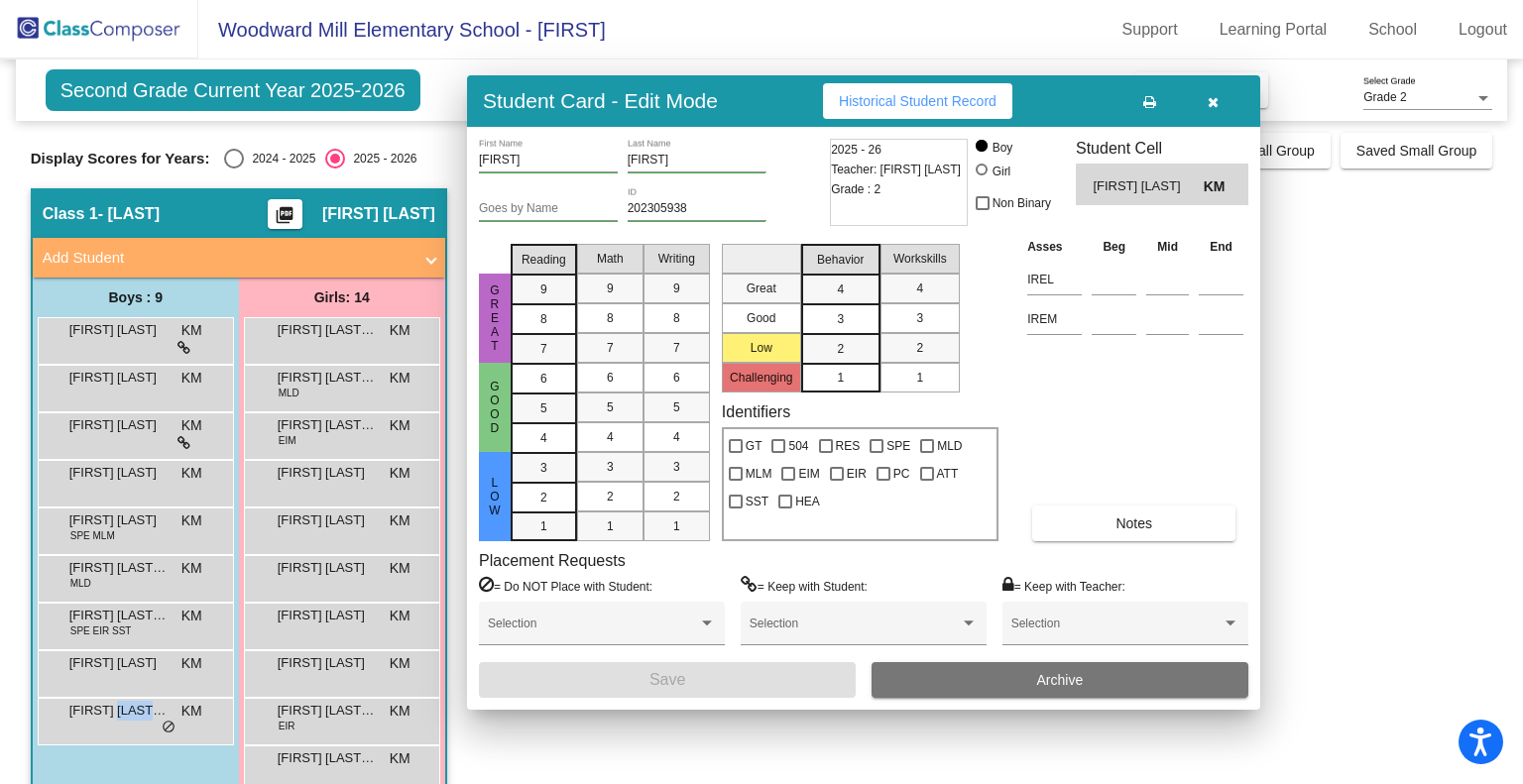 click on "[FIRST] [LAST] [LAST]" at bounding box center [119, 711] 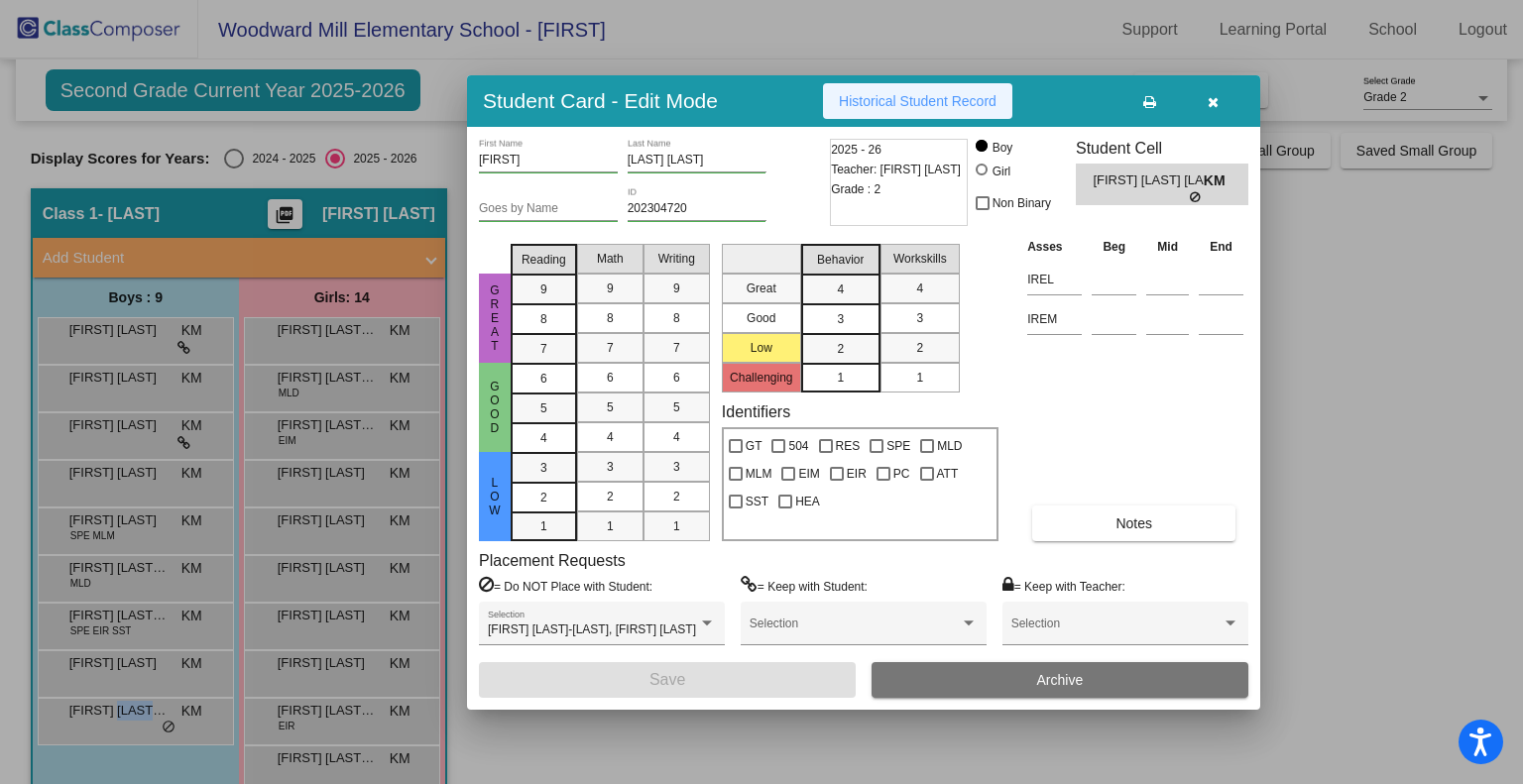 click on "Historical Student Record" at bounding box center (917, 101) 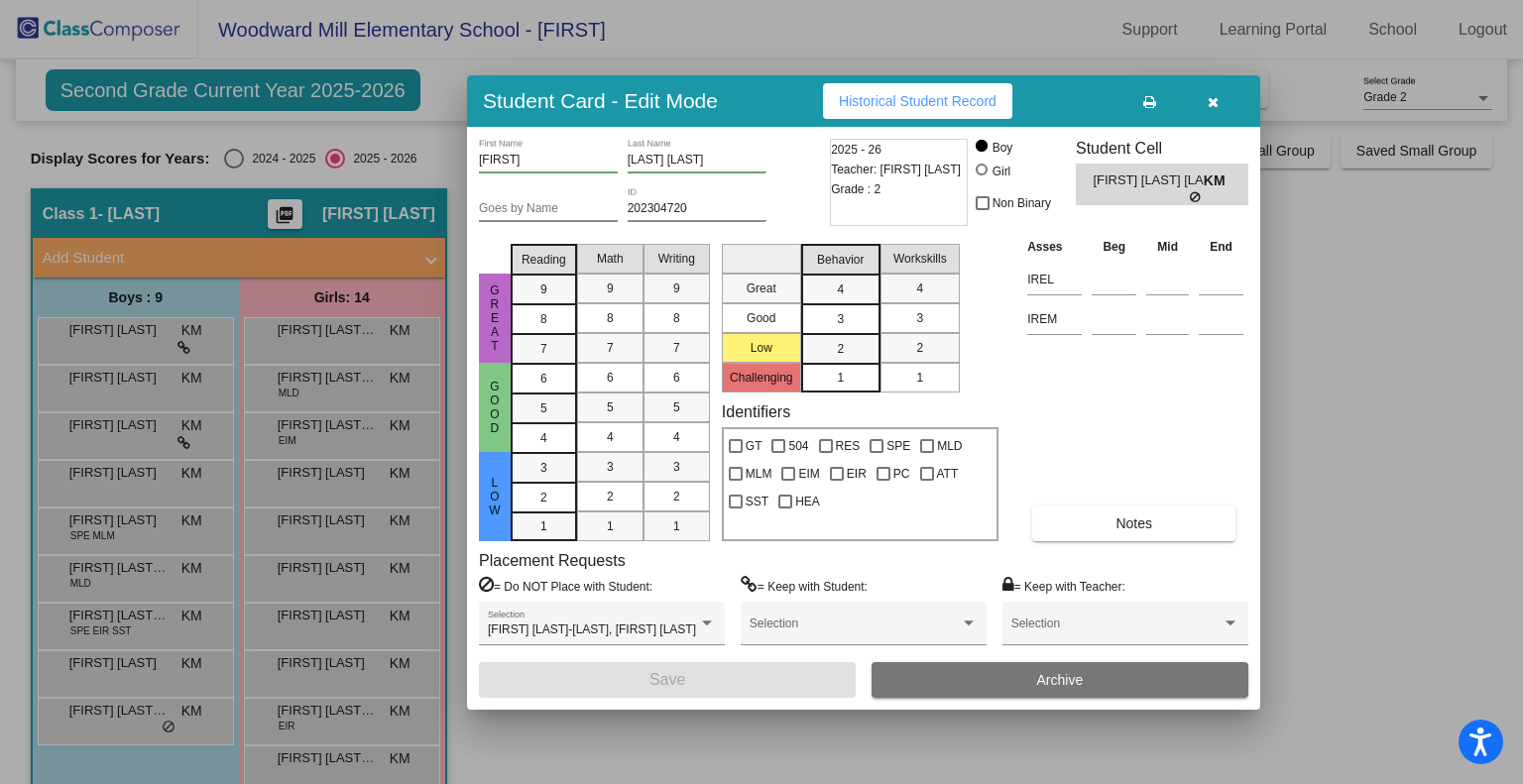 click at bounding box center (762, 392) 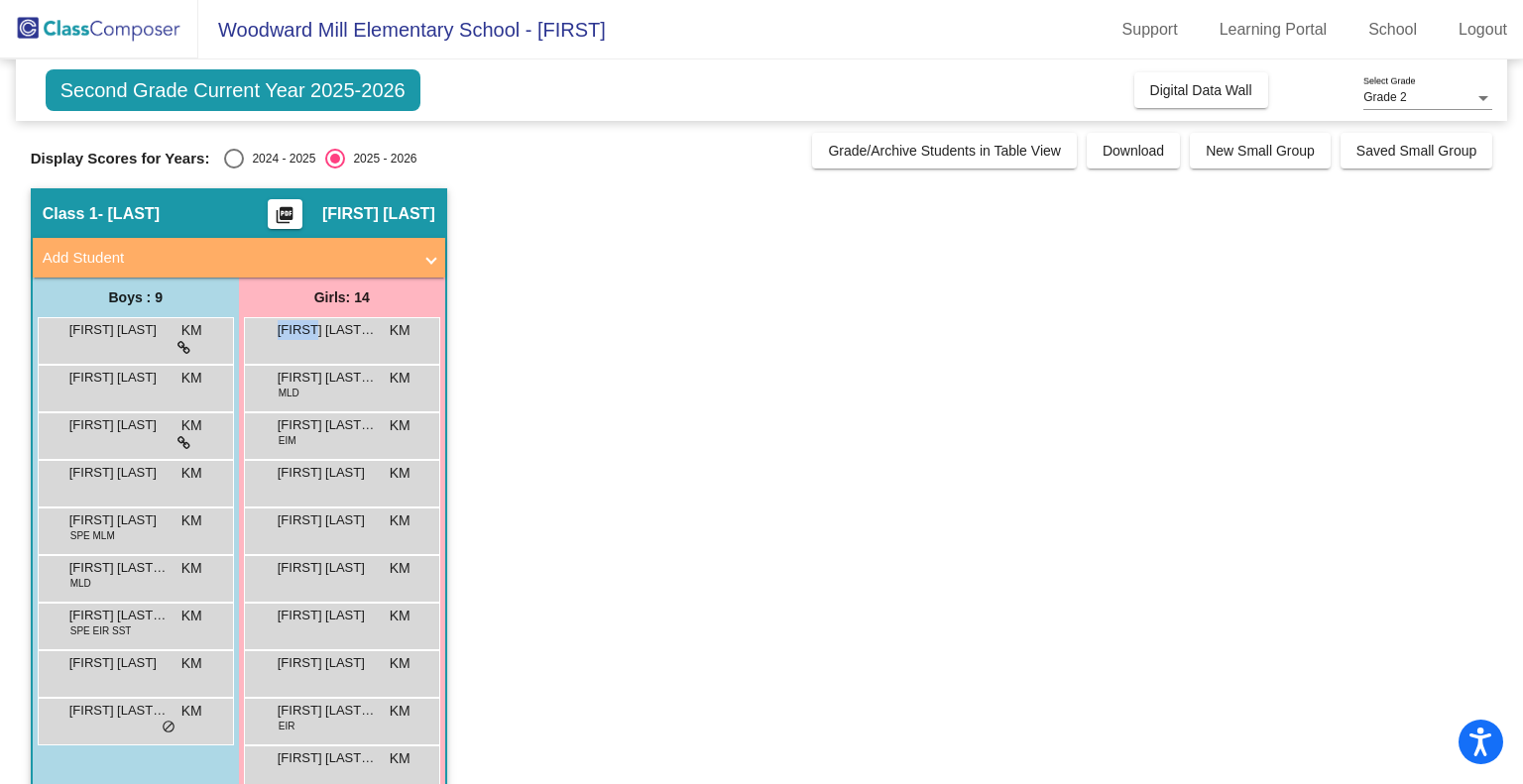 click on "[FIRST] [LAST]-[LAST] KM lock do_not_disturb_alt" at bounding box center [341, 338] 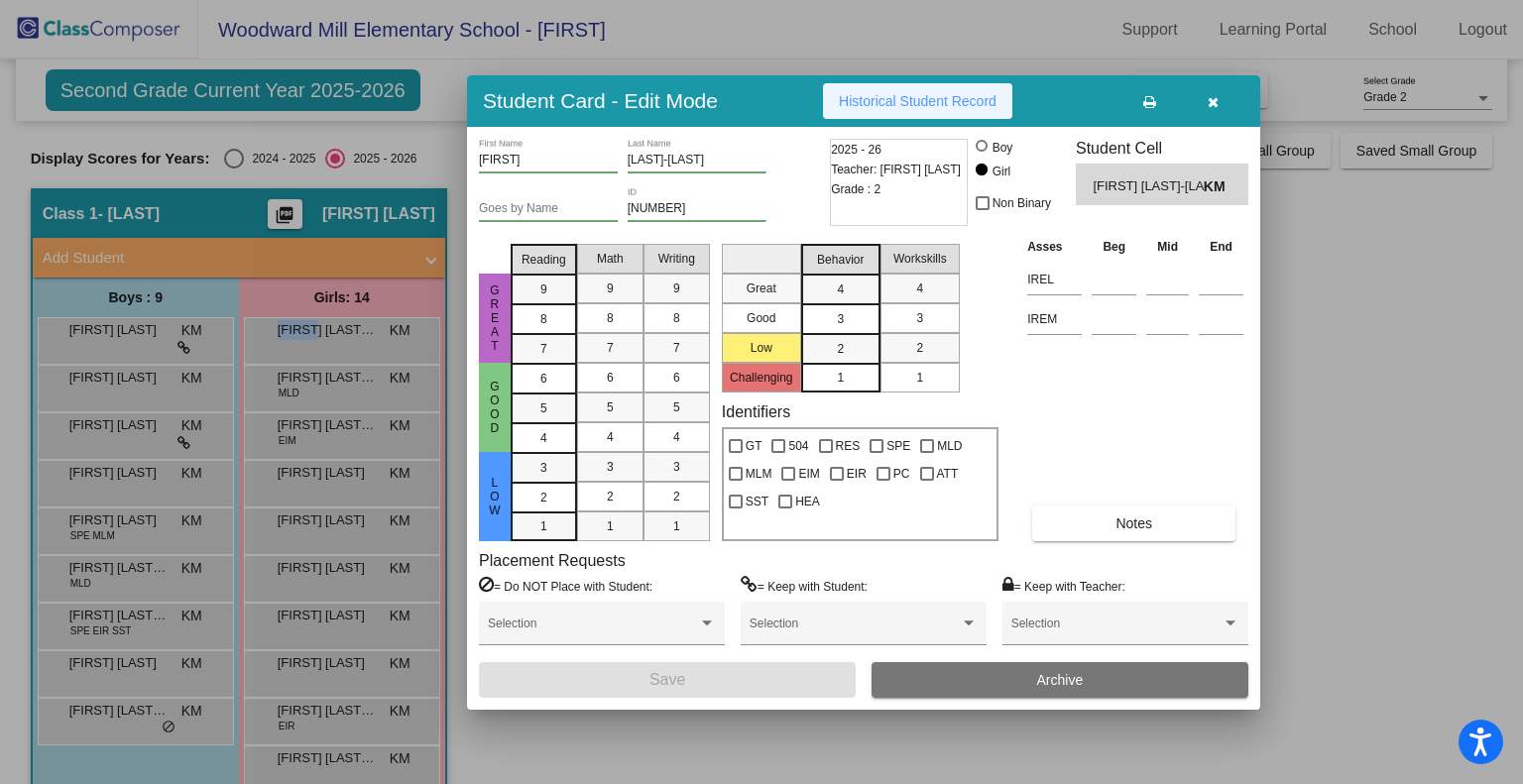 click on "Historical Student Record" at bounding box center [917, 101] 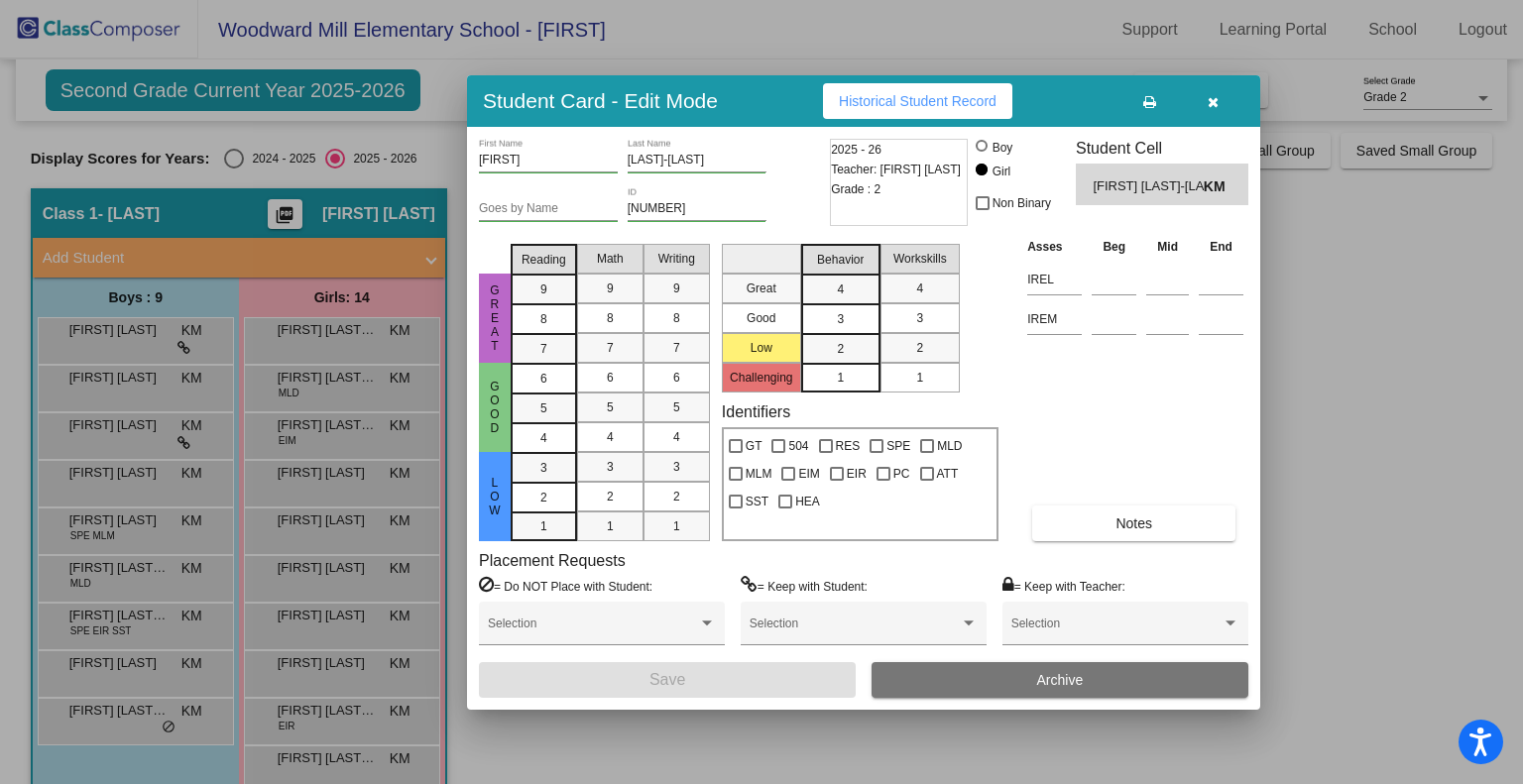click at bounding box center [762, 392] 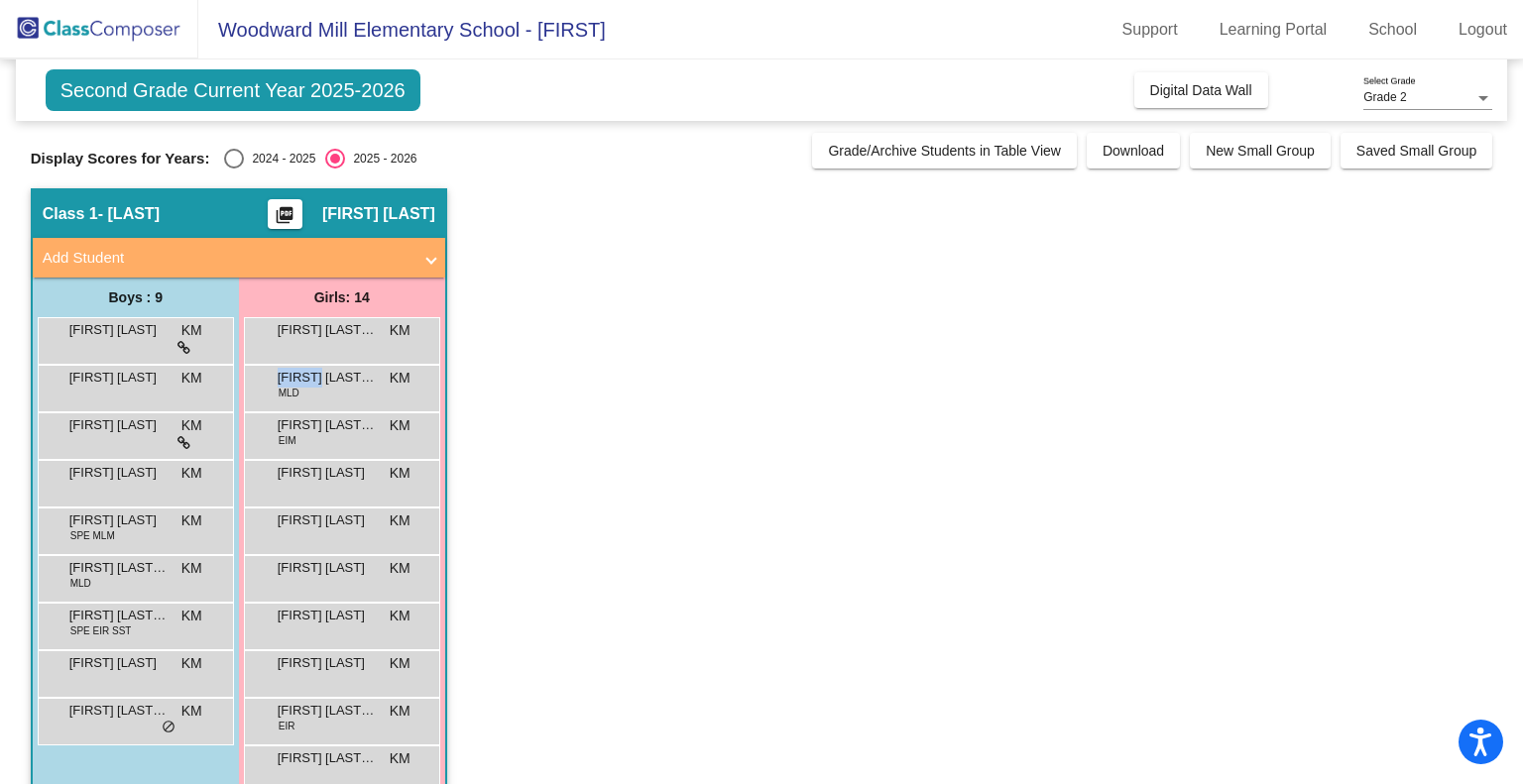 click on "[FIRST] [LAST] [LAST] KM lock do_not_disturb_alt" at bounding box center (341, 386) 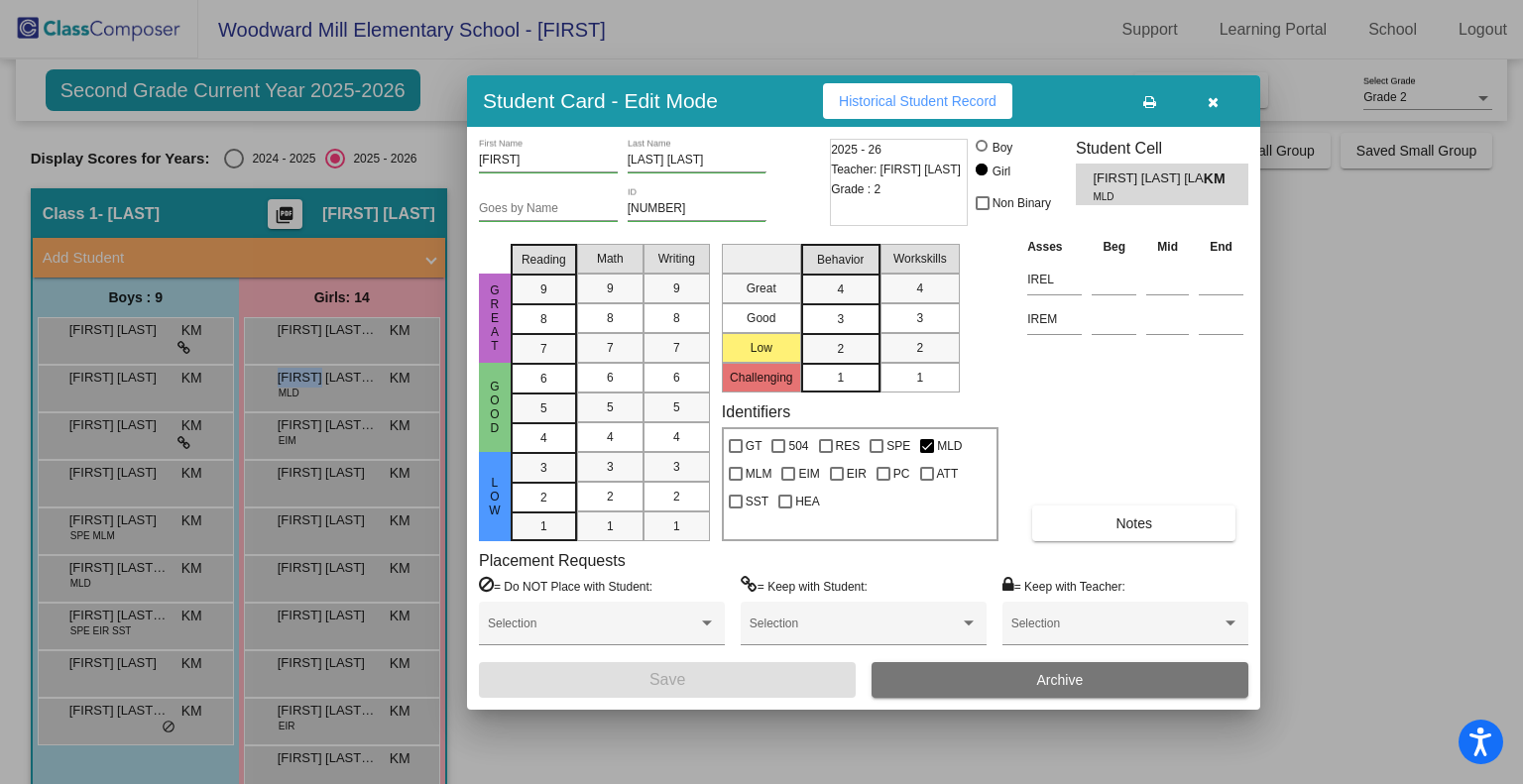 click on "Historical Student Record" at bounding box center (917, 101) 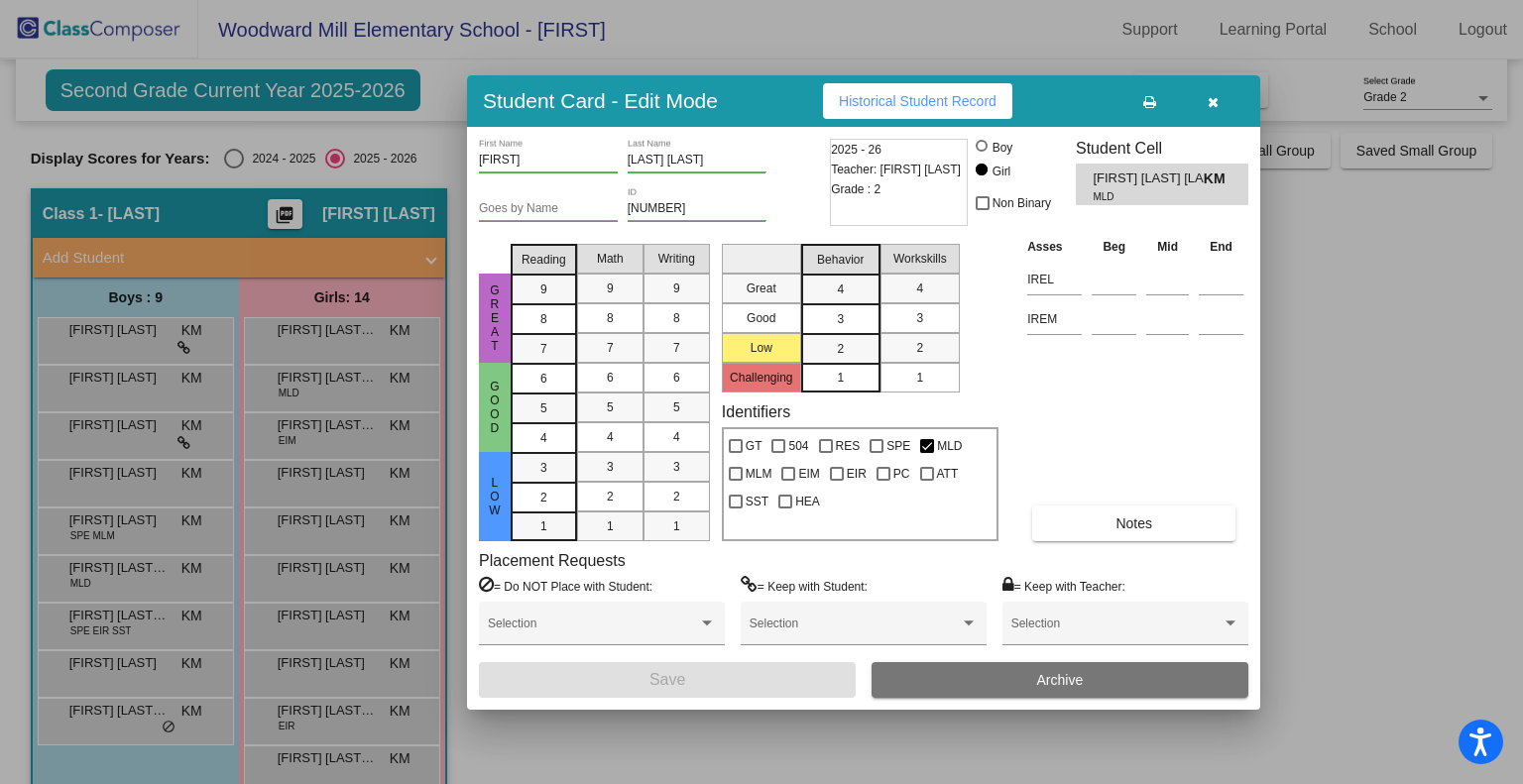 click at bounding box center (762, 392) 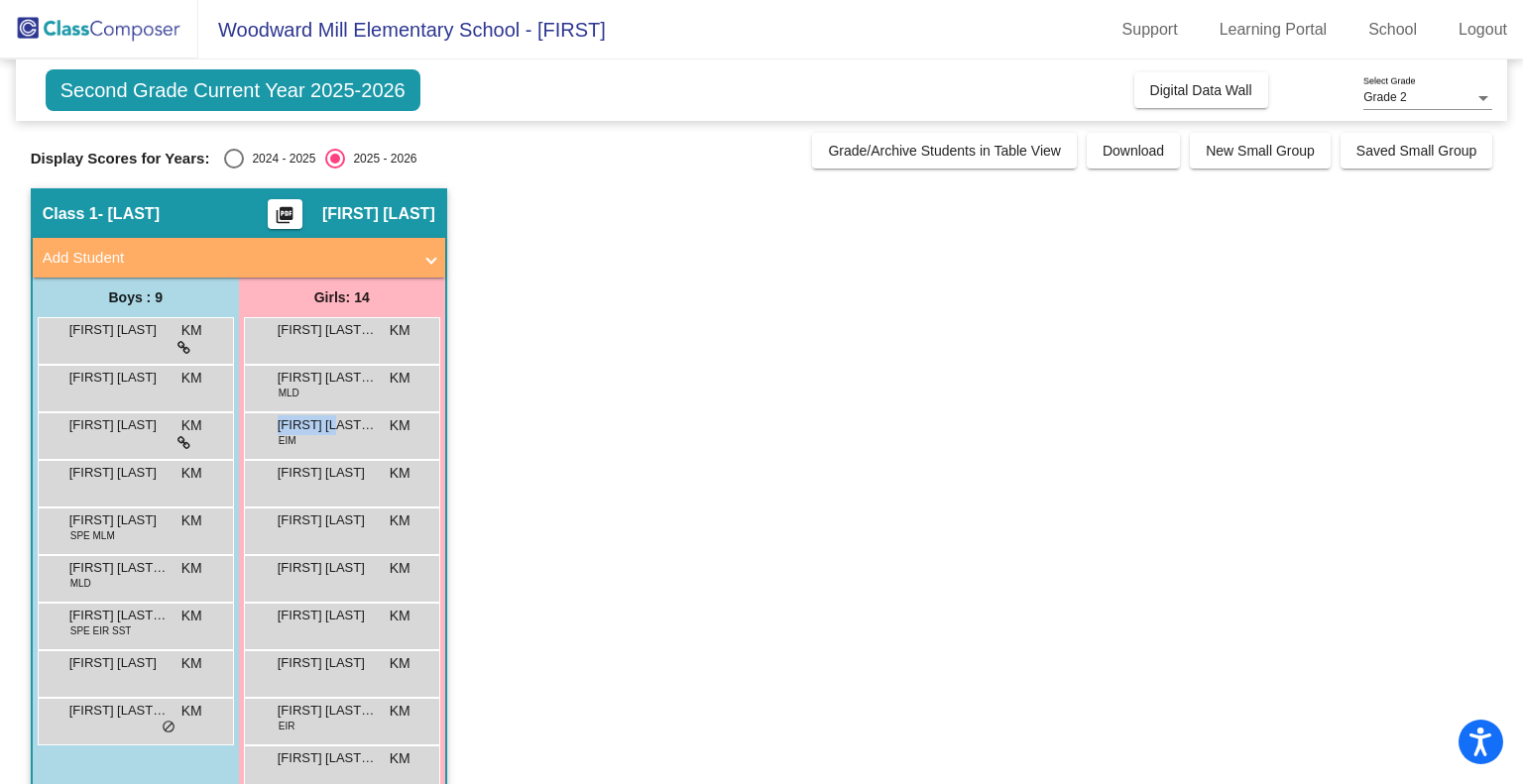 click on "[FIRST] [LAST]-[LAST] KM lock do_not_disturb_alt" at bounding box center [341, 433] 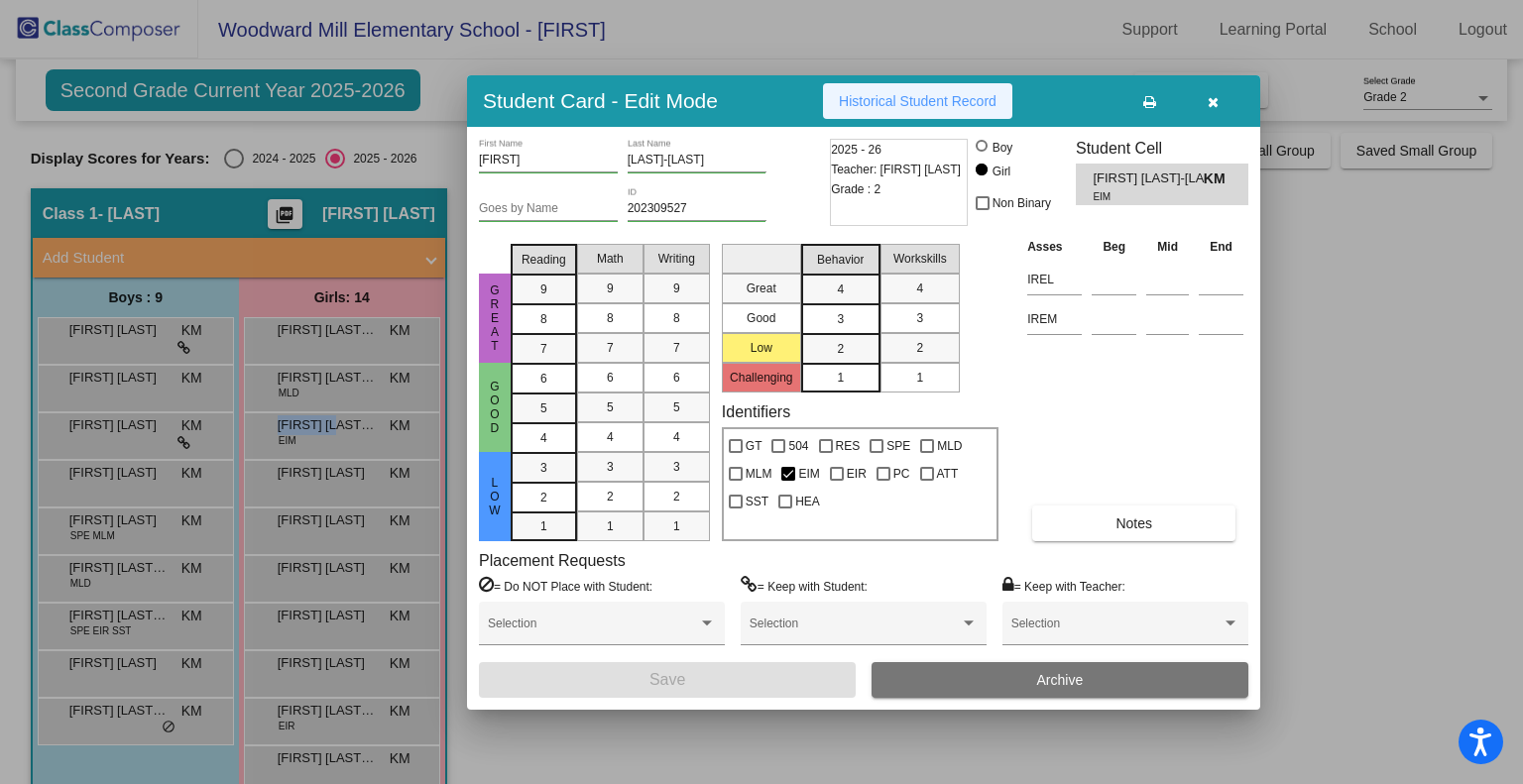 click on "Historical Student Record" at bounding box center (917, 101) 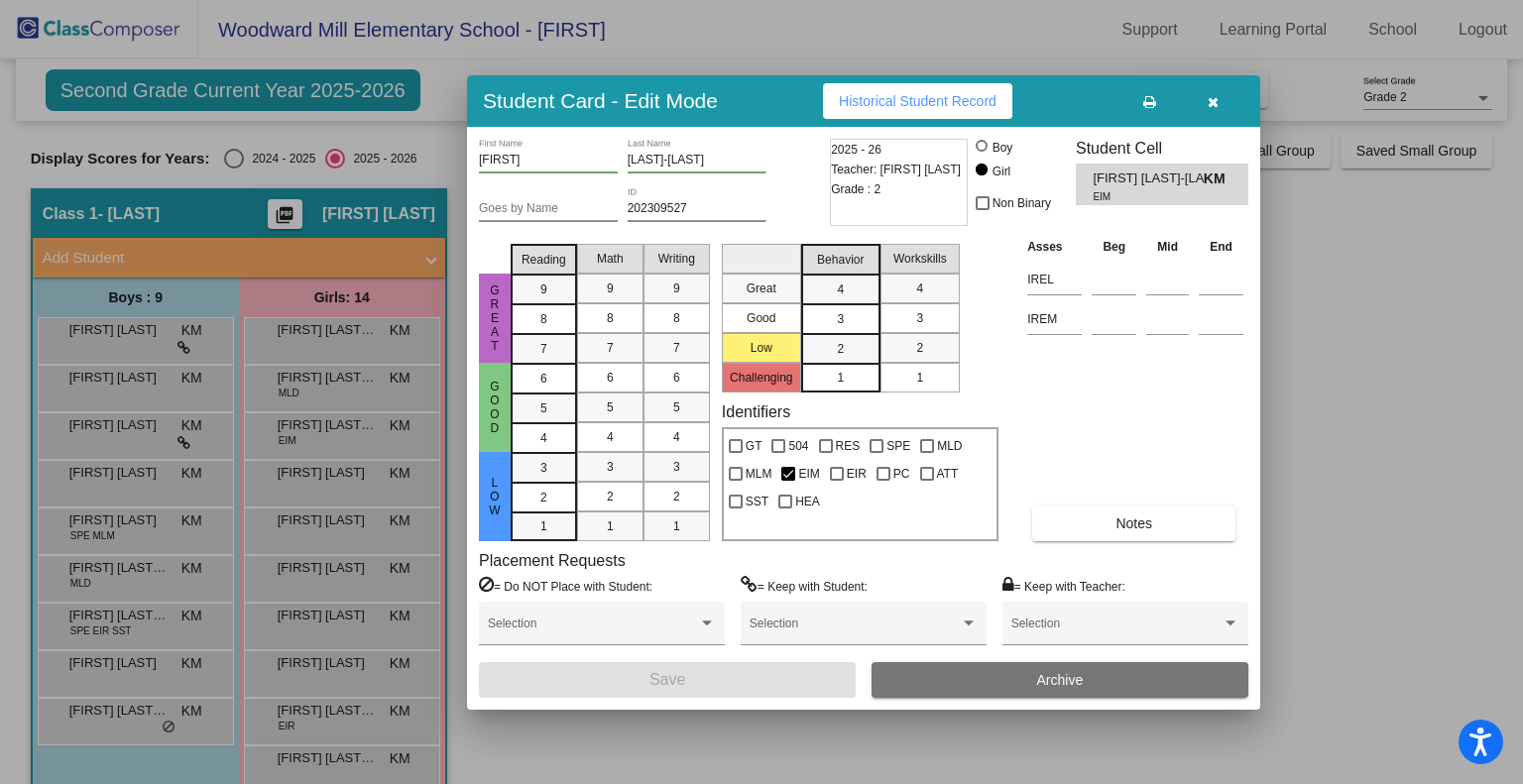 click at bounding box center (762, 392) 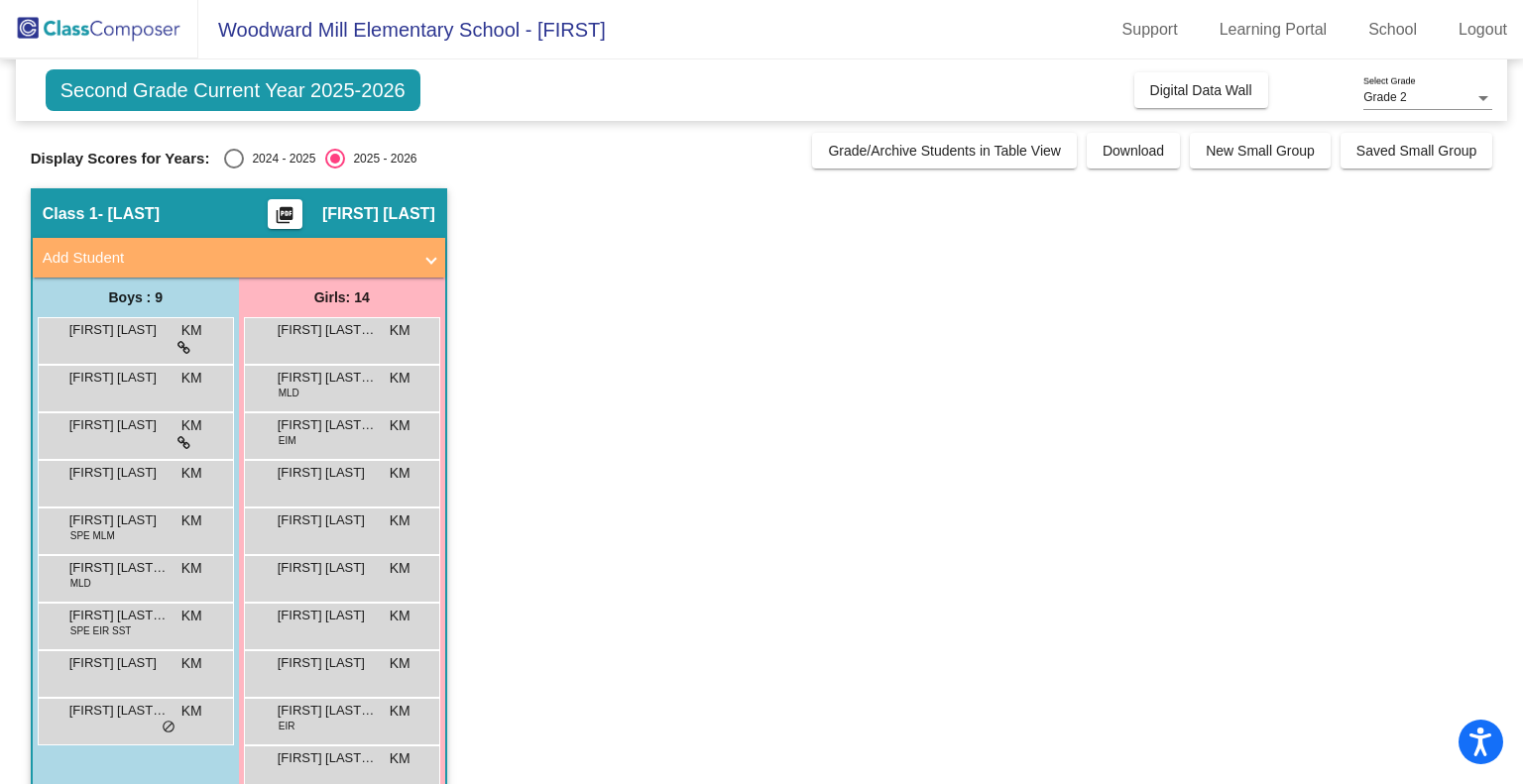 click on "[FIRST] [LAST] KM lock do_not_disturb_alt" at bounding box center [341, 481] 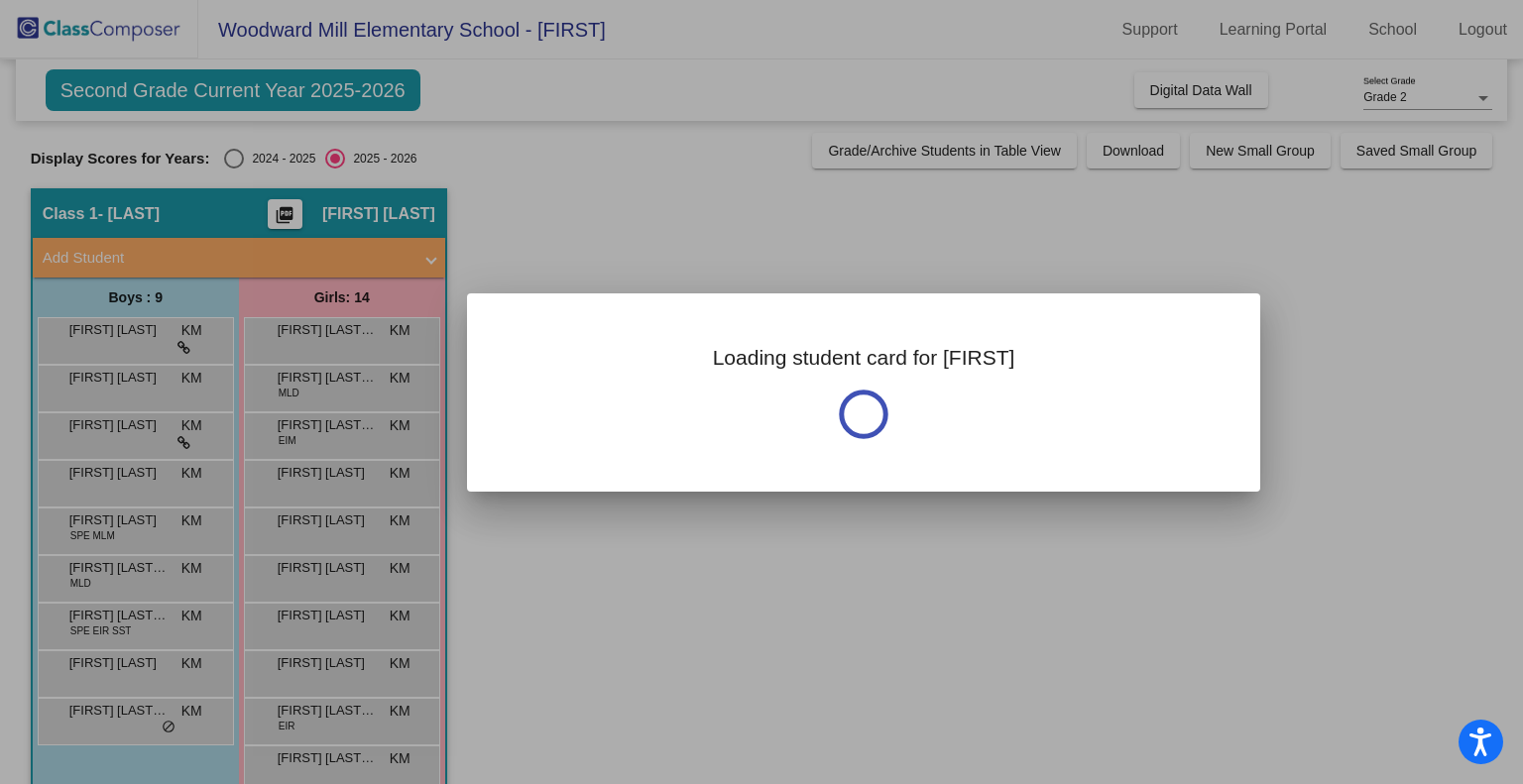 click at bounding box center [762, 392] 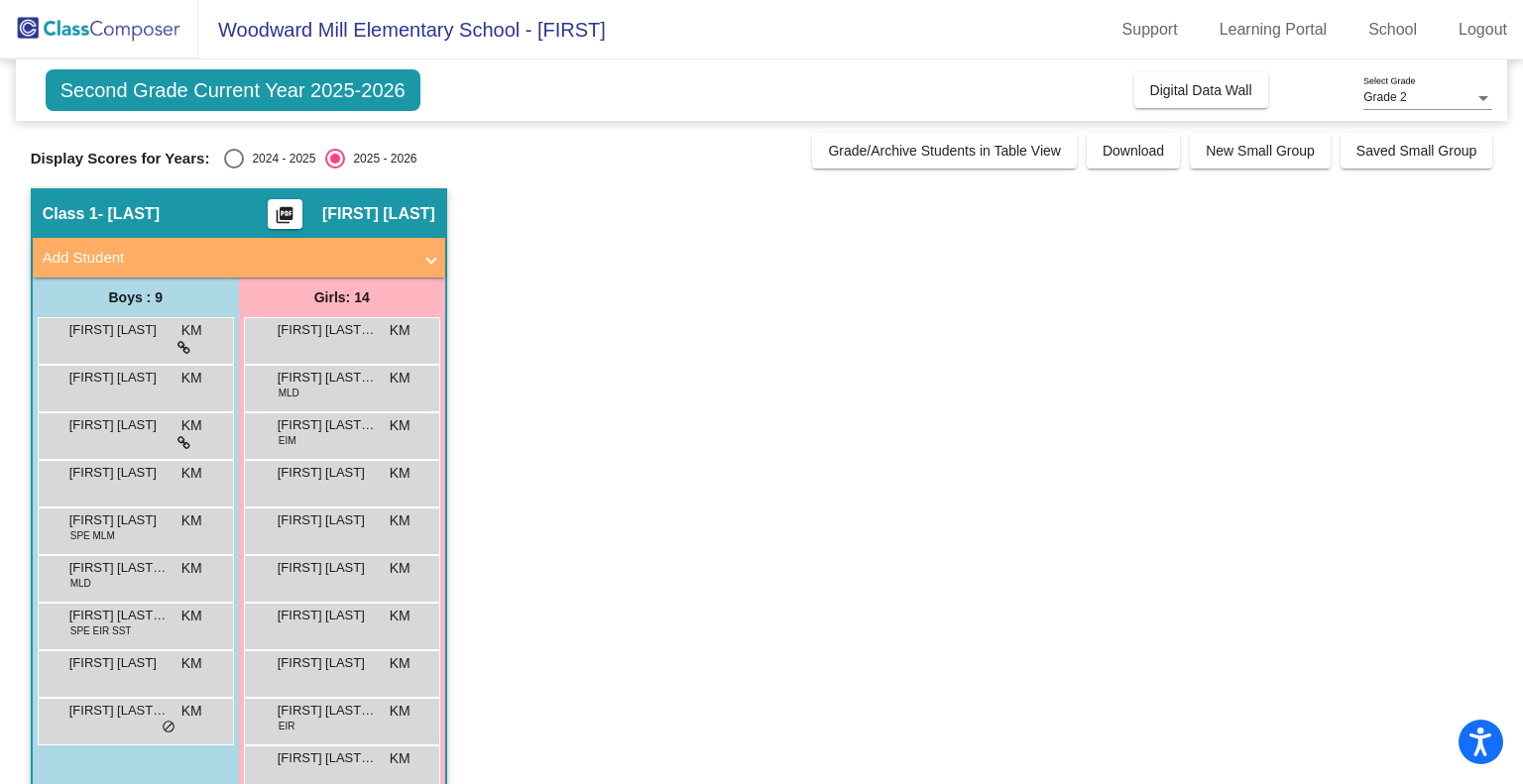 click on "[FIRST] [LAST] KM lock do_not_disturb_alt" at bounding box center [341, 481] 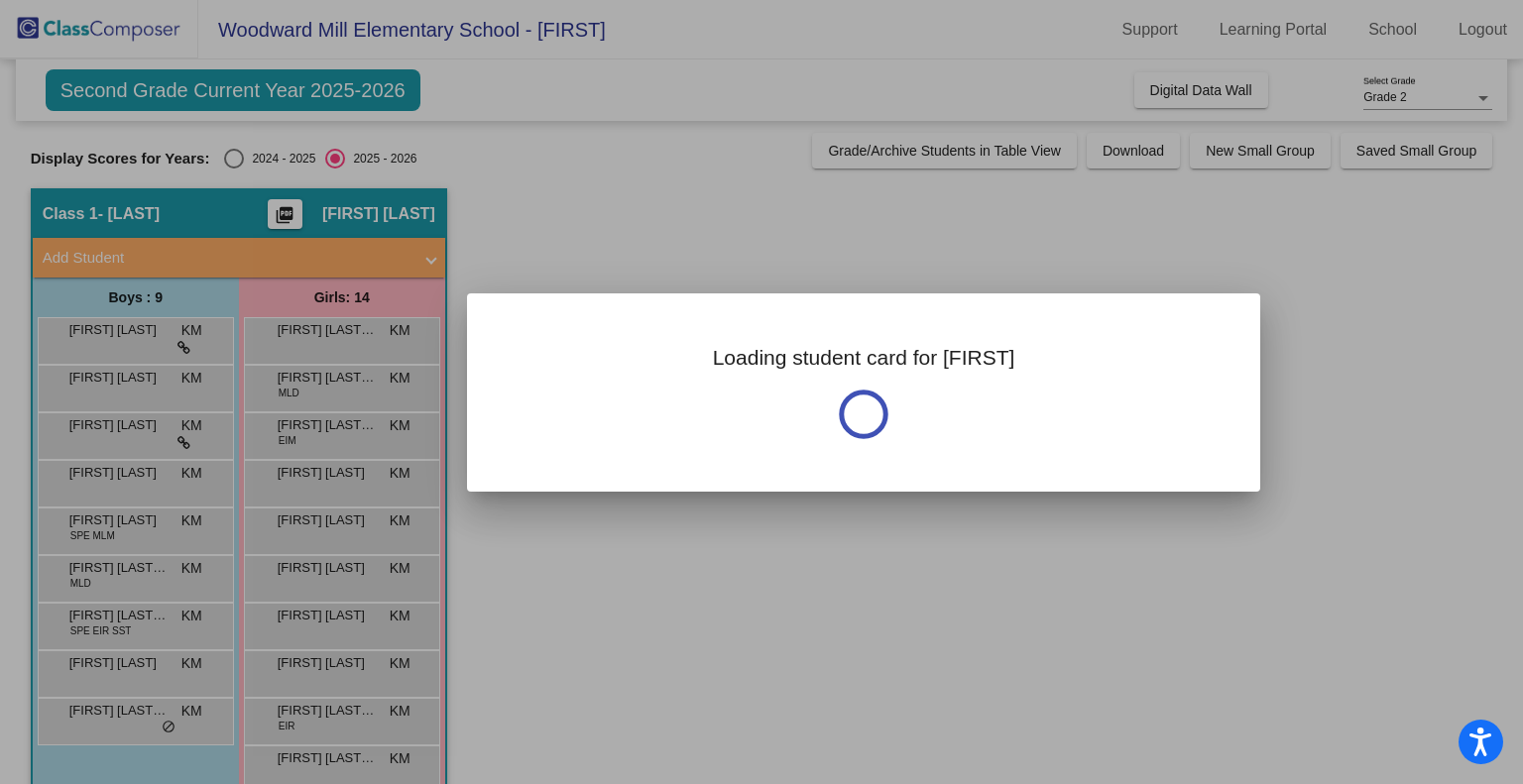 click at bounding box center [762, 392] 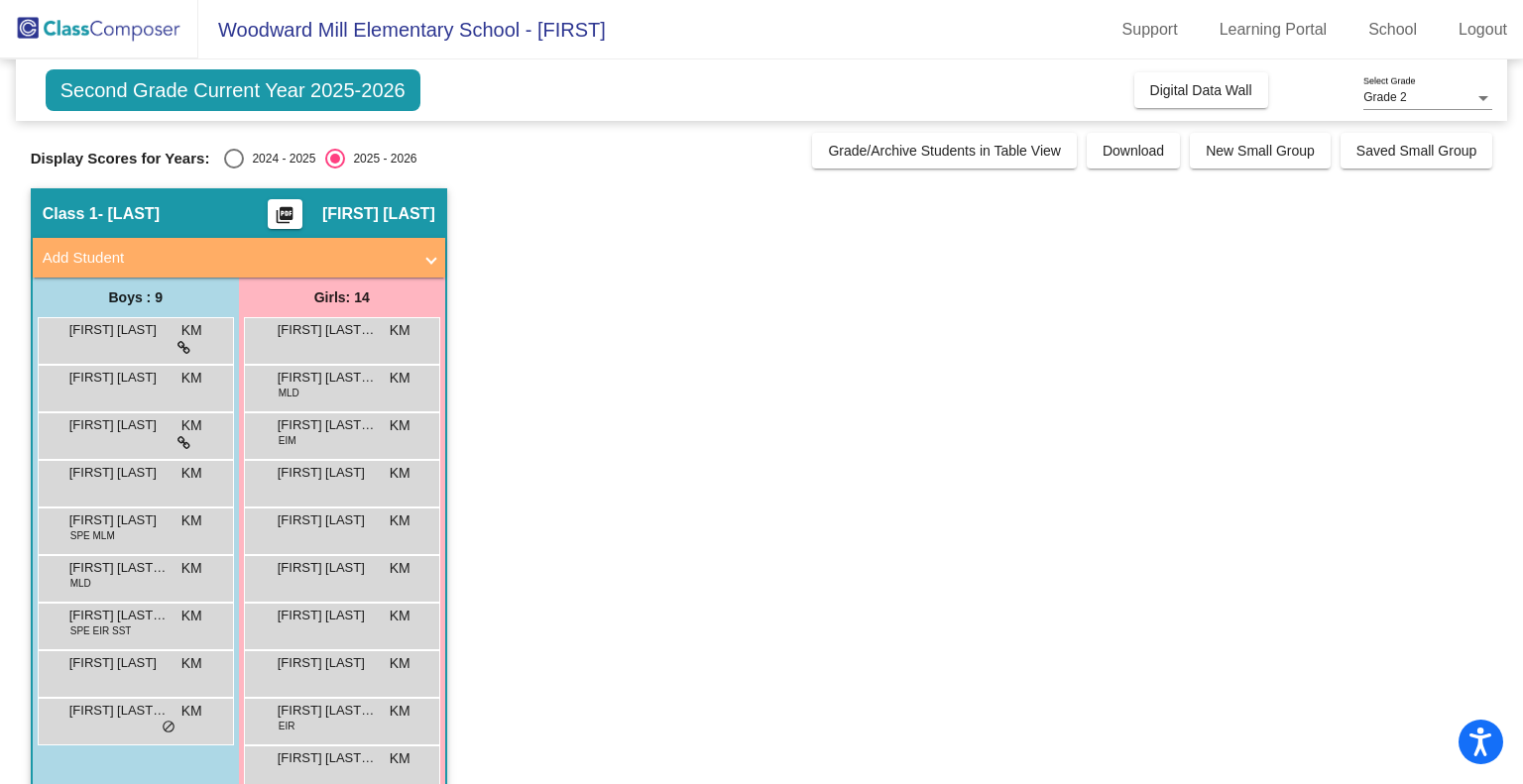 click on "[FIRST] [LAST] KM lock do_not_disturb_alt" at bounding box center (341, 481) 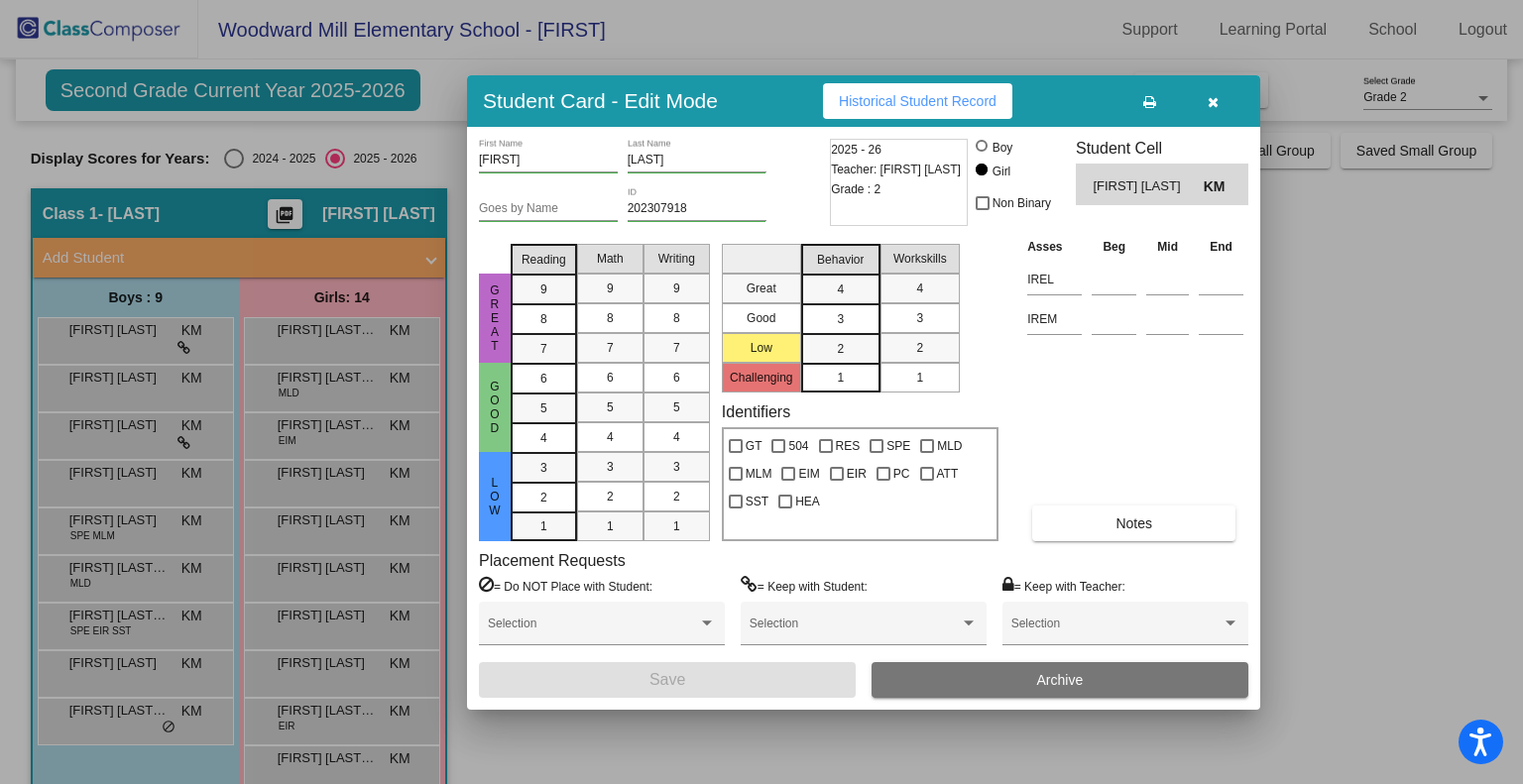 click on "Historical Student Record" at bounding box center [917, 101] 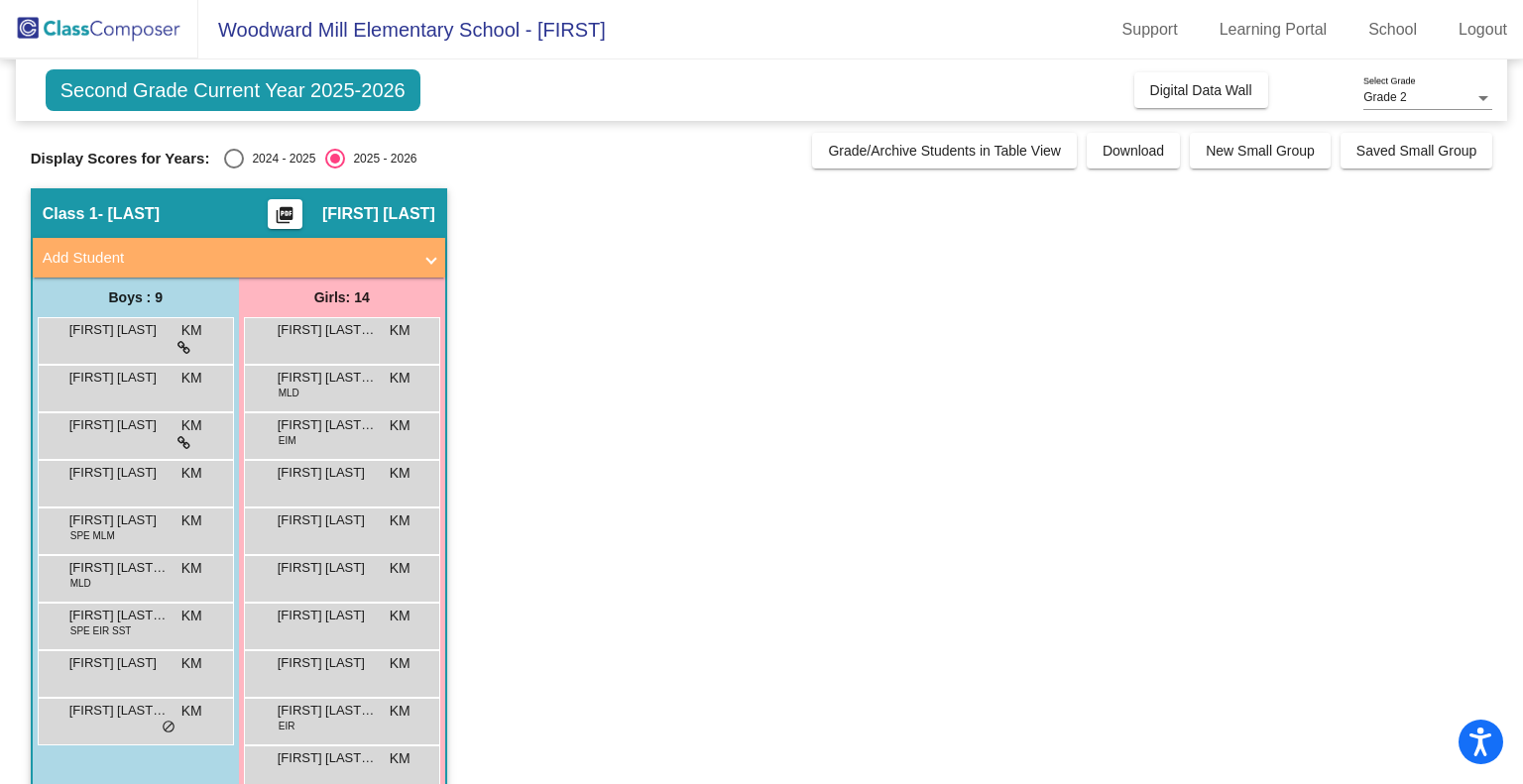 click on "[FIRST] [LAST] KM lock do_not_disturb_alt" at bounding box center [341, 528] 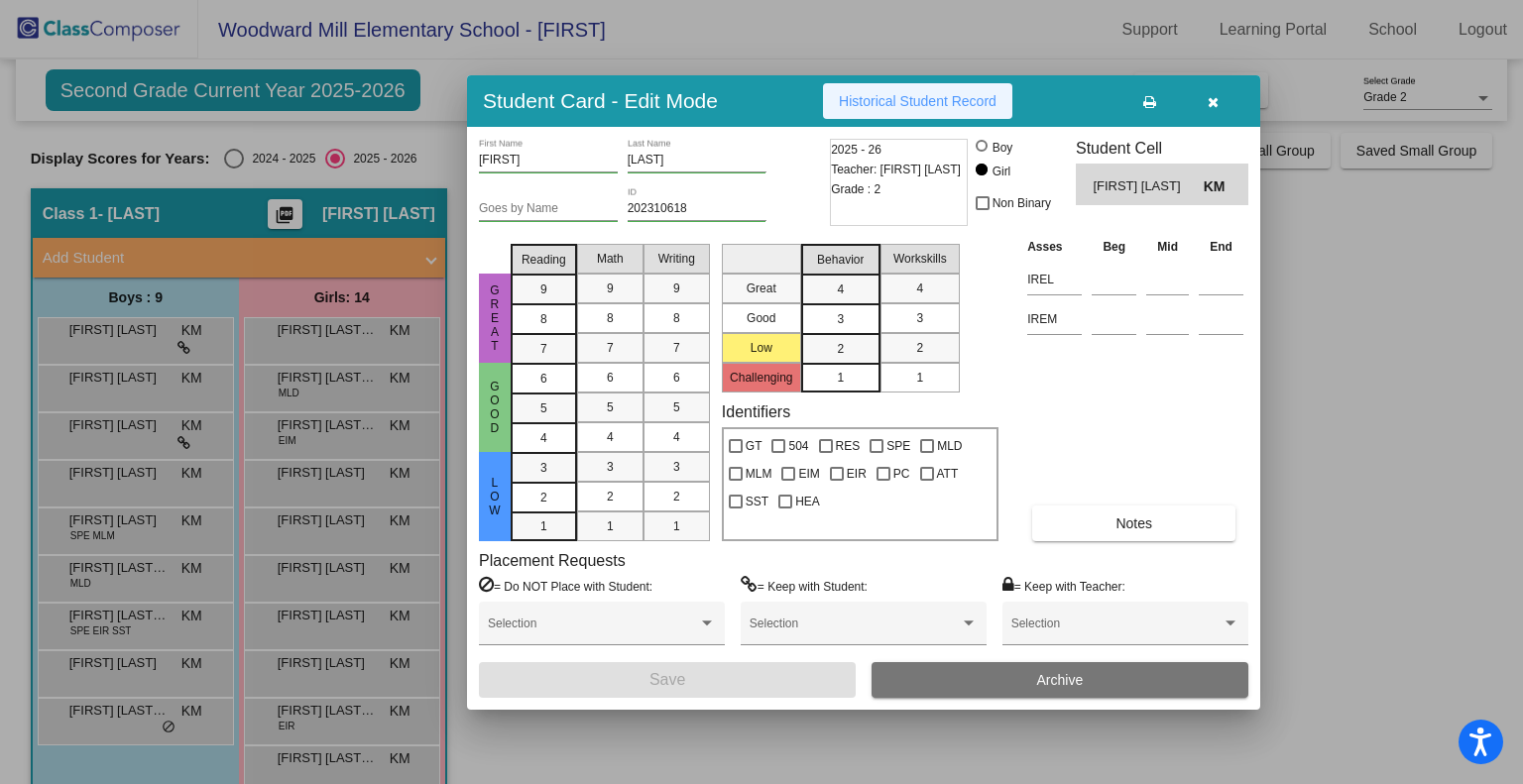 click on "Historical Student Record" at bounding box center (917, 101) 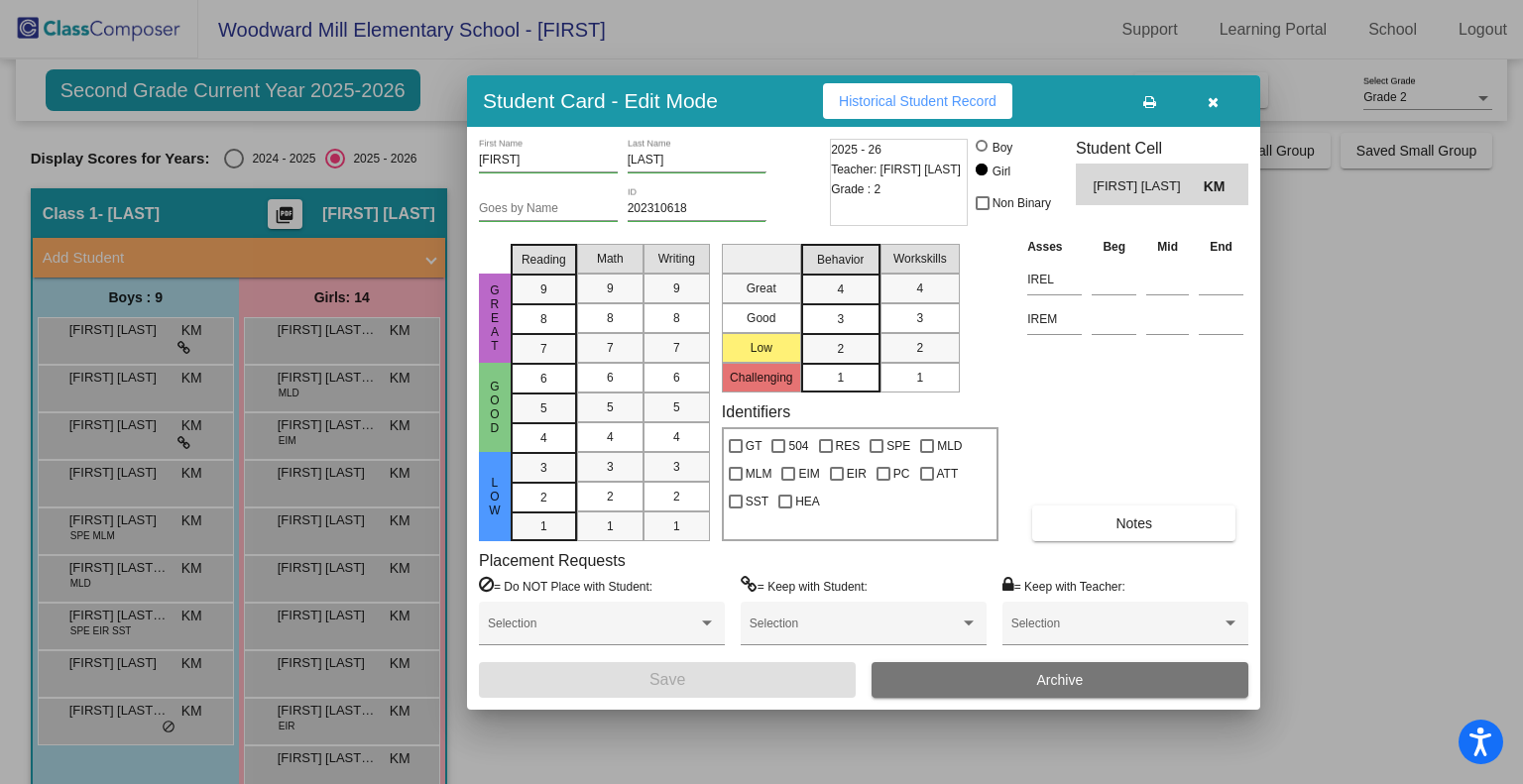 click at bounding box center (762, 392) 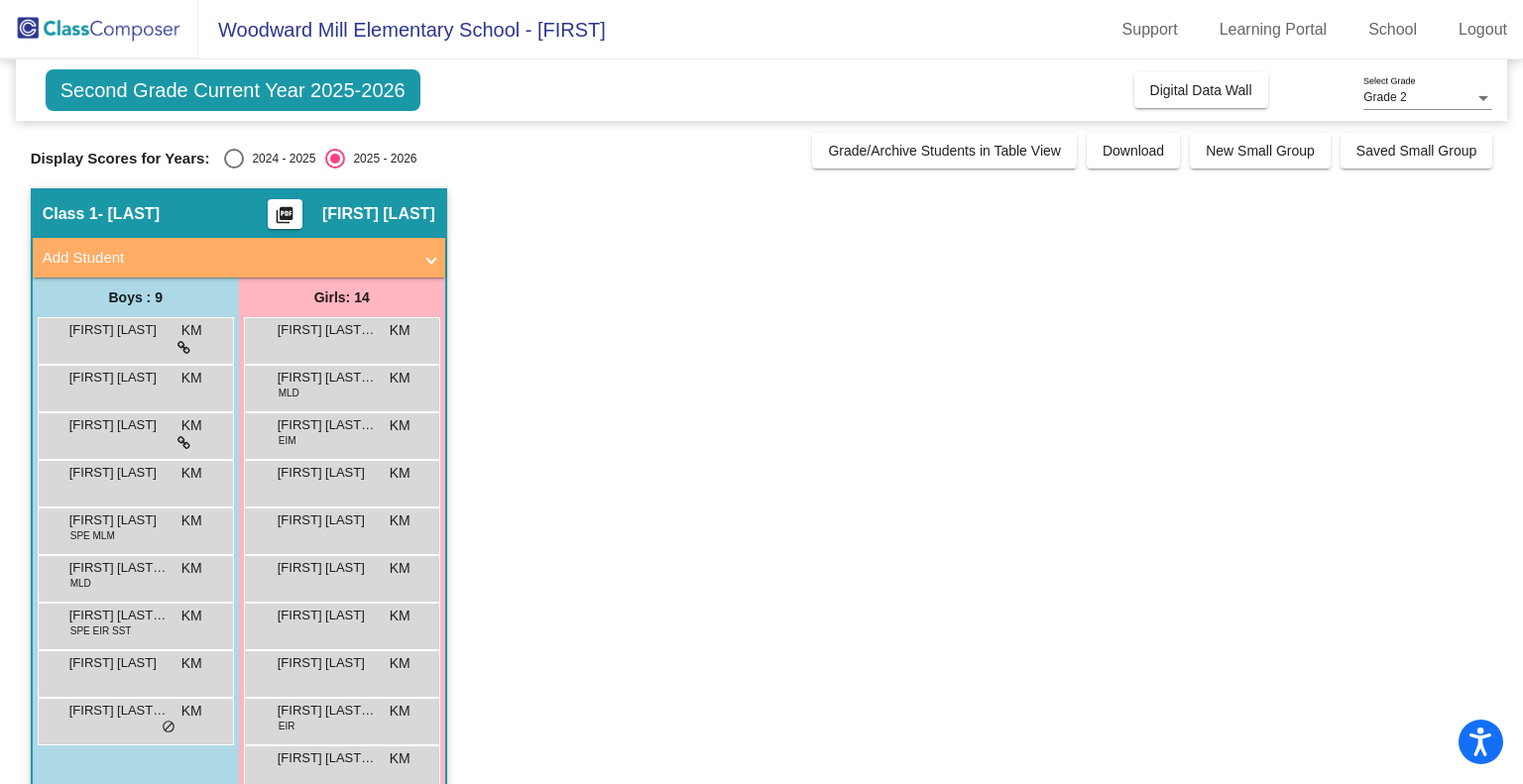 click on "[FIRST] [LAST]" at bounding box center (327, 568) 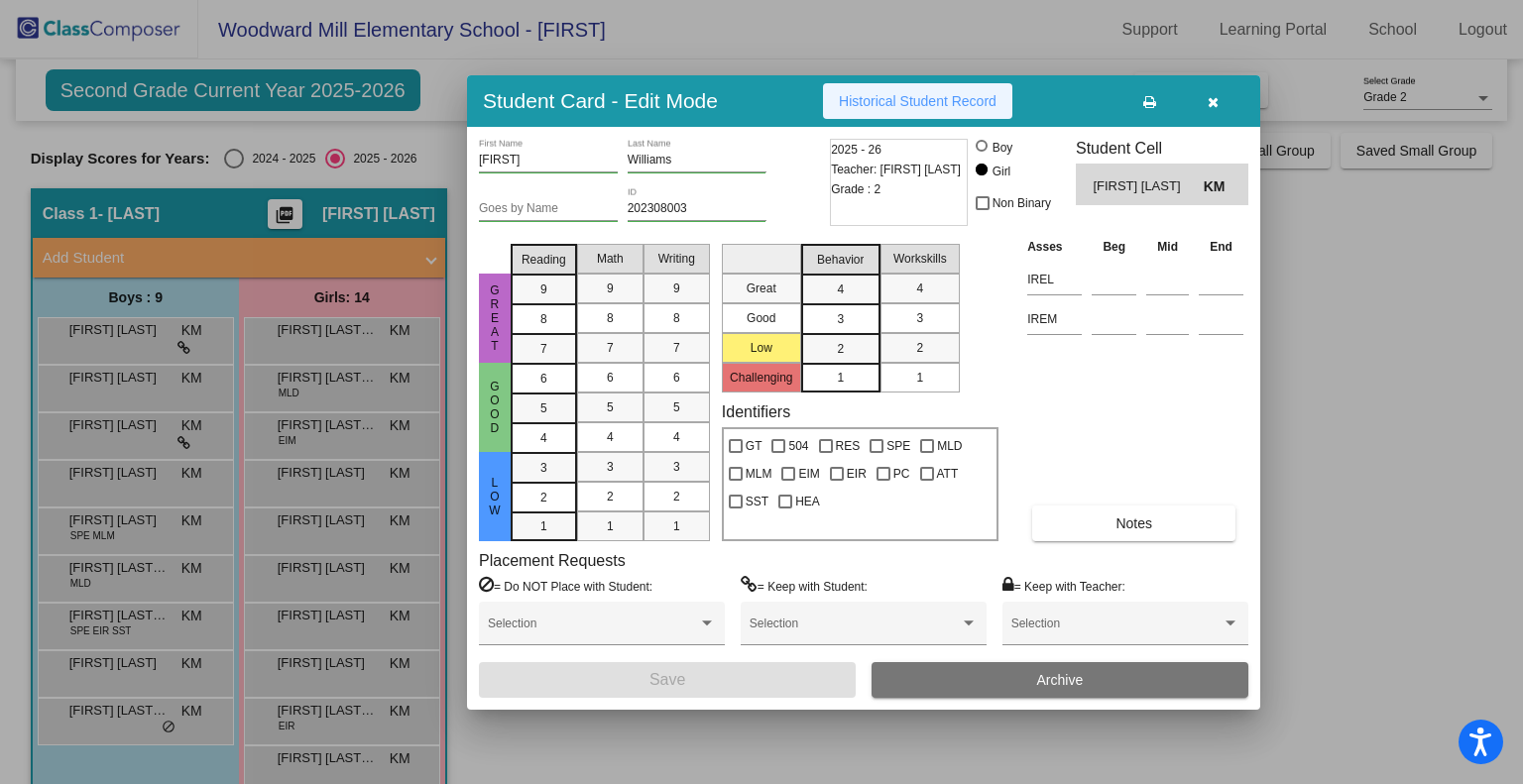 click on "Historical Student Record" at bounding box center [917, 101] 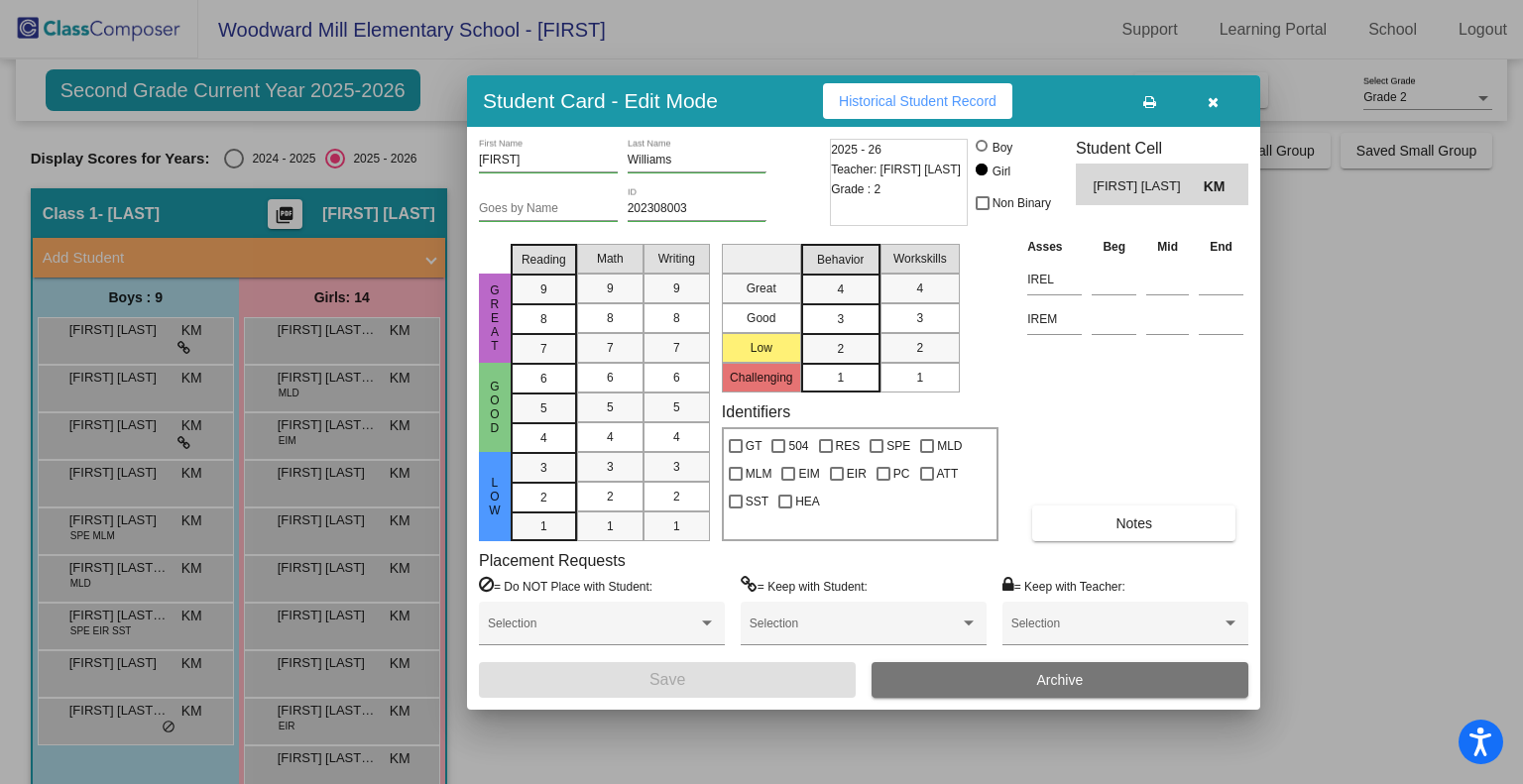 click at bounding box center (762, 392) 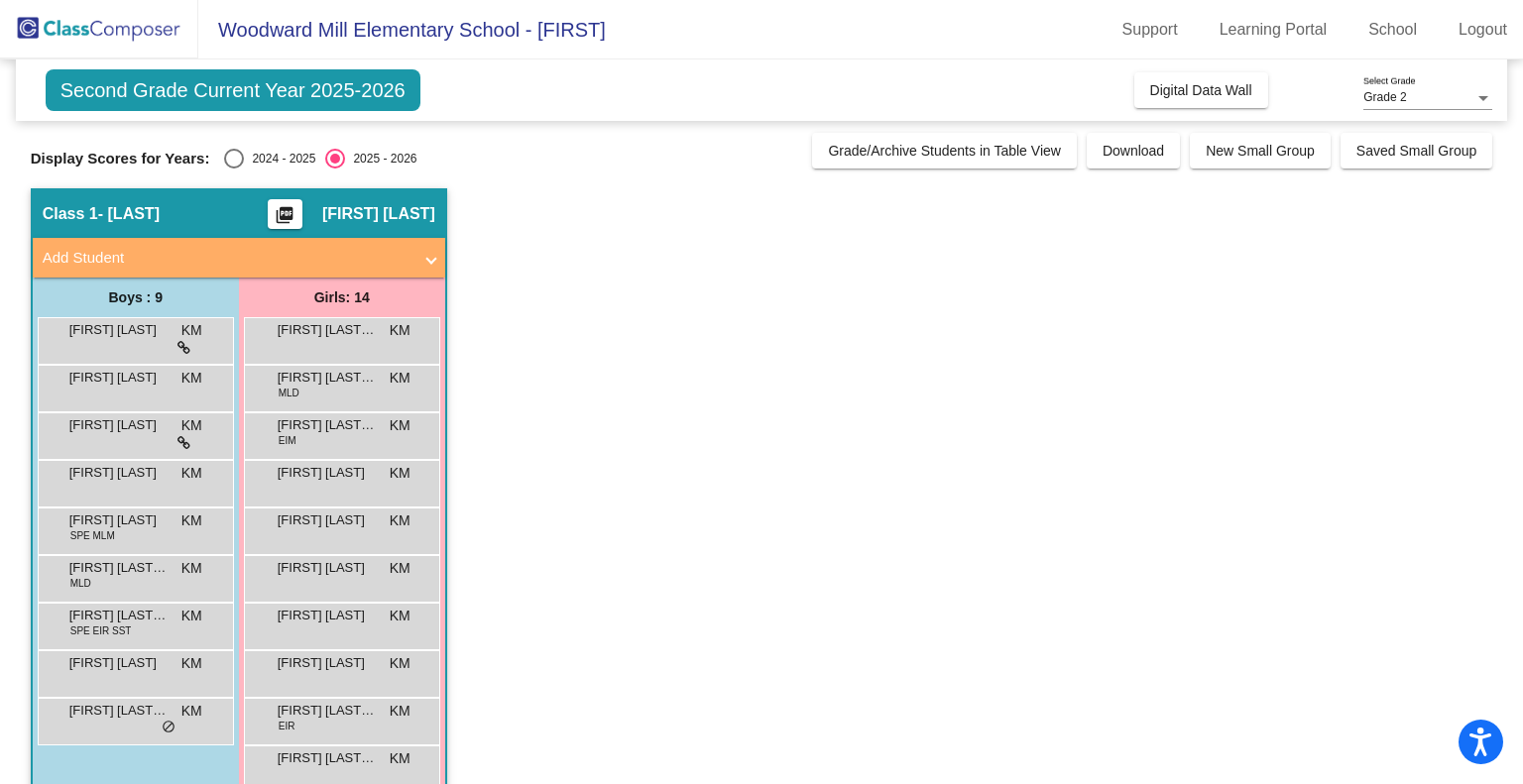 click on "[FIRST] [LAST] KM lock do_not_disturb_alt" at bounding box center (341, 623) 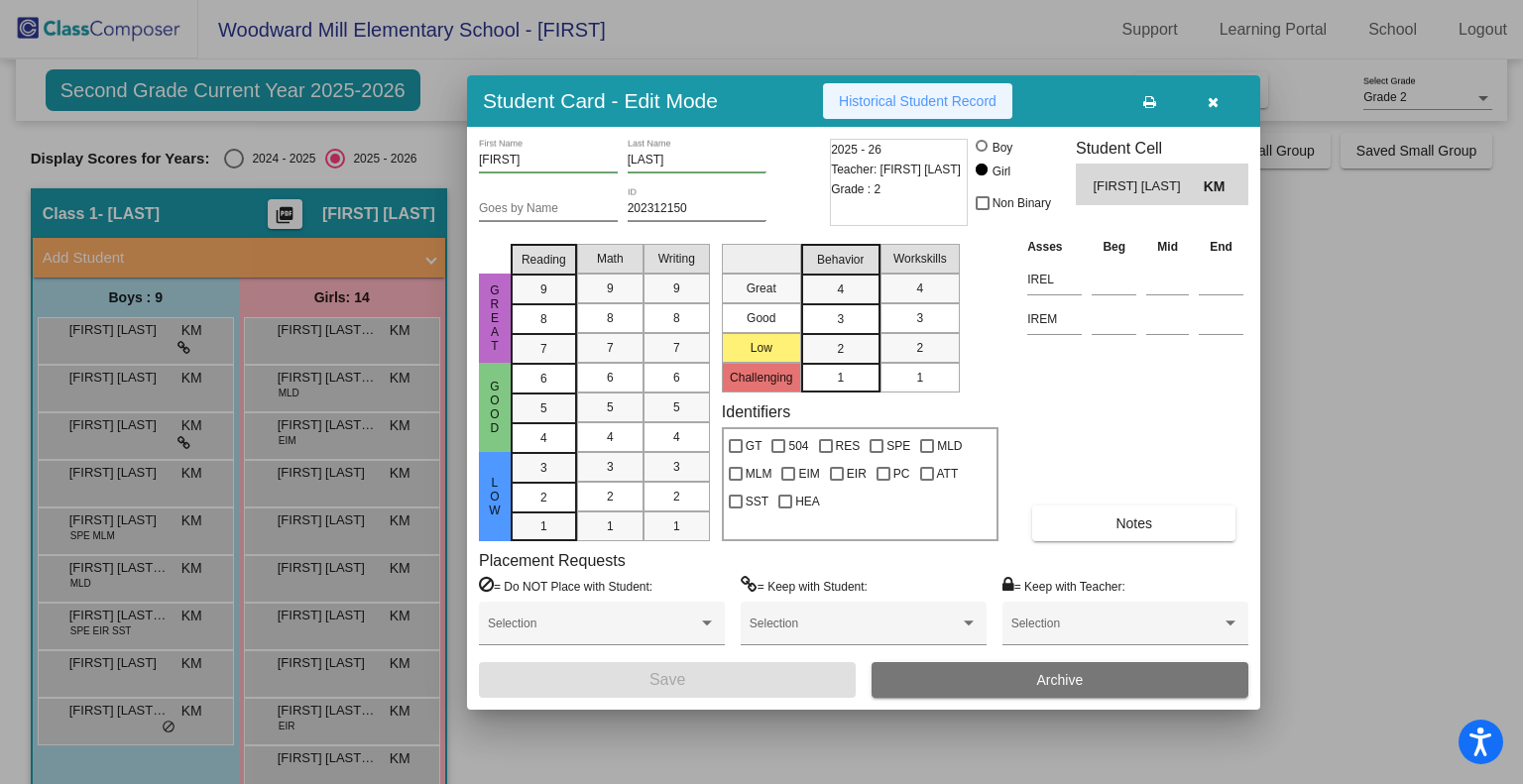 click on "Historical Student Record" at bounding box center (917, 101) 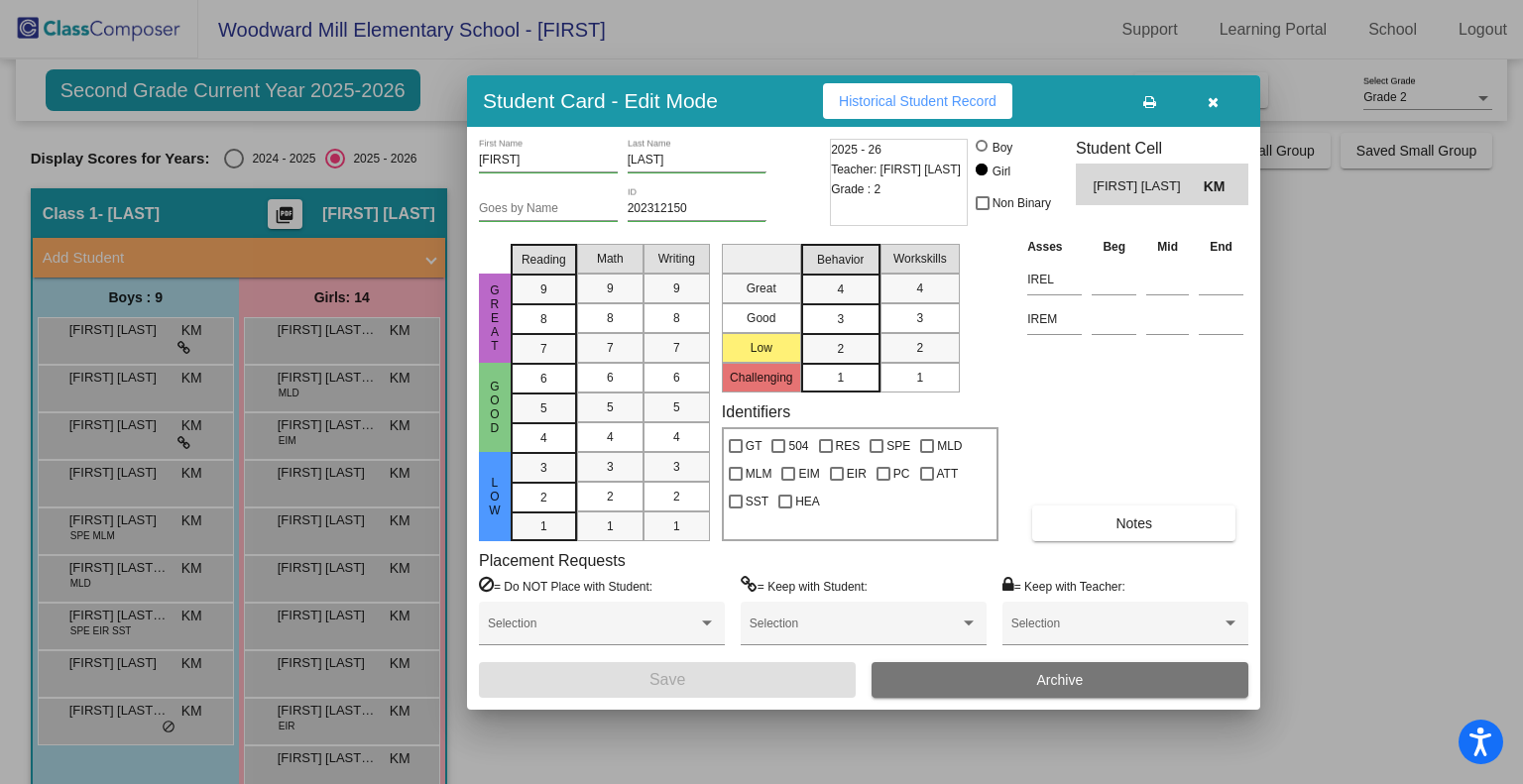 click at bounding box center (762, 392) 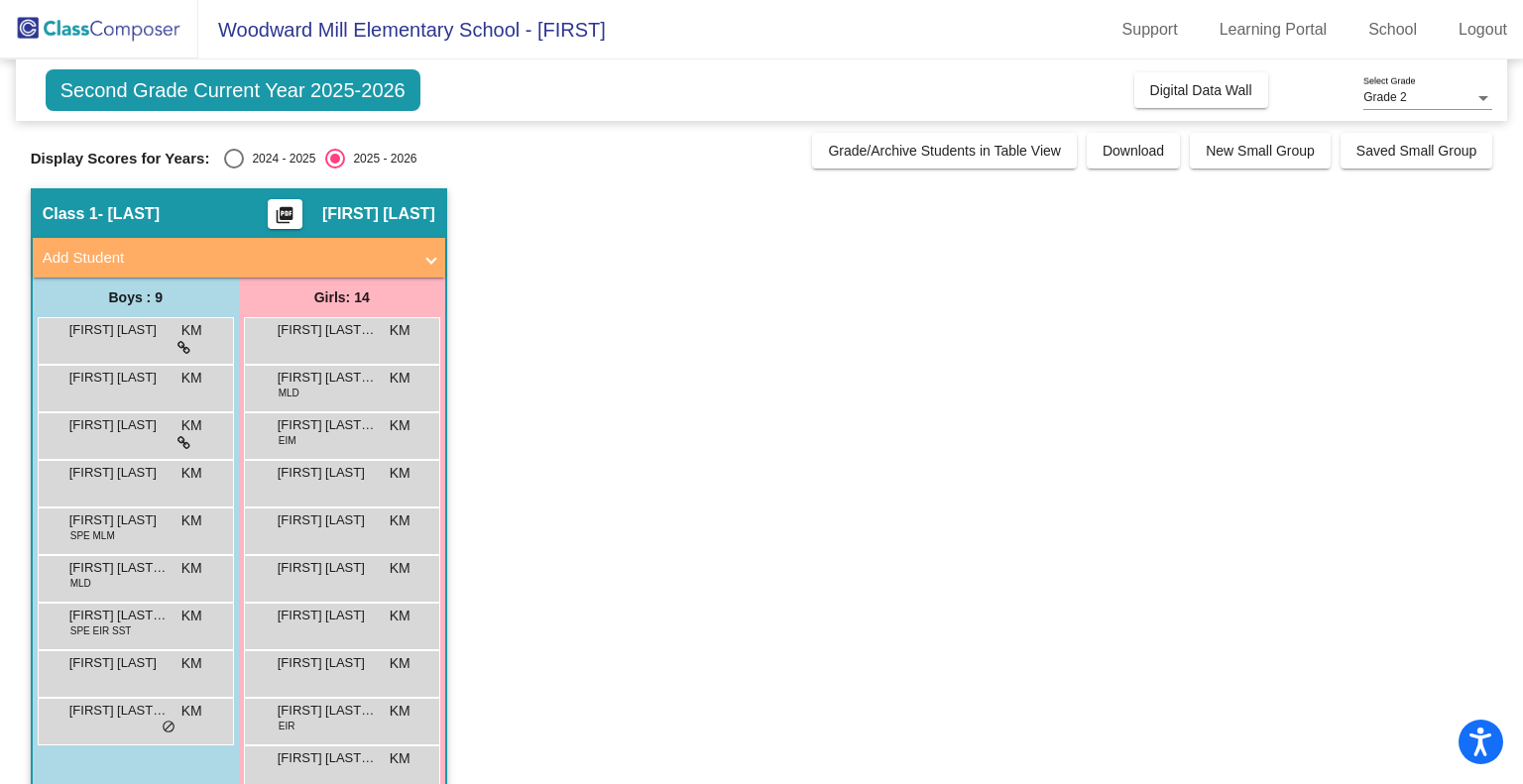 click on "[FIRST] [LAST]" at bounding box center (327, 663) 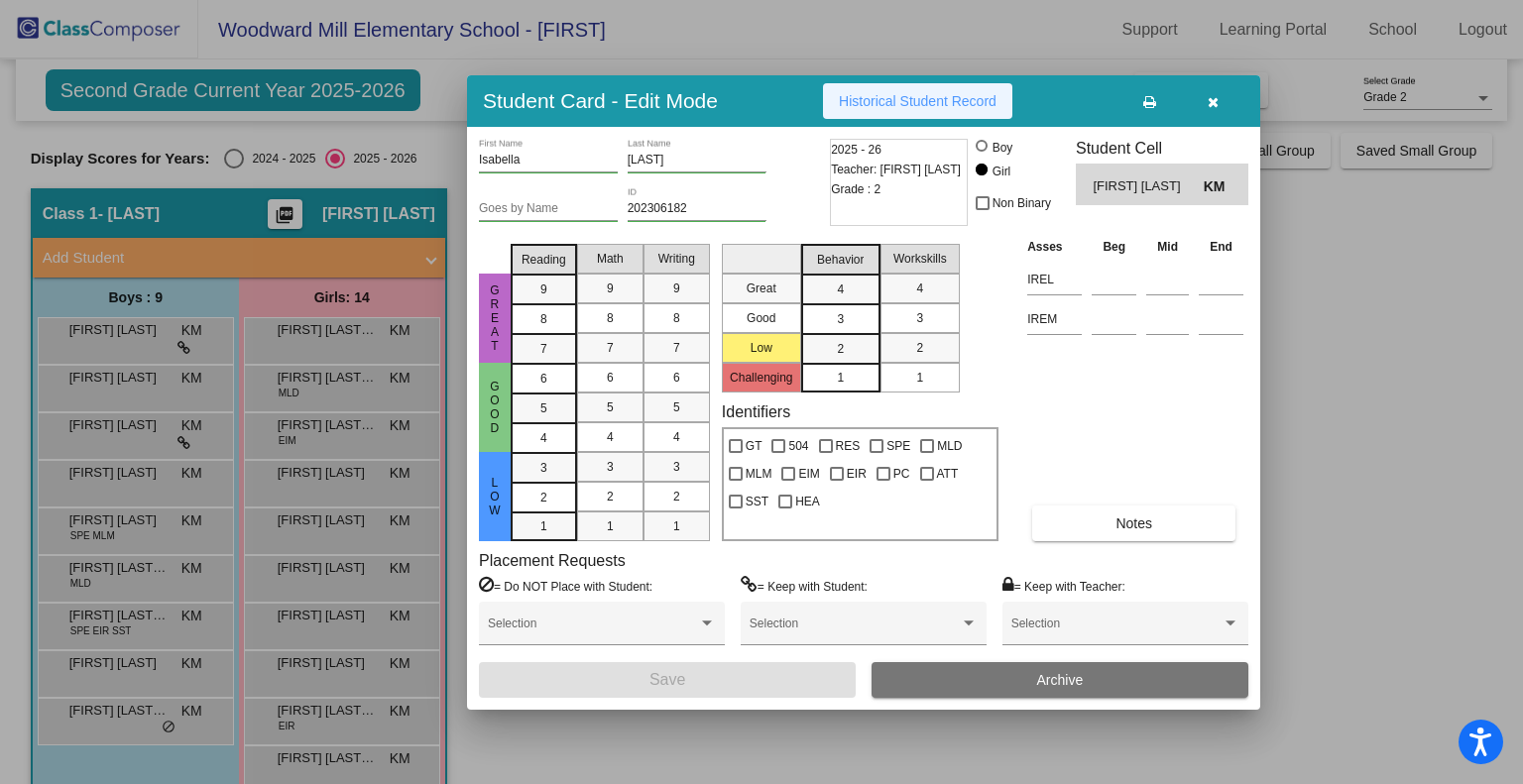 click on "Historical Student Record" at bounding box center (917, 101) 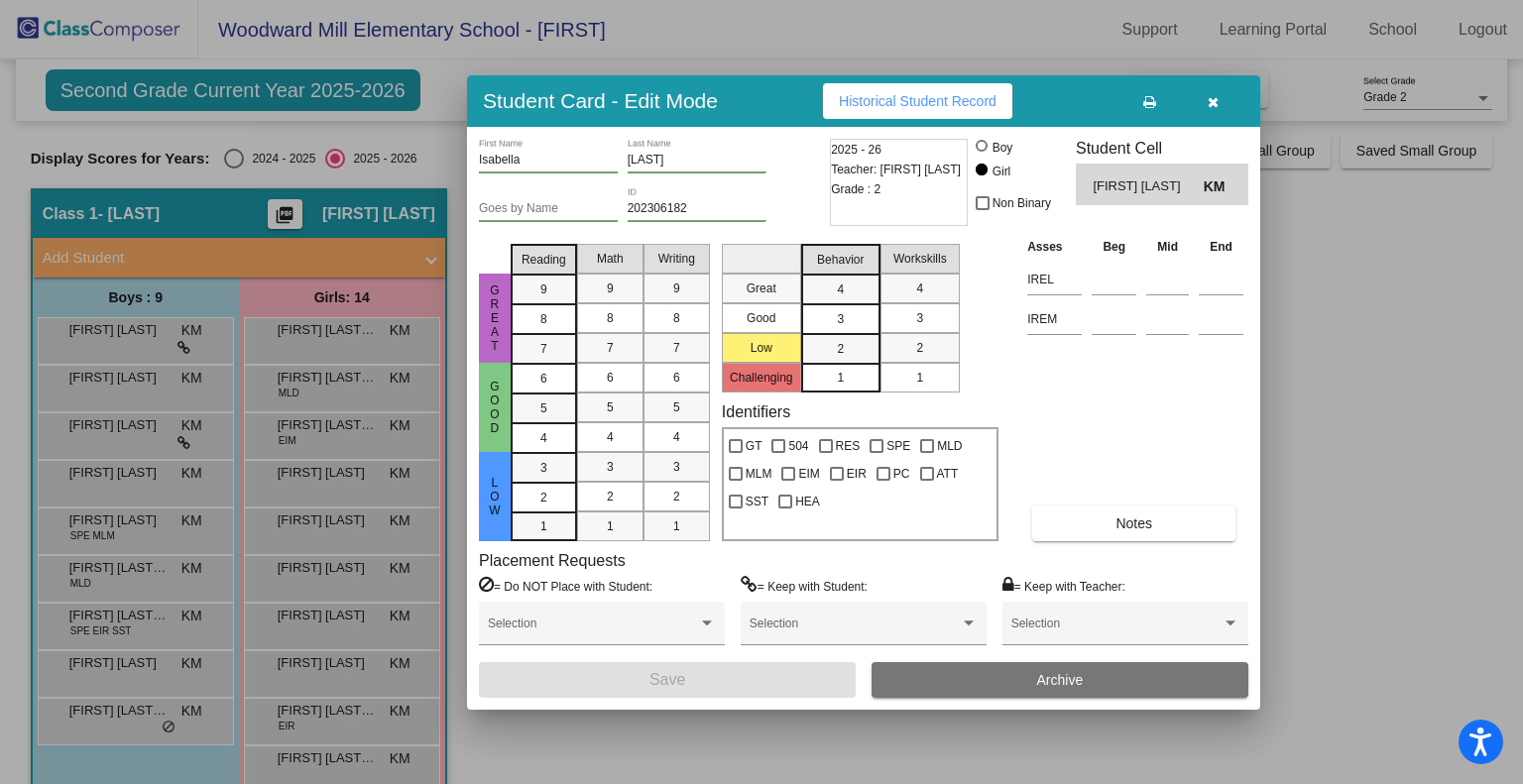 click at bounding box center [762, 392] 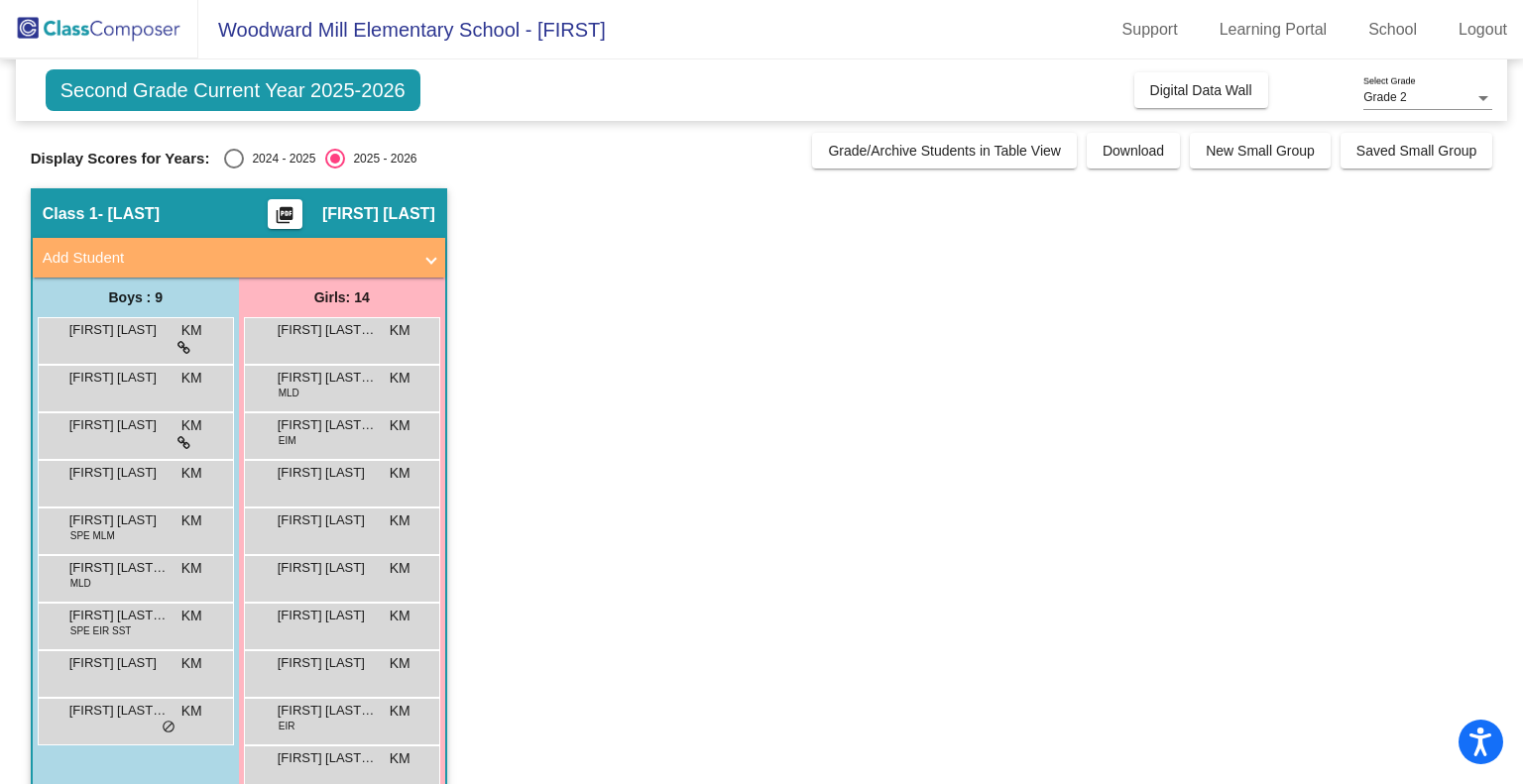 click on "[FIRST] [LAST]-[LAST]" at bounding box center [327, 711] 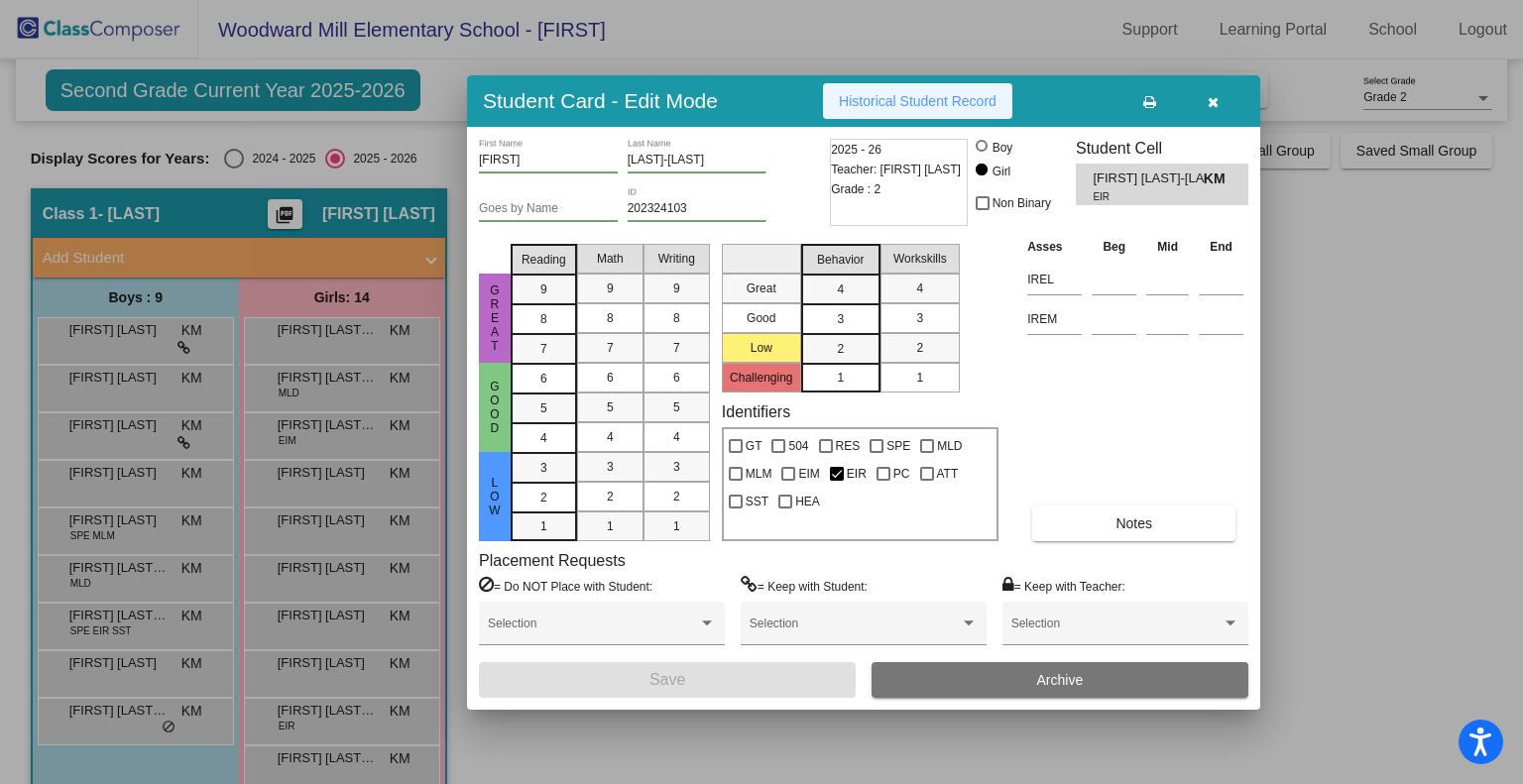 click on "Historical Student Record" at bounding box center (917, 101) 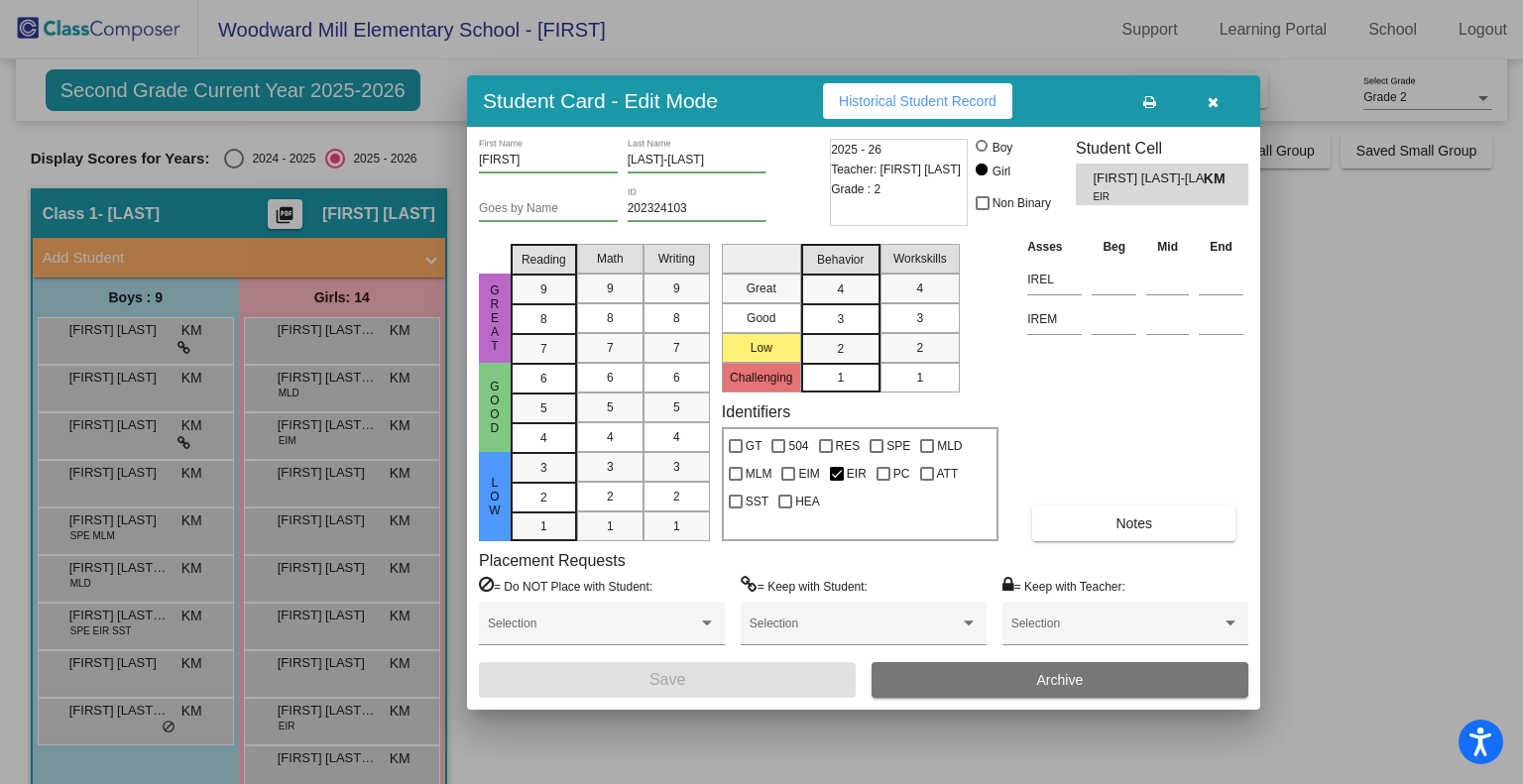 click at bounding box center [762, 392] 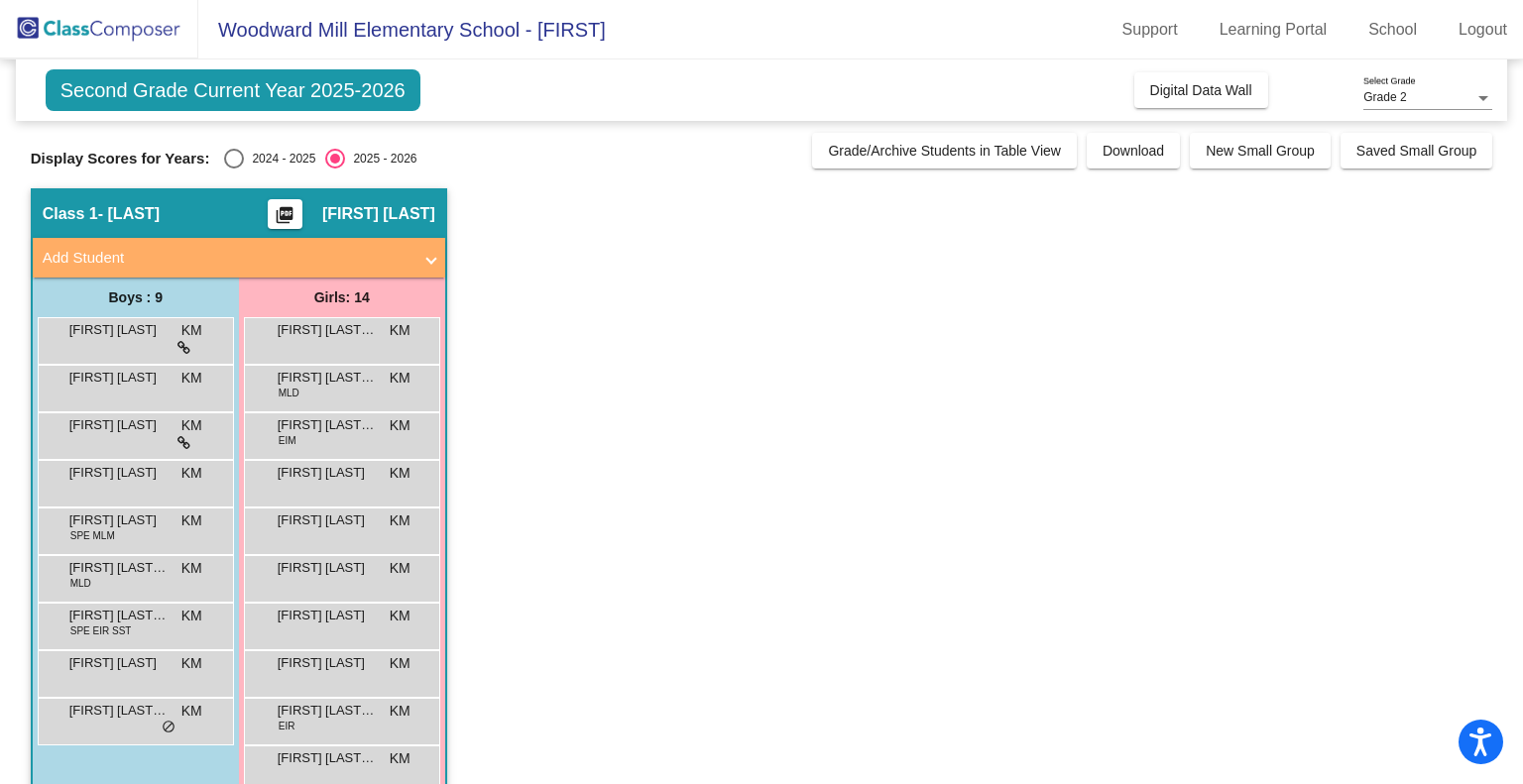 click on "[FIRST] [LAST] [LAST]" at bounding box center (327, 758) 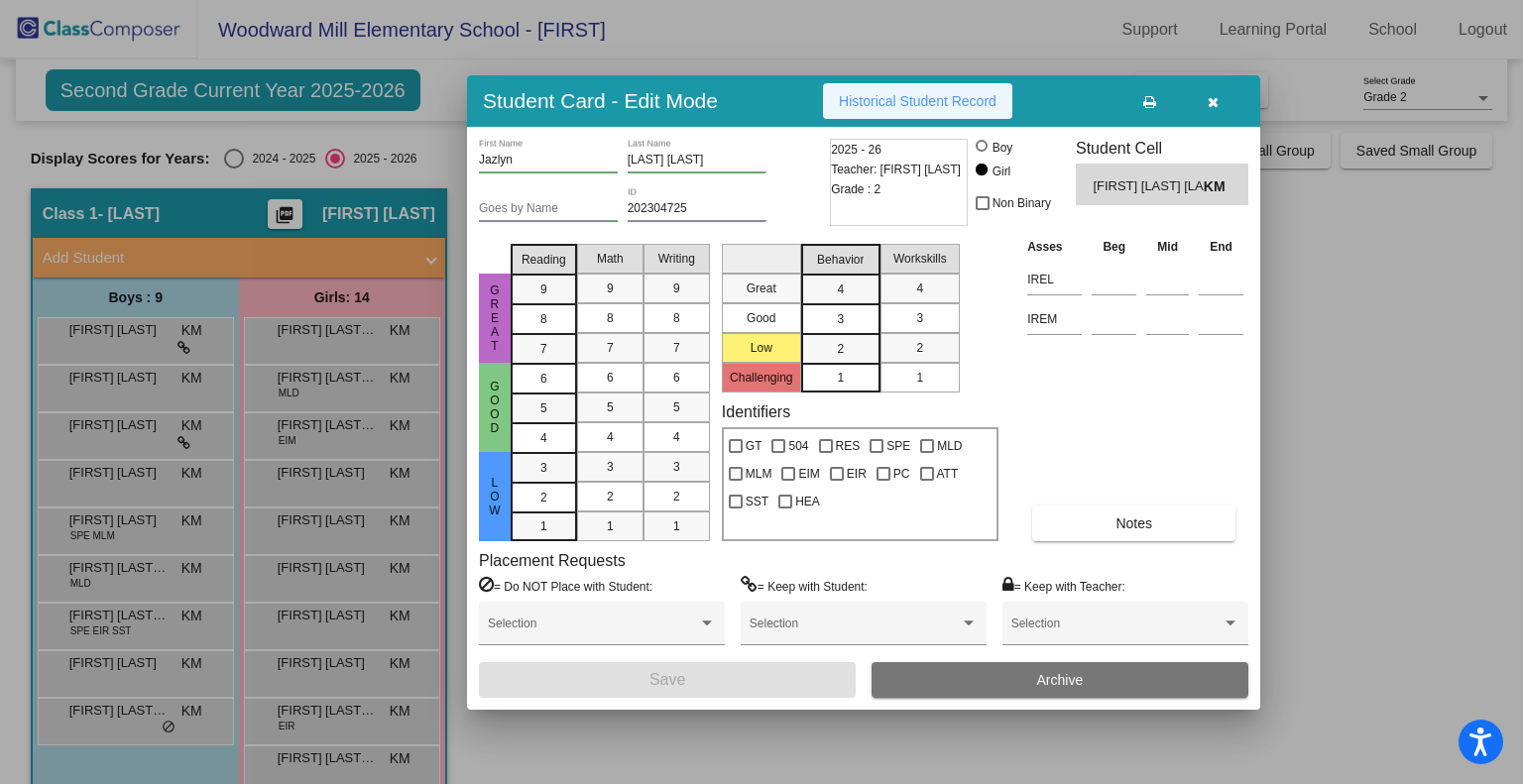 click on "Historical Student Record" at bounding box center (917, 101) 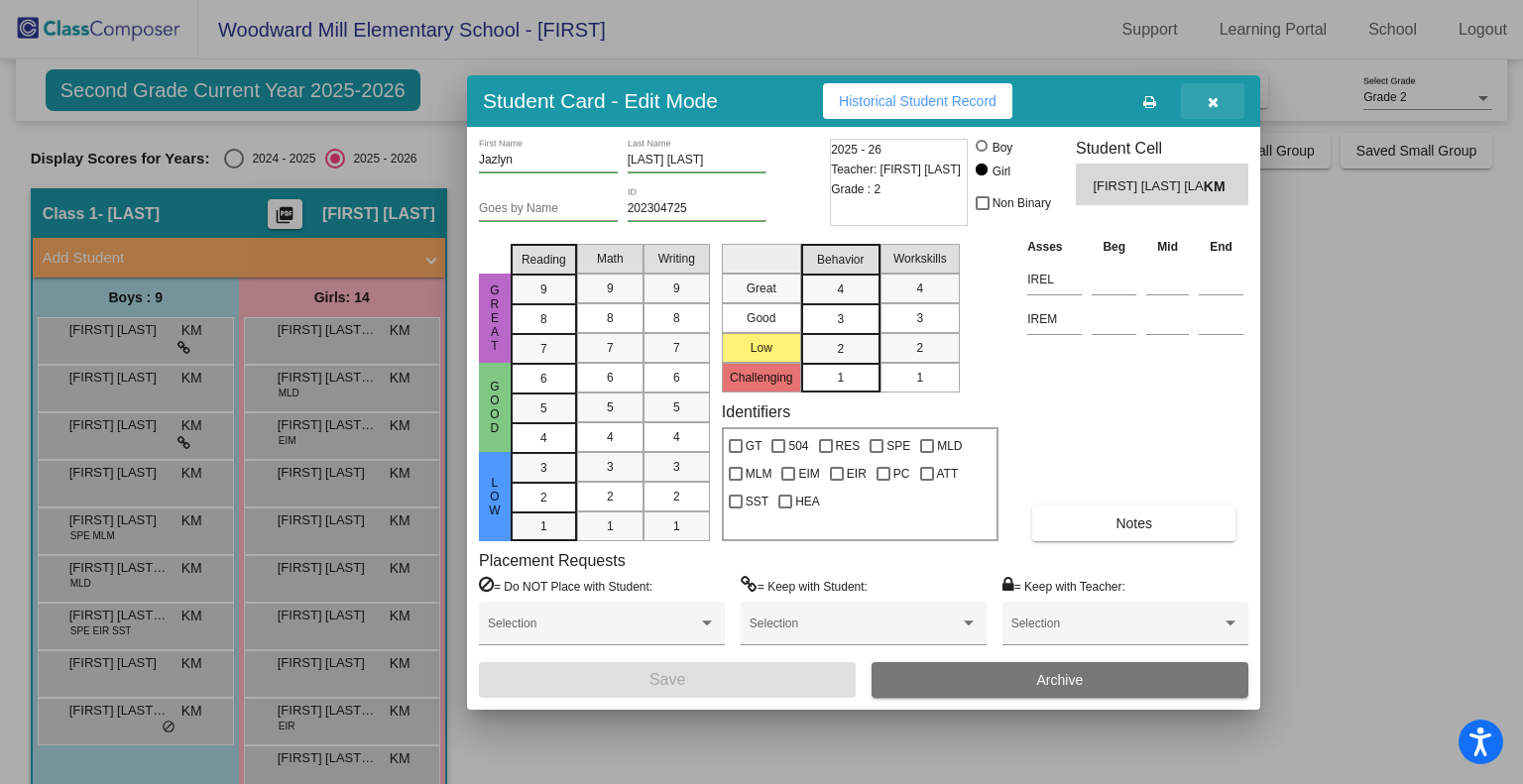 click at bounding box center (1213, 102) 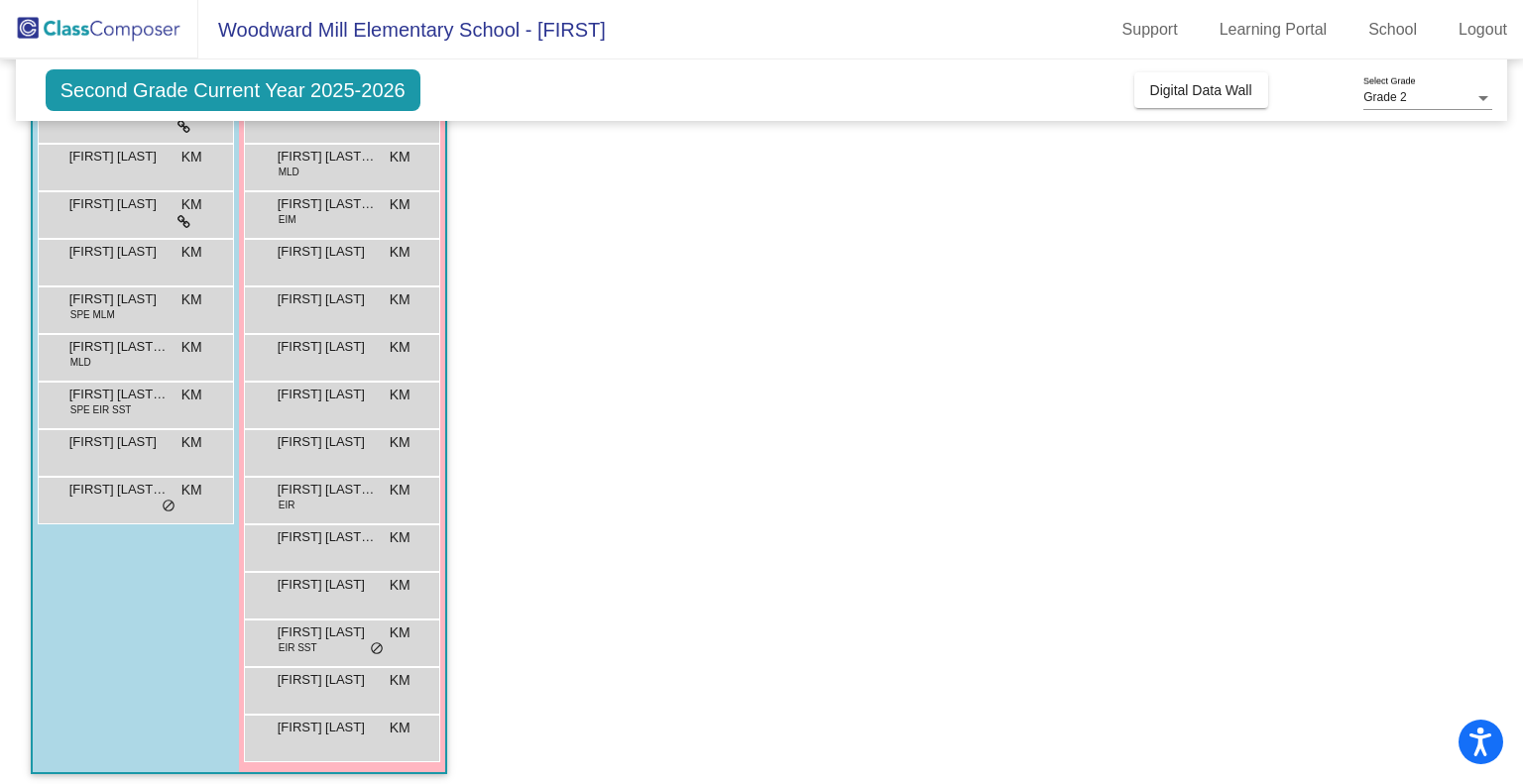 scroll, scrollTop: 230, scrollLeft: 0, axis: vertical 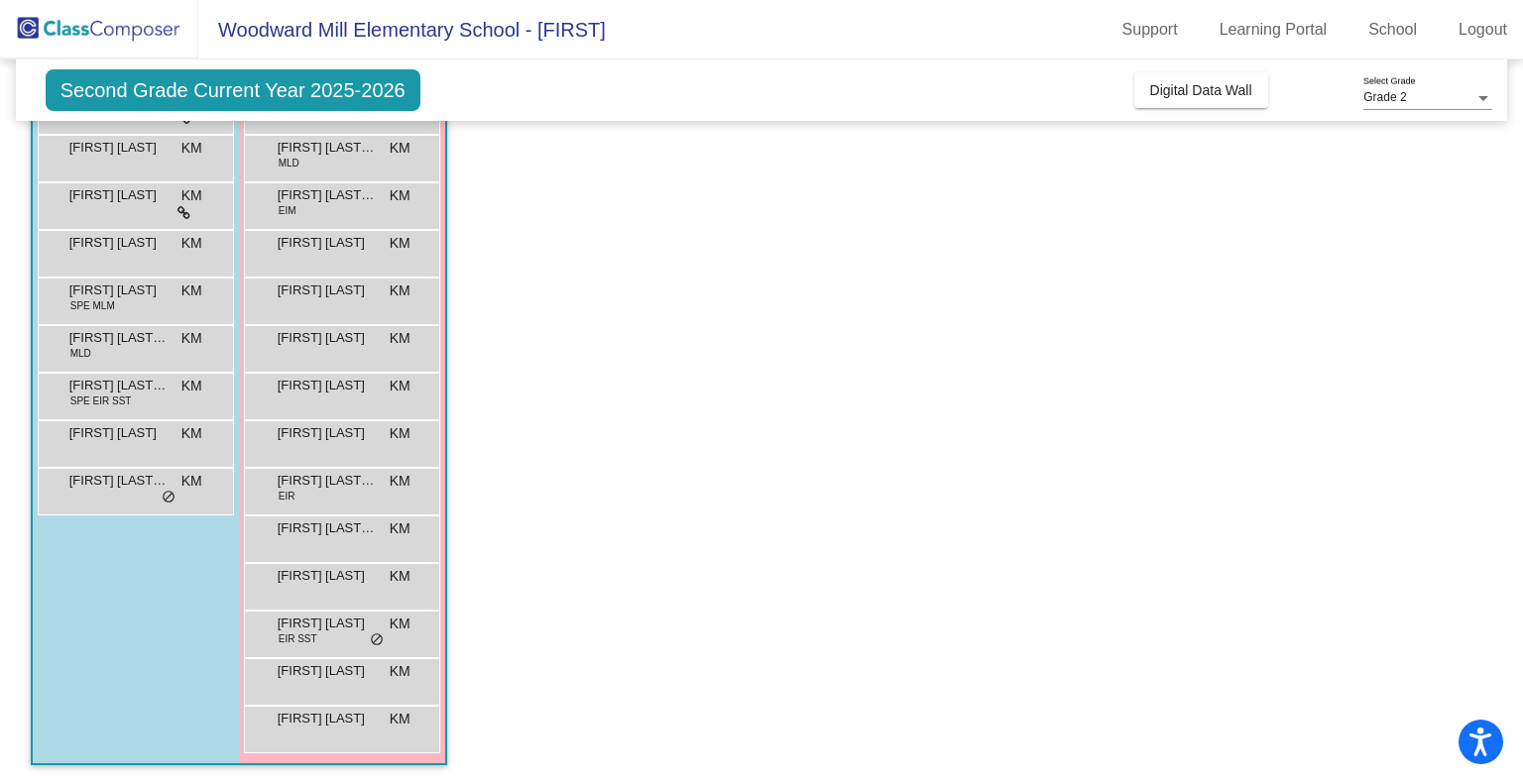 click on "[FIRST] [LAST]" at bounding box center (327, 576) 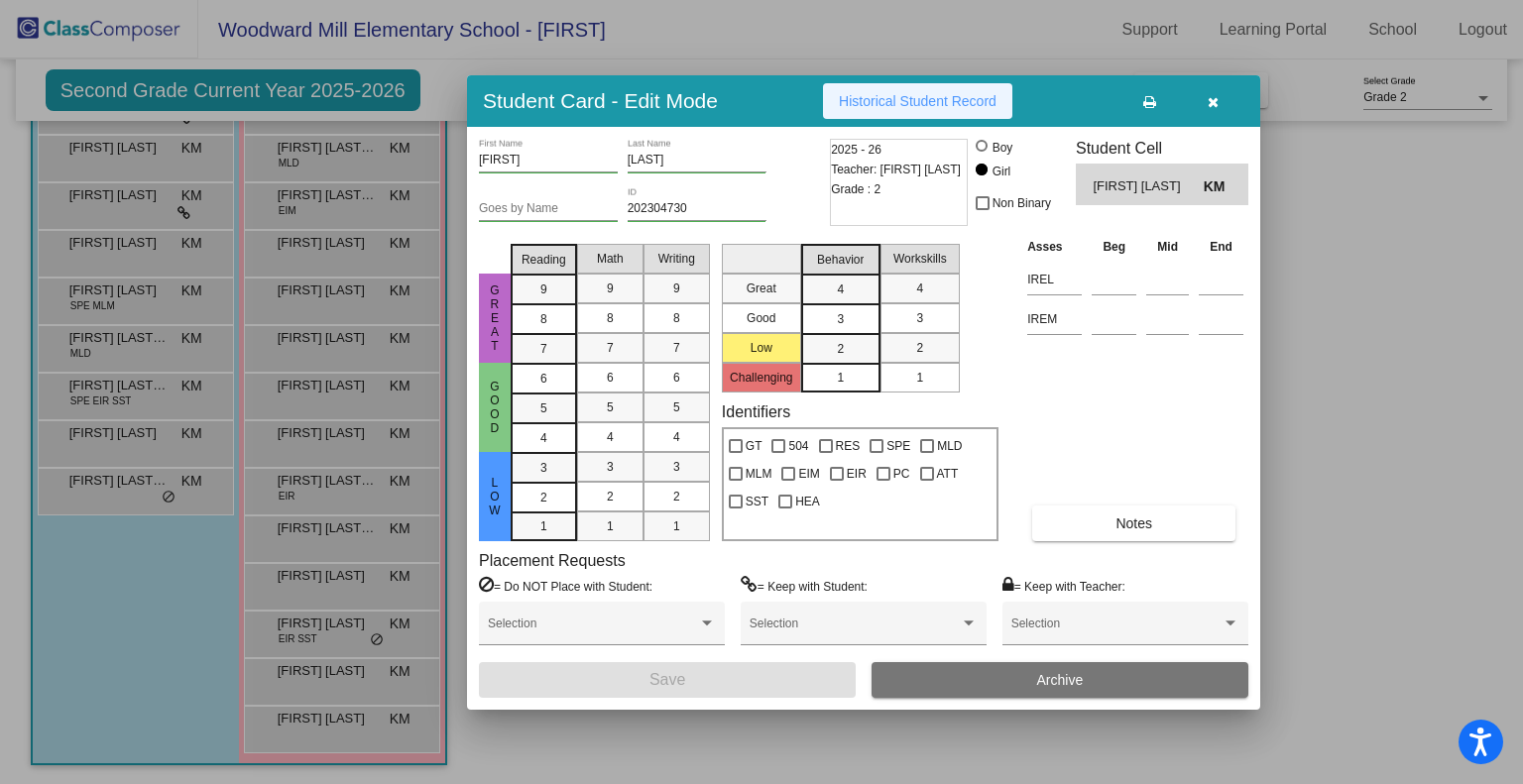click on "Historical Student Record" at bounding box center (917, 101) 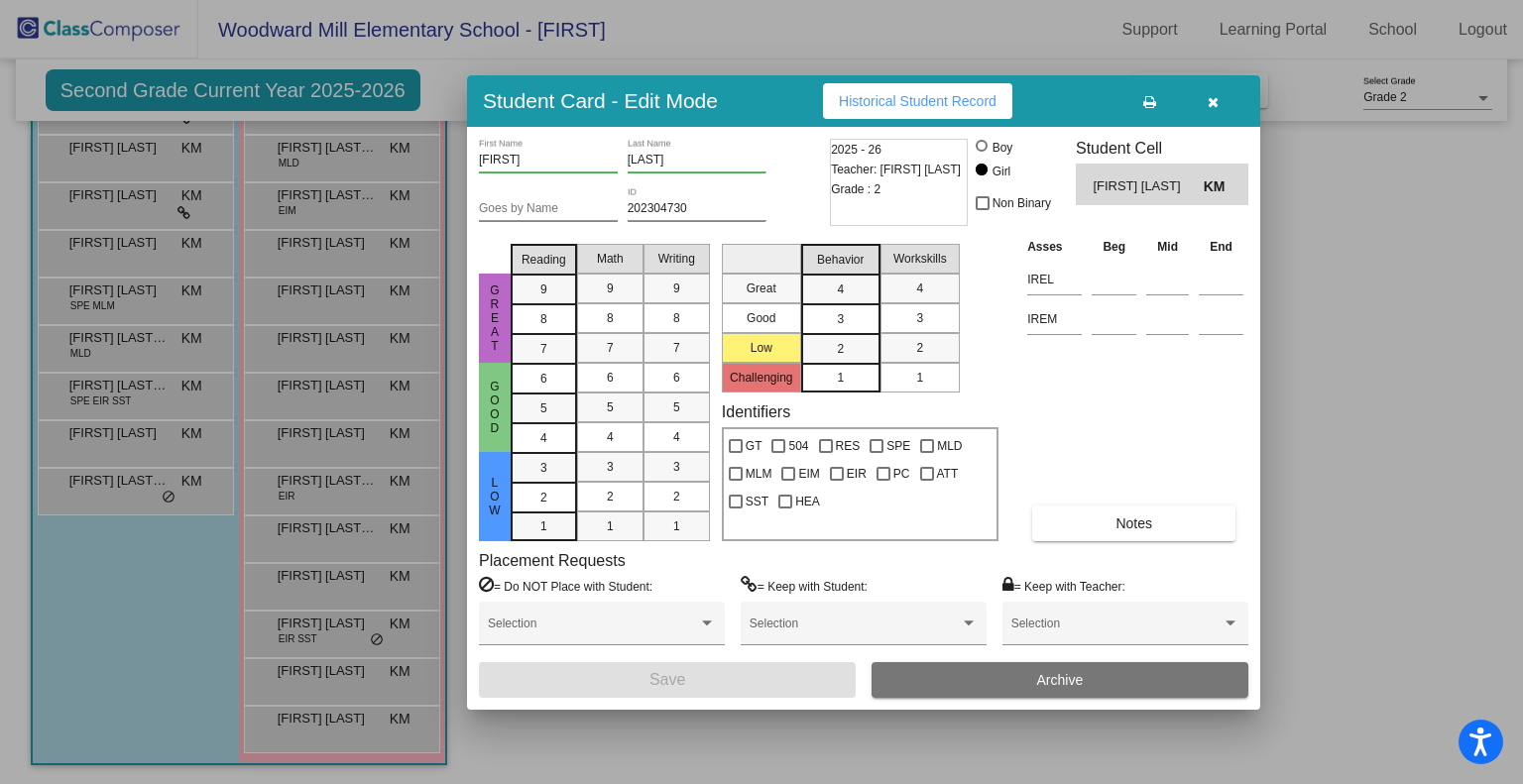 click at bounding box center (762, 392) 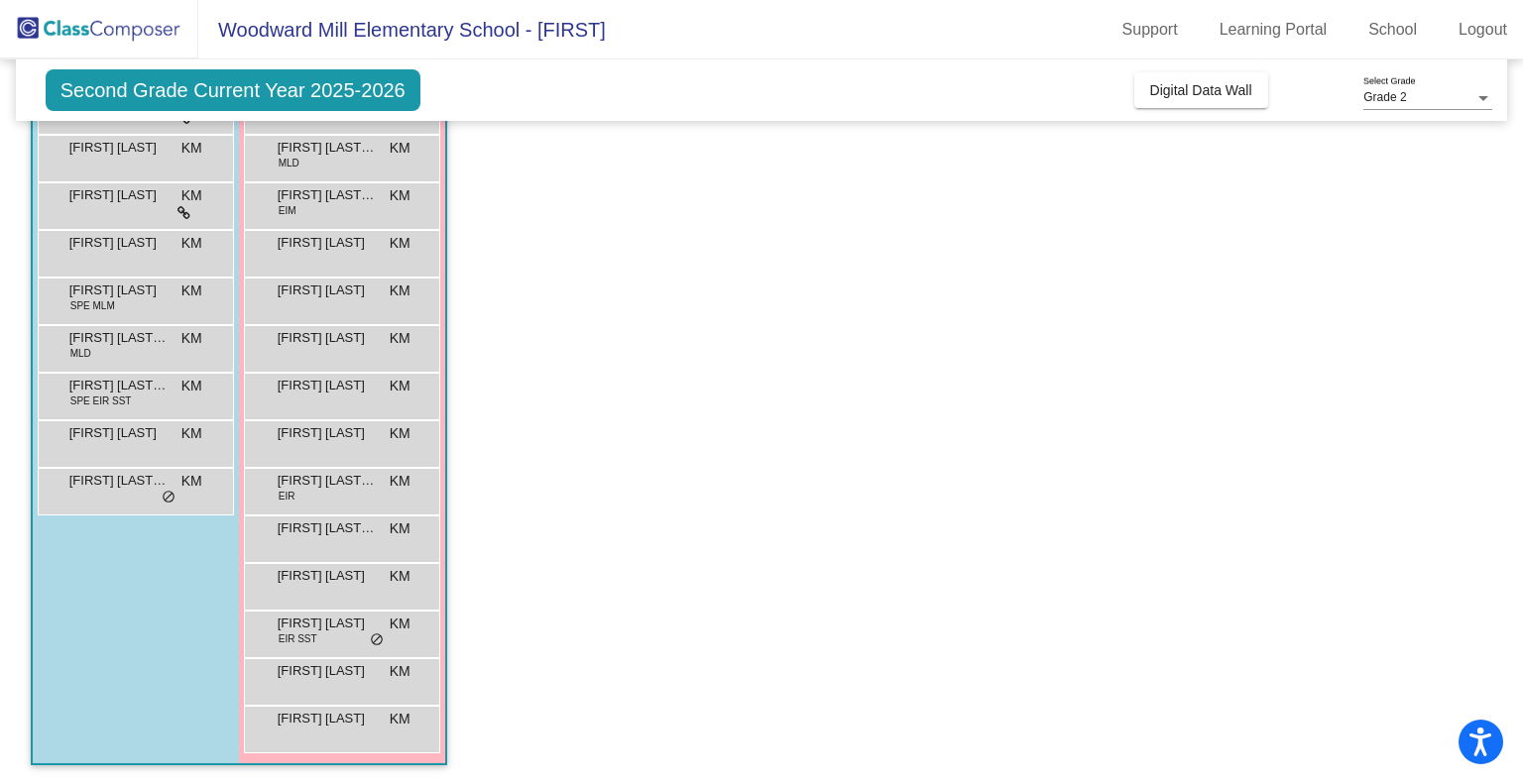 click on "[FIRST] [LAST]" at bounding box center (327, 623) 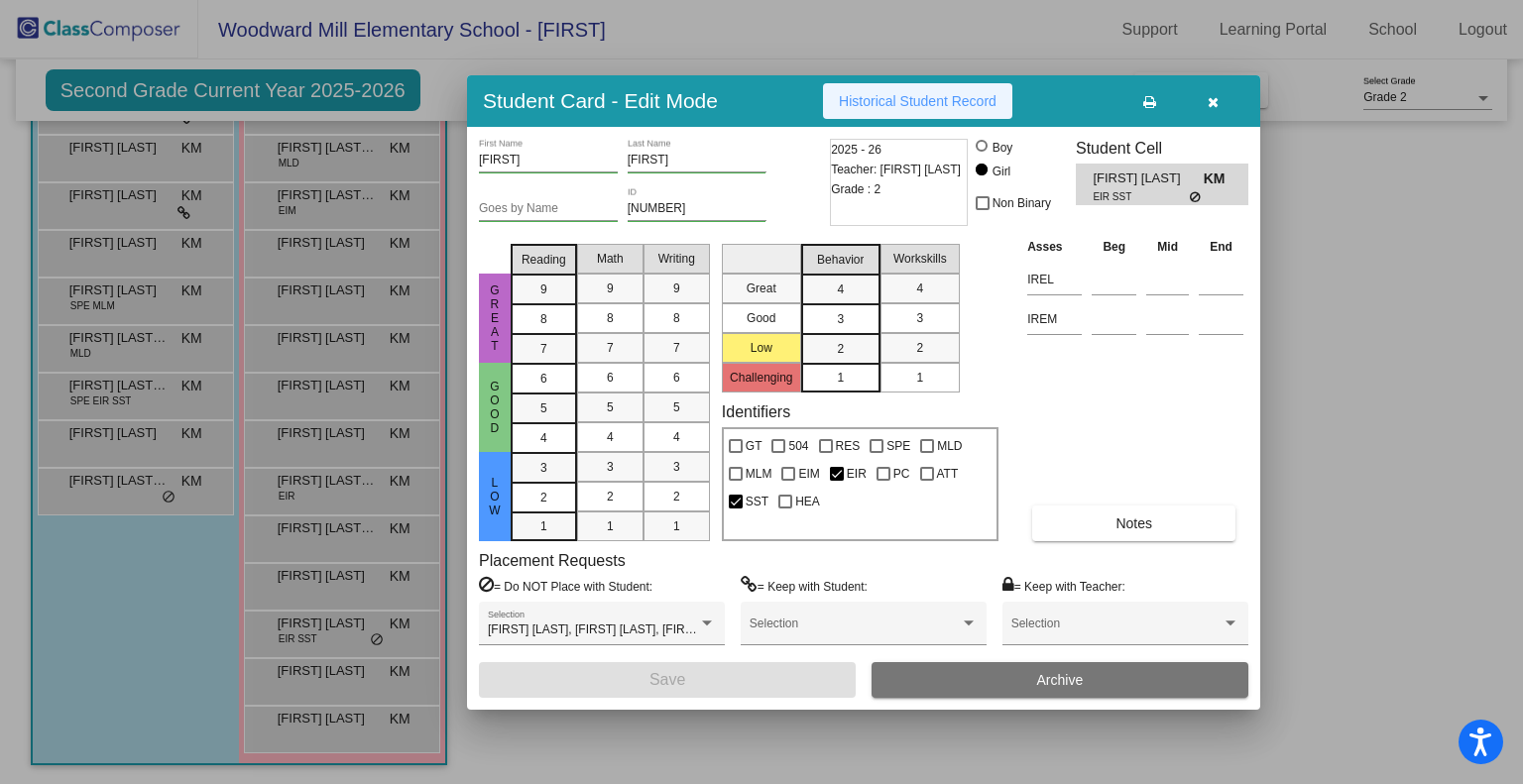 click on "Historical Student Record" at bounding box center [917, 101] 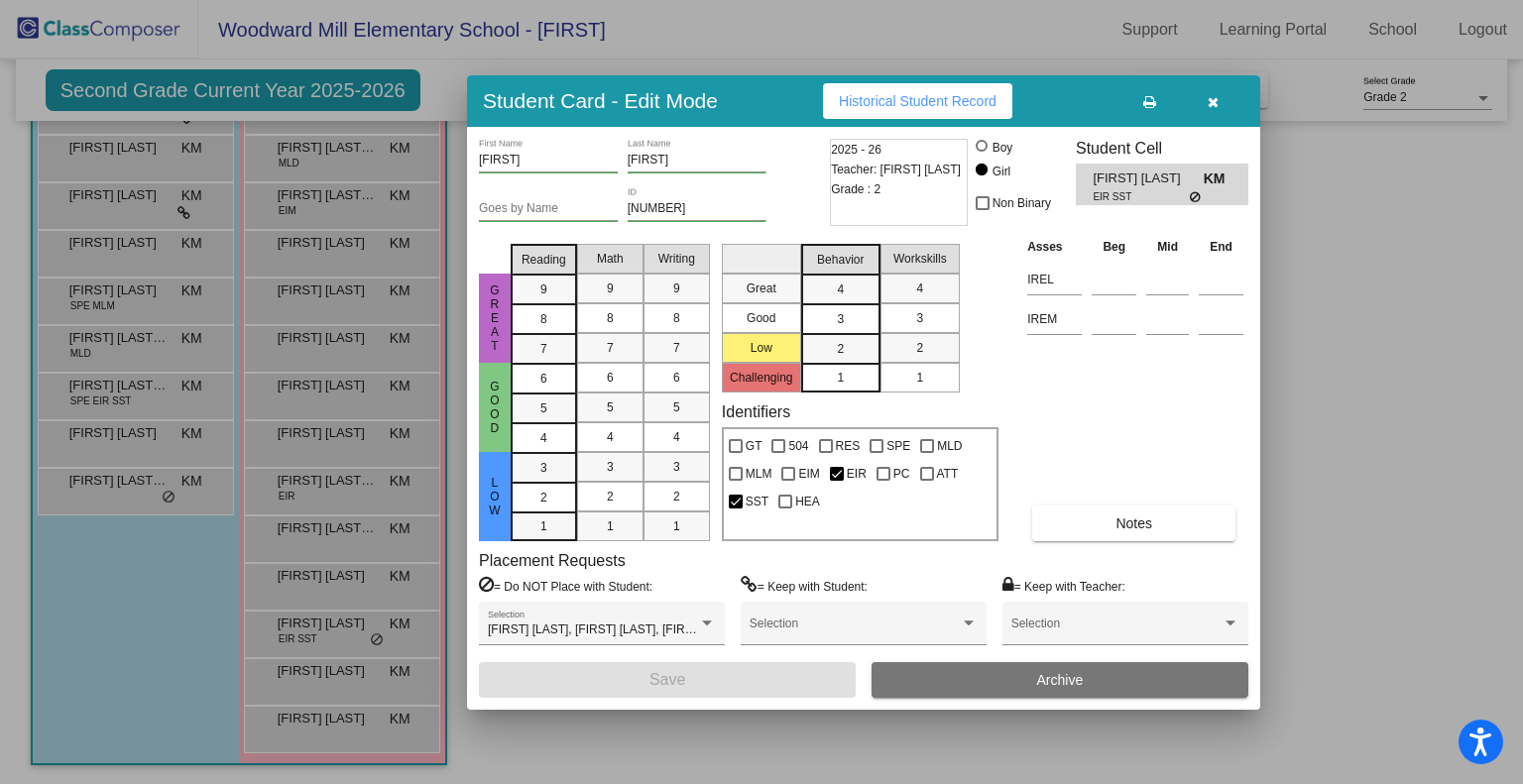 click at bounding box center [762, 392] 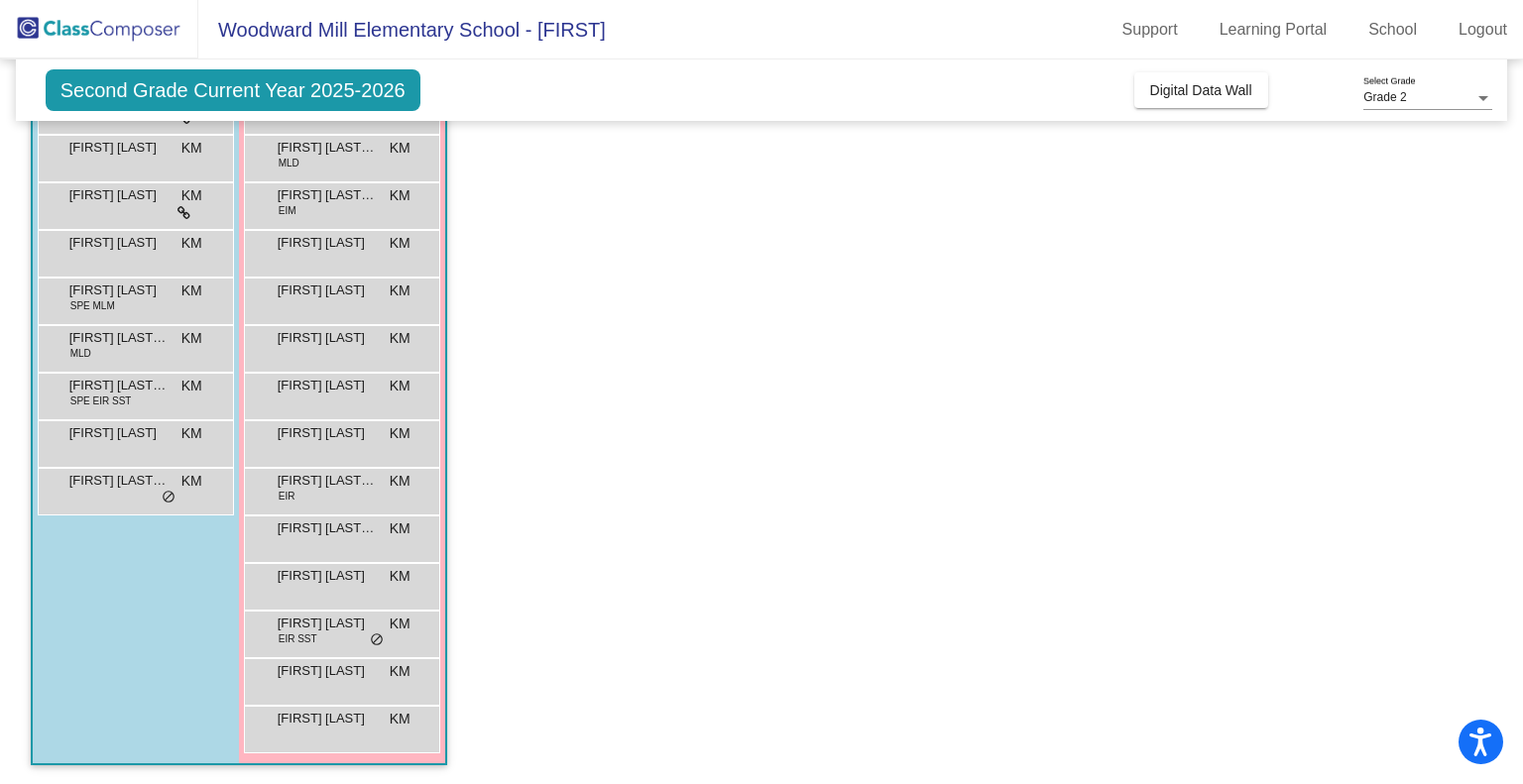 click on "[FIRST] [LAST] KM lock do_not_disturb_alt" at bounding box center [341, 679] 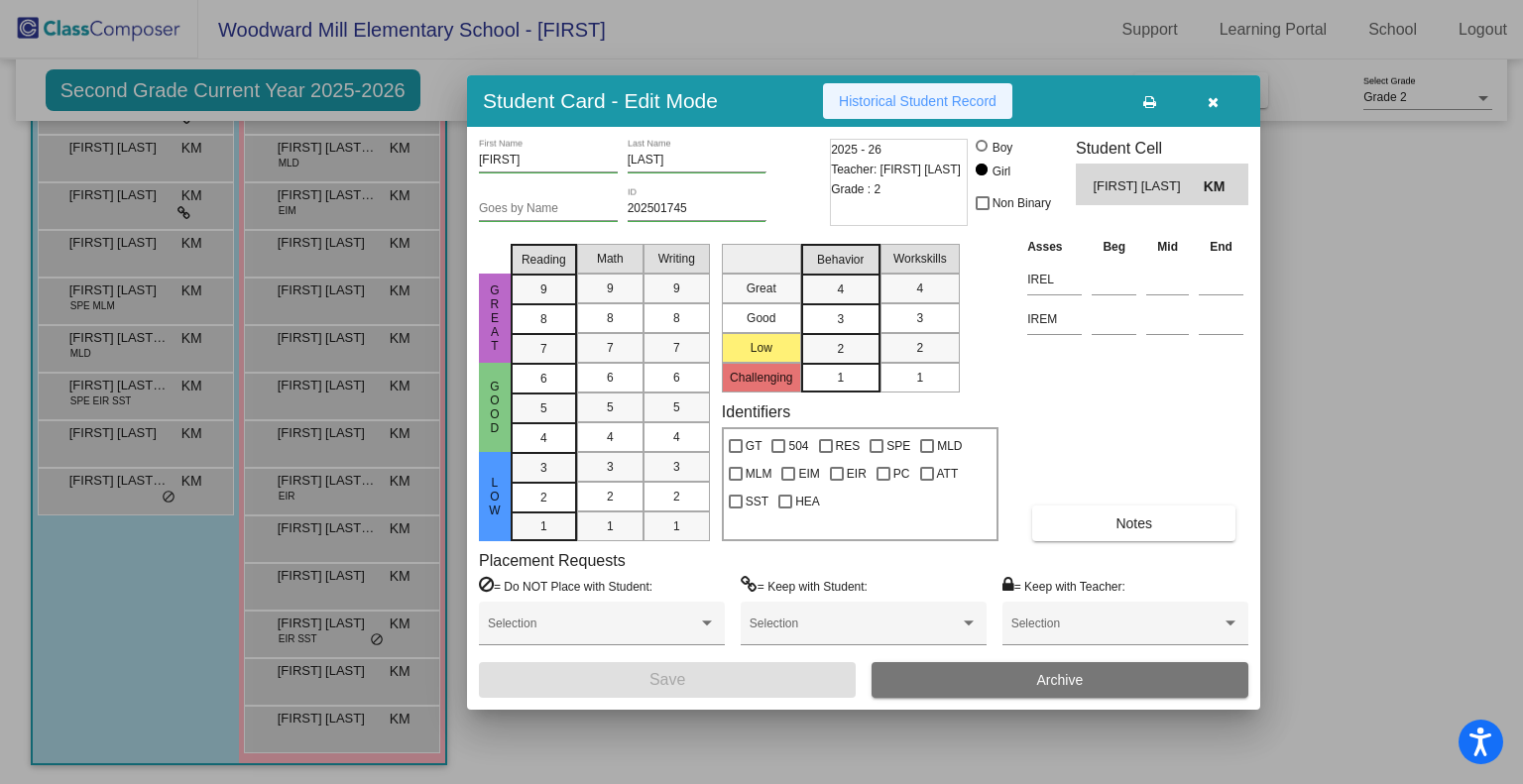 click on "Historical Student Record" at bounding box center [917, 101] 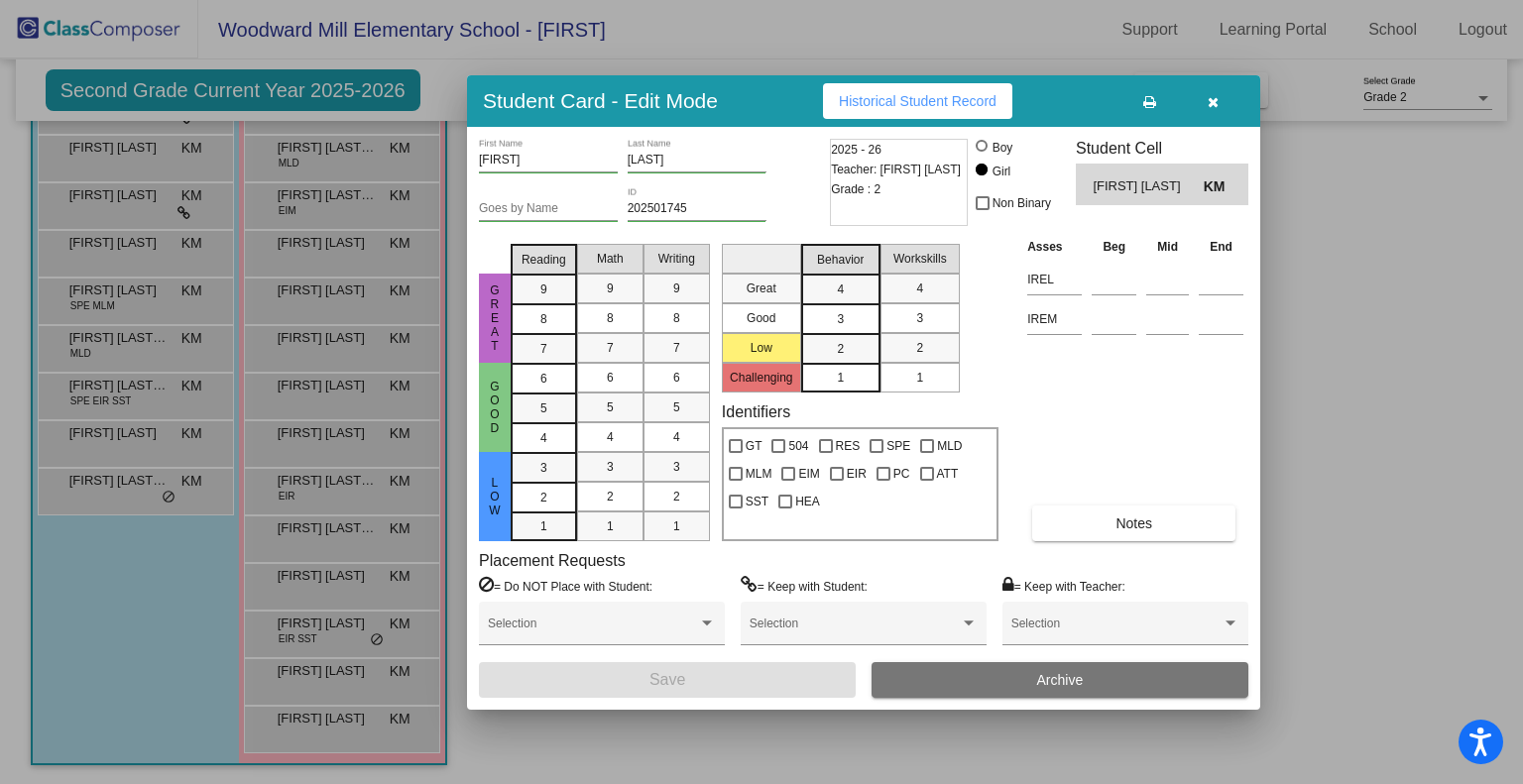 click at bounding box center [762, 392] 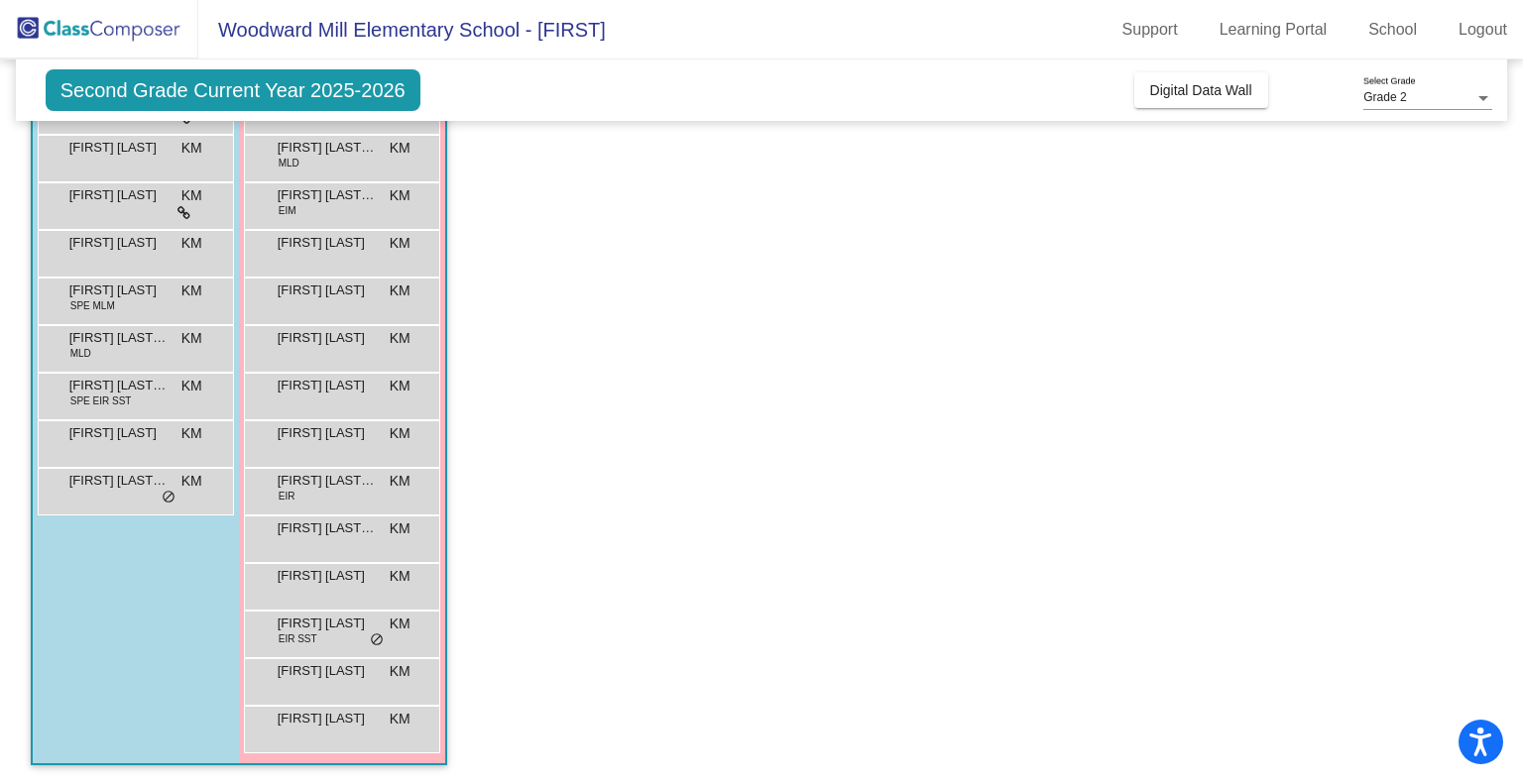 click on "[FIRST] [LAST] KM lock do_not_disturb_alt" at bounding box center [341, 727] 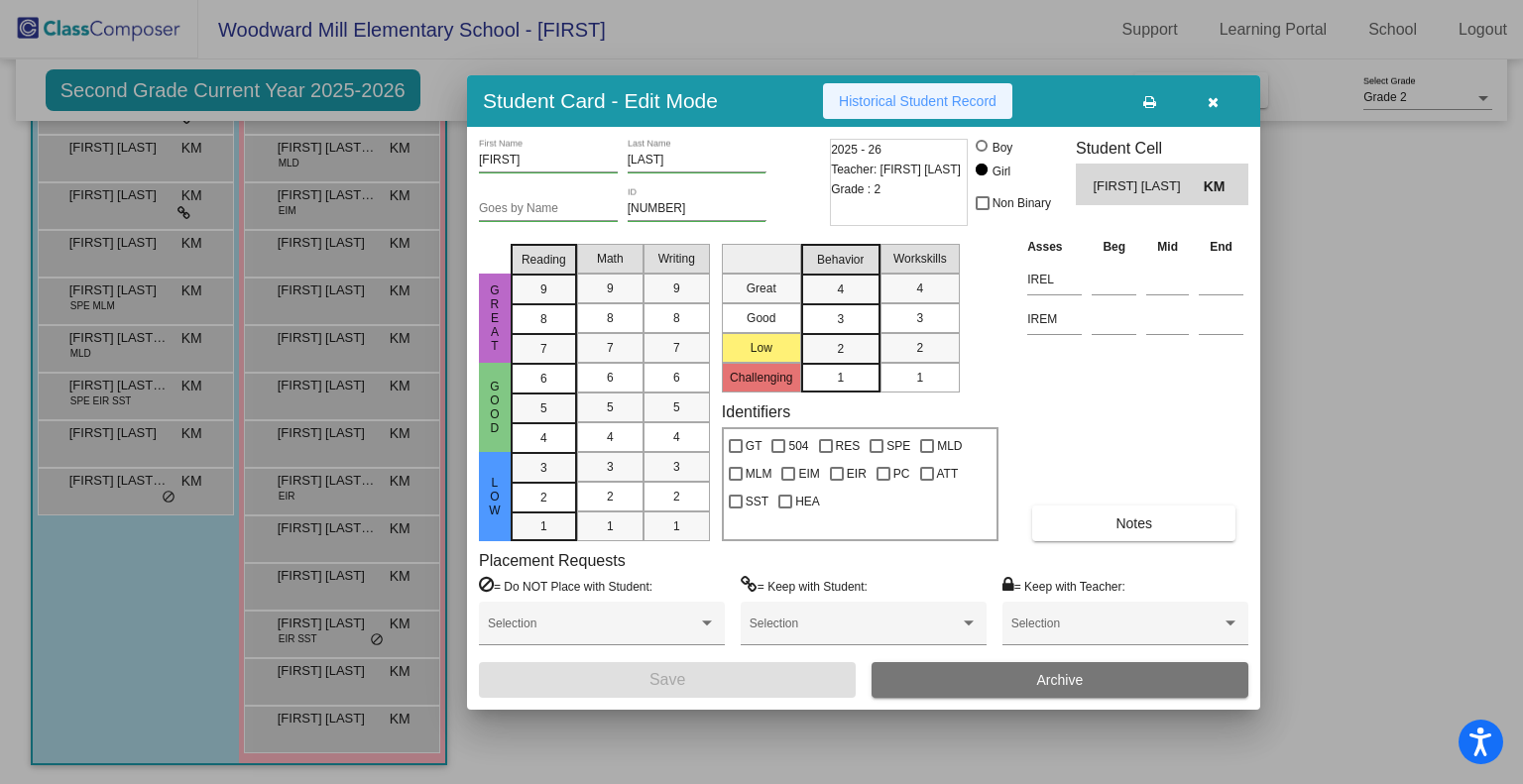 click on "Historical Student Record" at bounding box center (917, 101) 